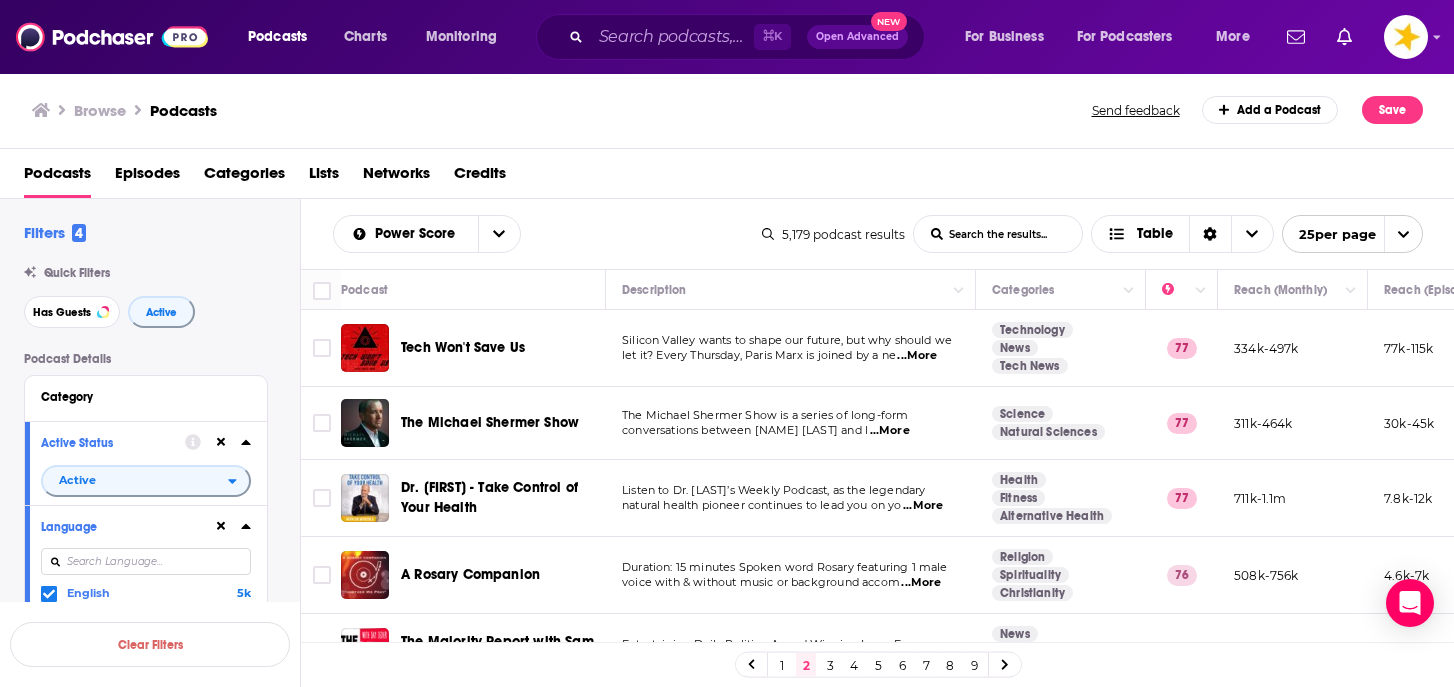 scroll, scrollTop: 0, scrollLeft: 0, axis: both 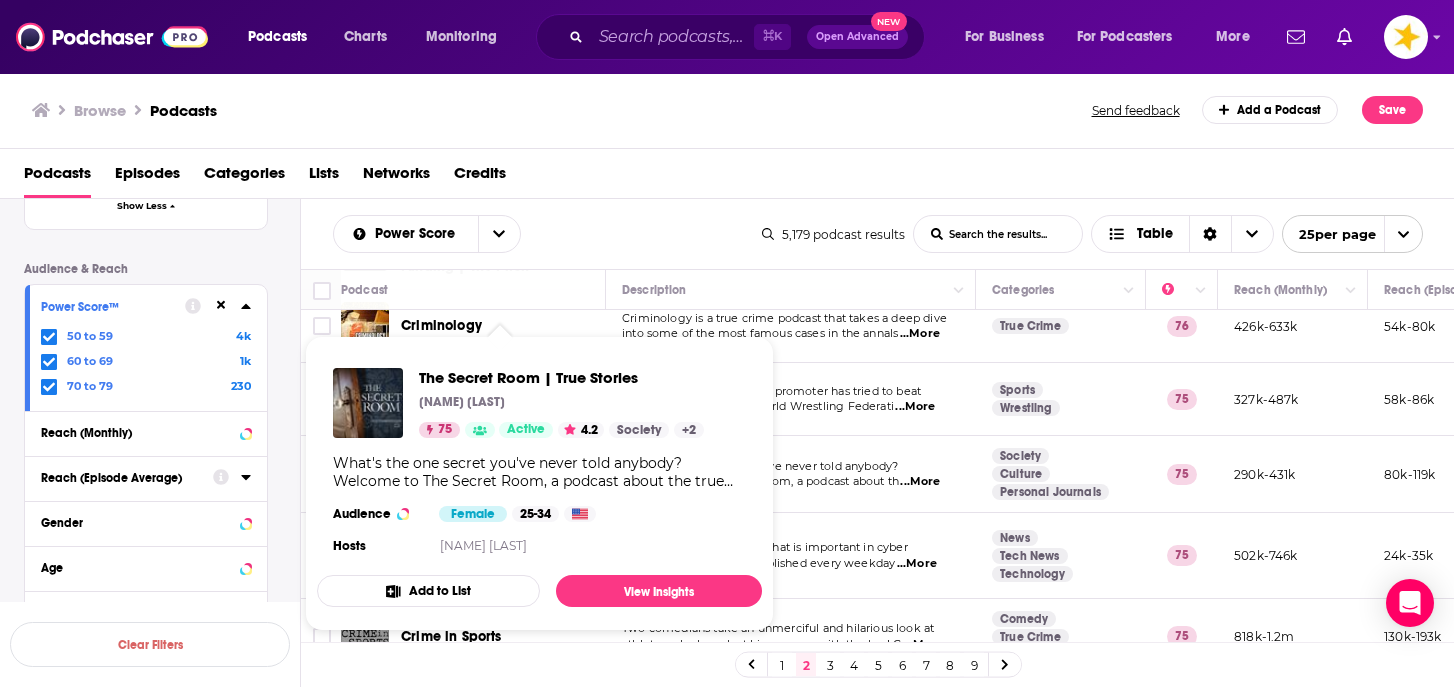 click on "What's the one secret you've never told anybody?  Welcome to The Secret Room, a podcast about the true stories no one ever tells. Hosted by Ben Hamm." at bounding box center [539, 472] 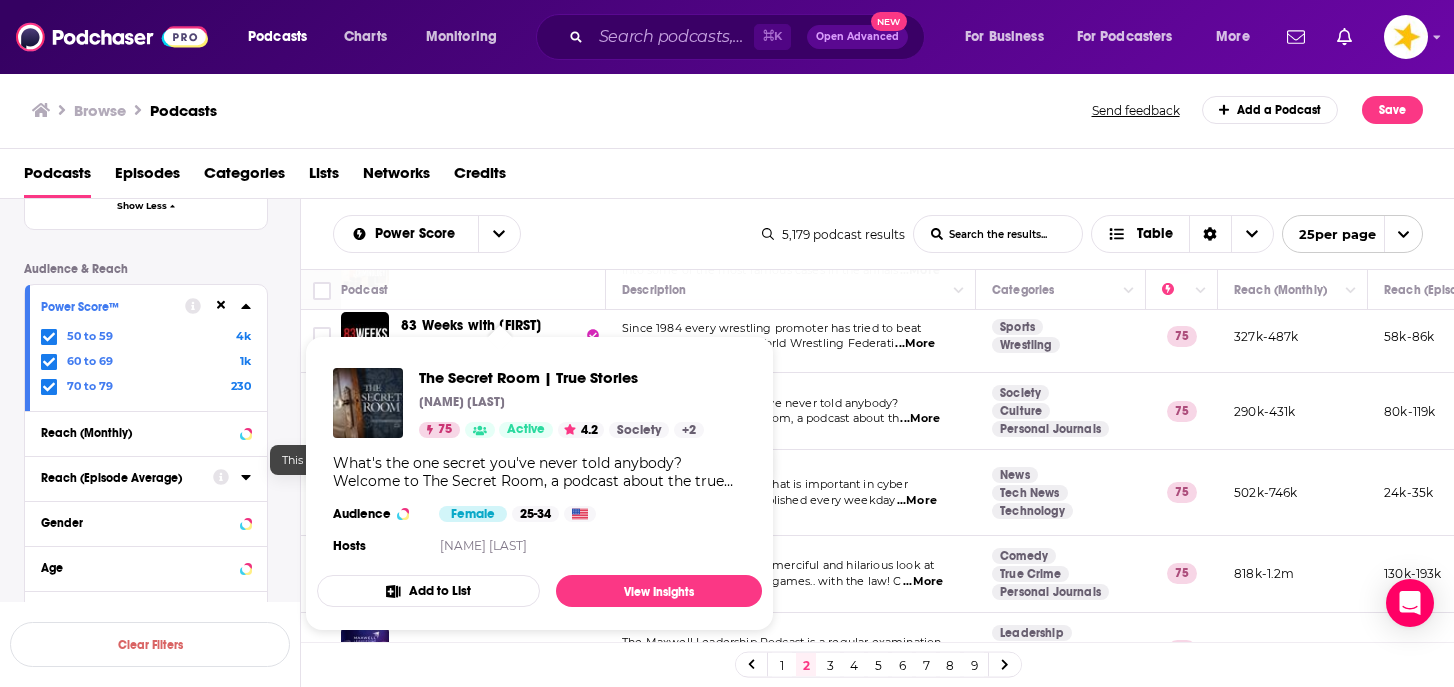 scroll, scrollTop: 936, scrollLeft: 0, axis: vertical 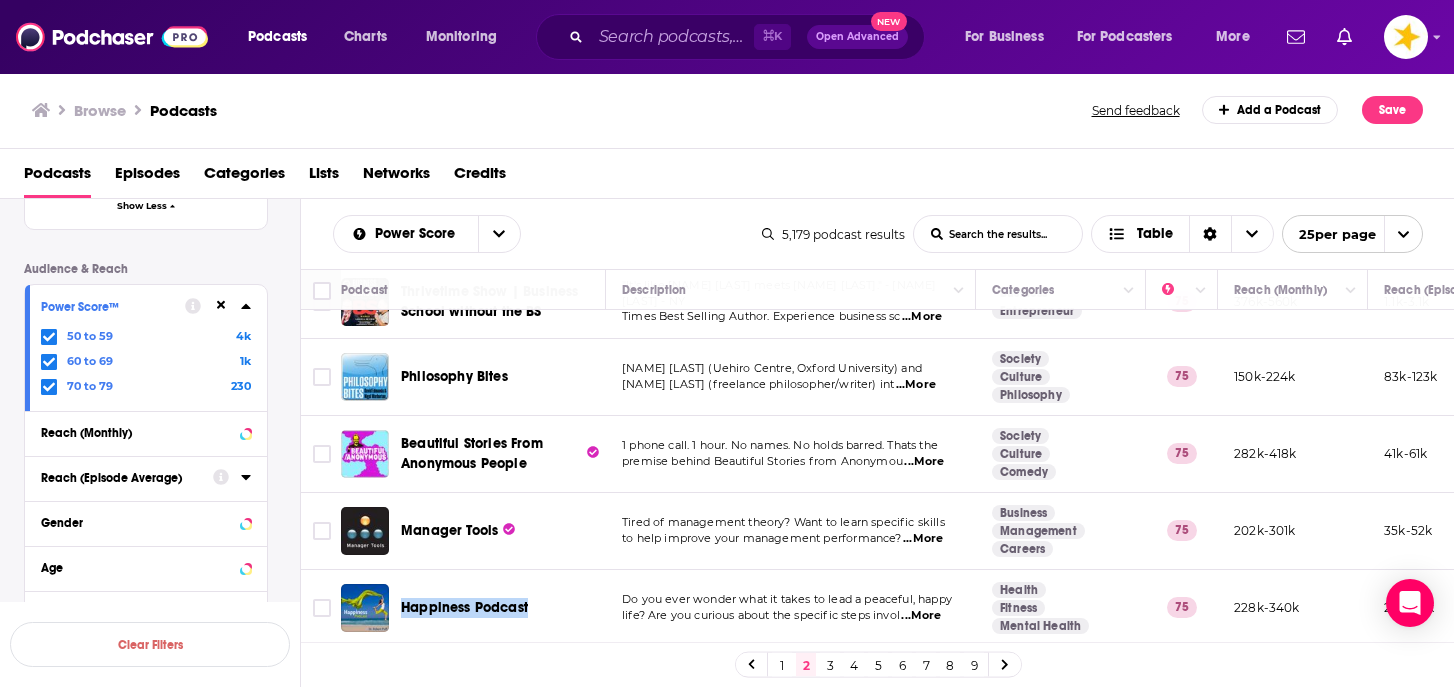 click on "3" at bounding box center (830, 665) 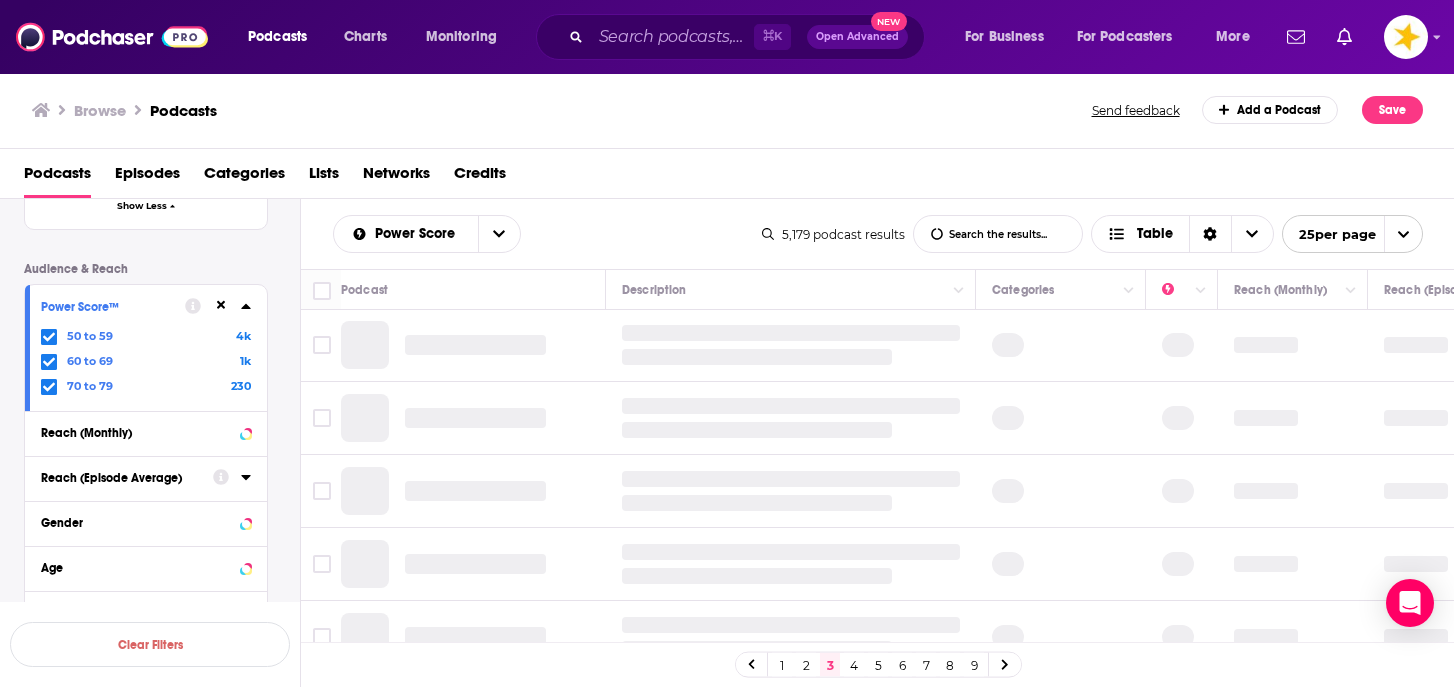 scroll, scrollTop: 0, scrollLeft: 0, axis: both 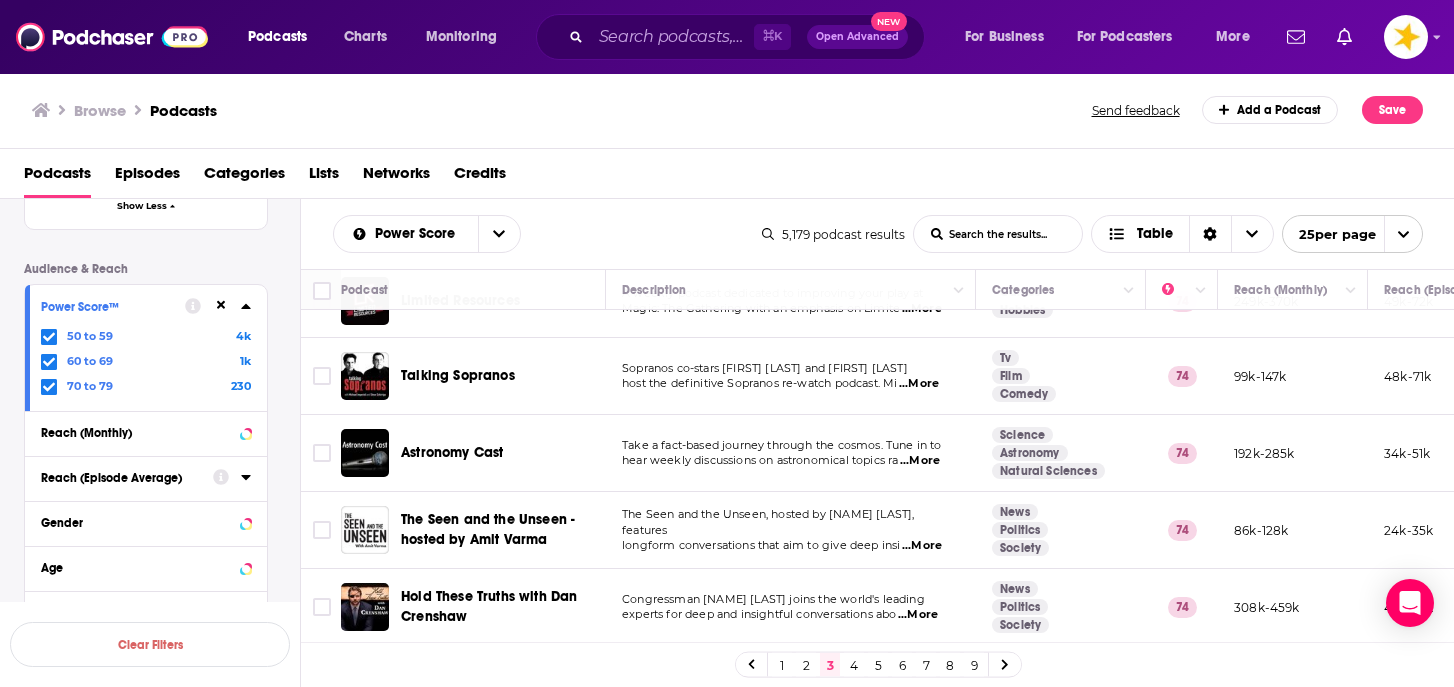 click on "4" at bounding box center (854, 665) 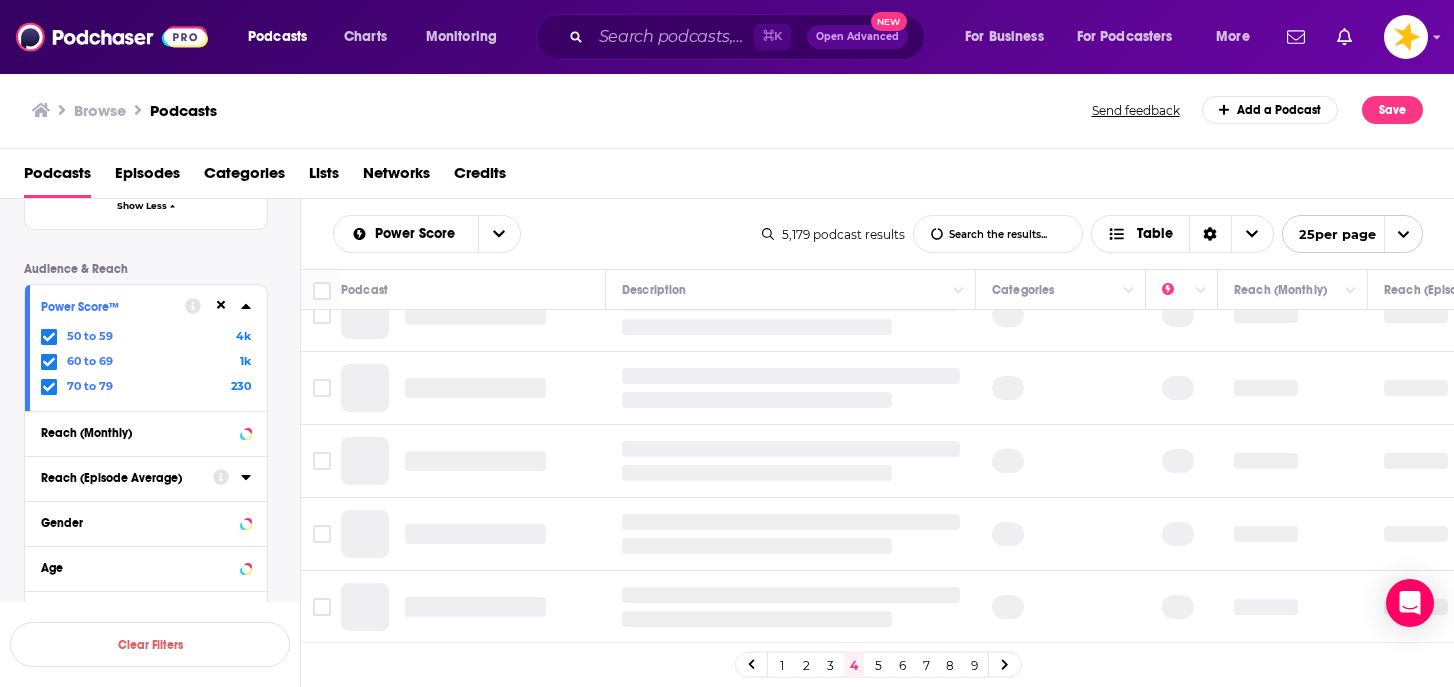 scroll, scrollTop: 0, scrollLeft: 0, axis: both 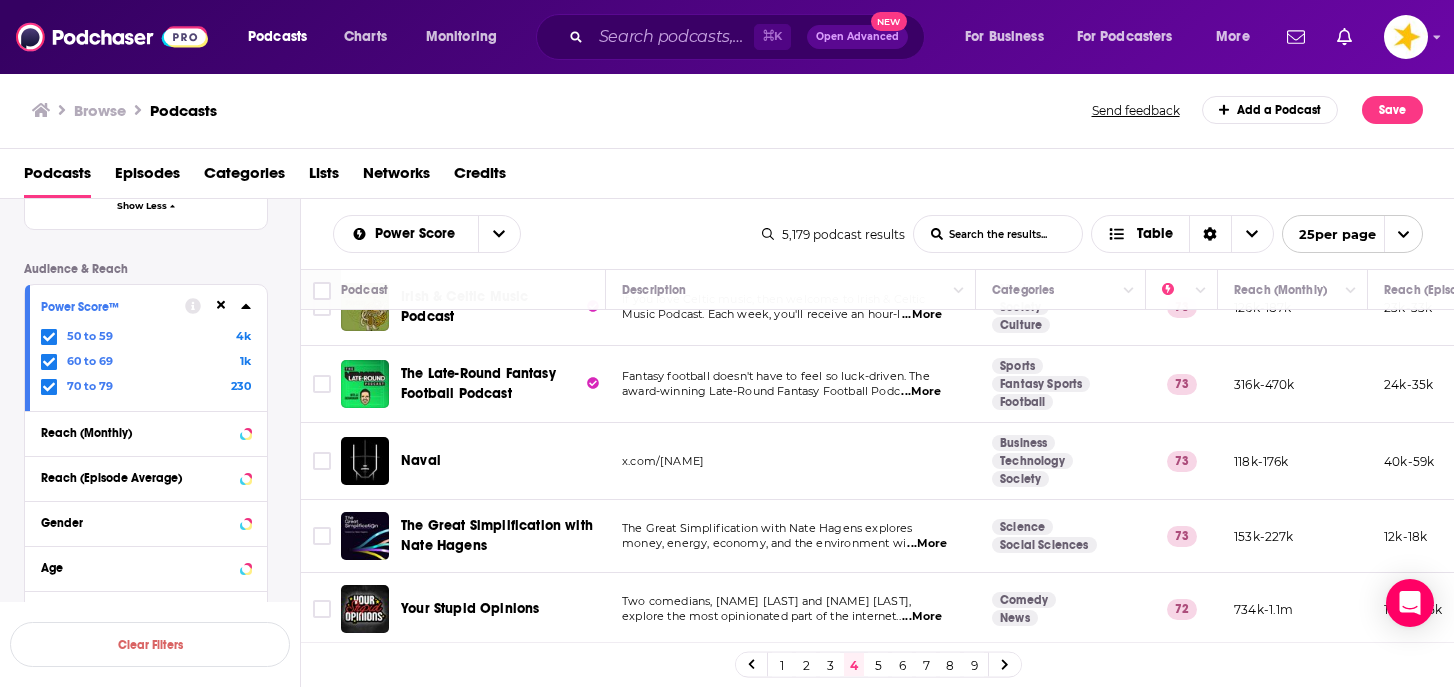 click on "5" at bounding box center [878, 665] 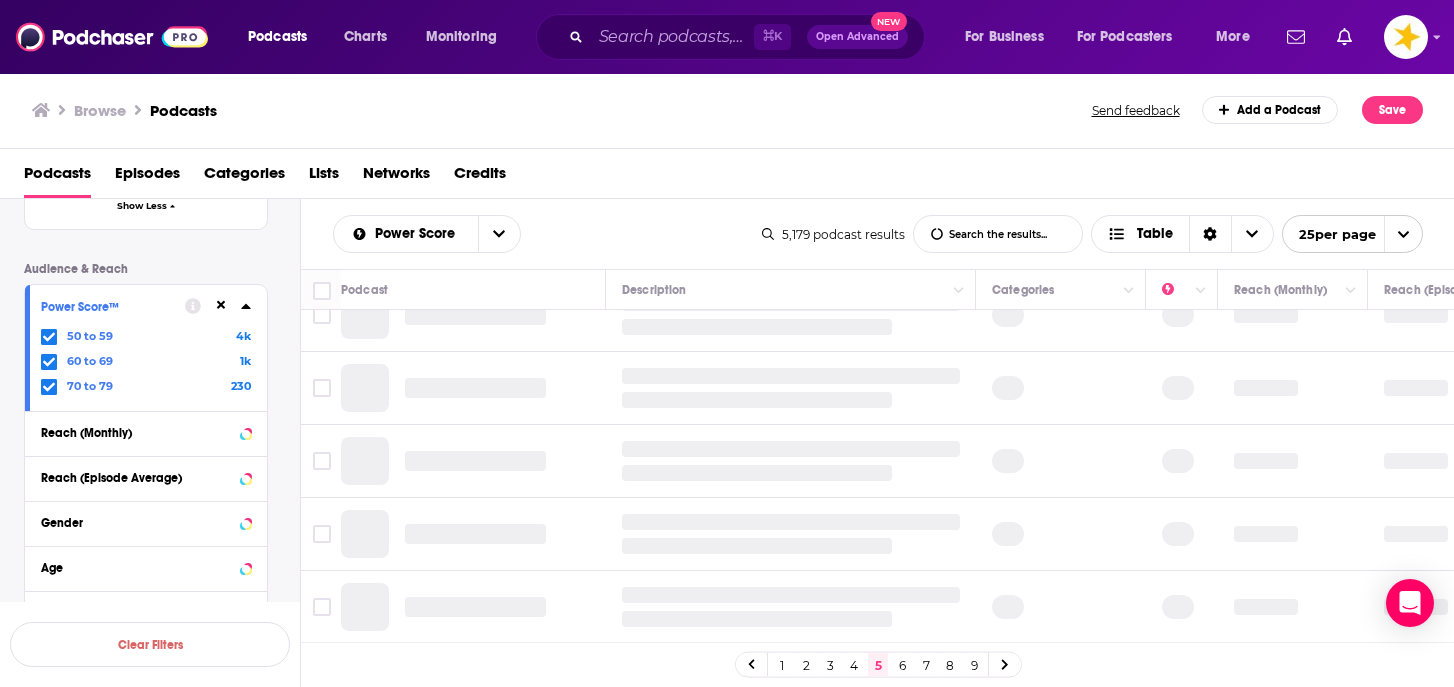 scroll, scrollTop: 0, scrollLeft: 0, axis: both 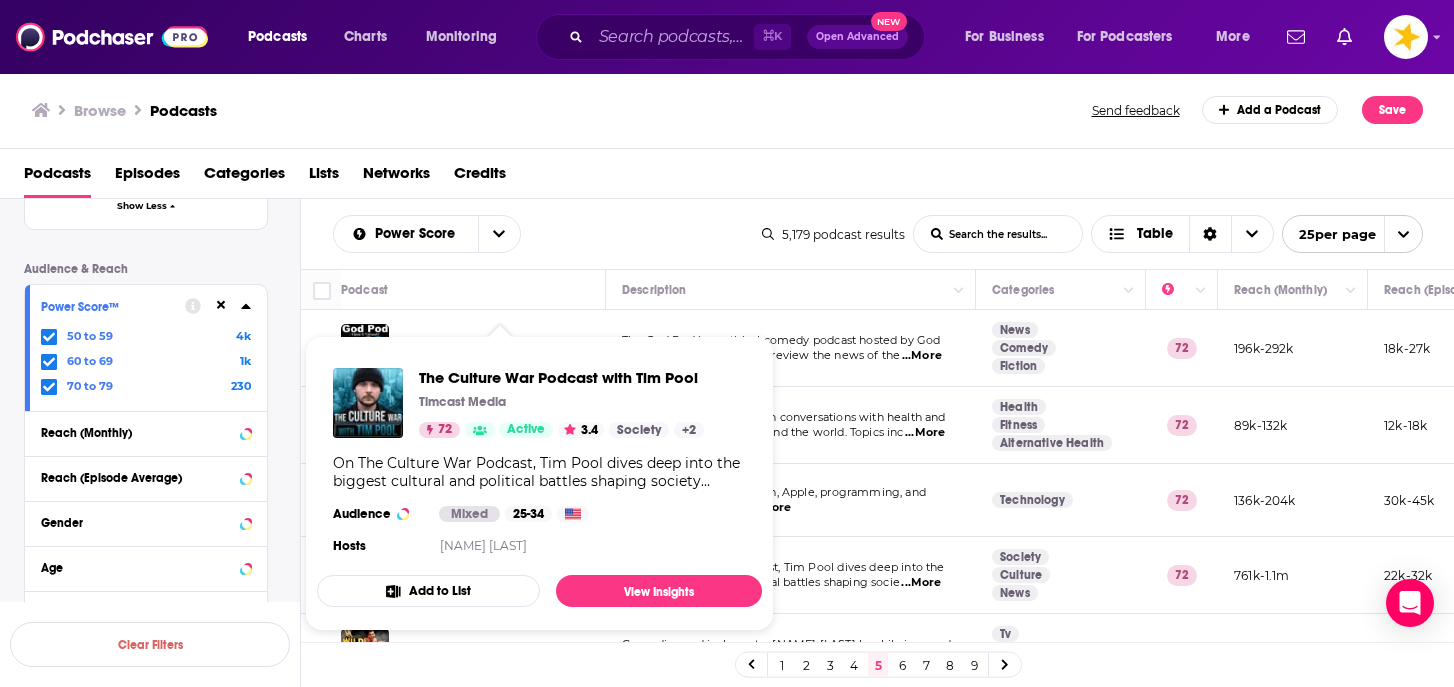 click on "Podcasts Episodes Categories Lists Networks Credits" at bounding box center [731, 177] 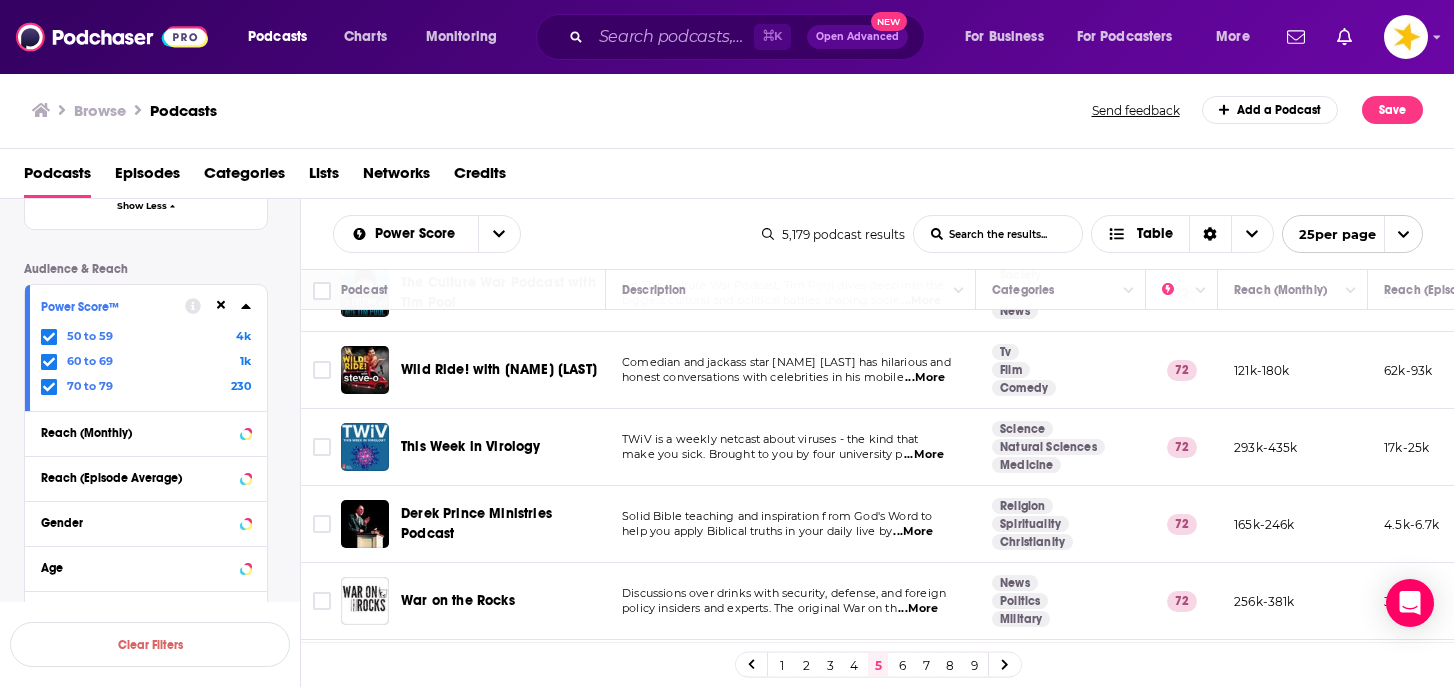 scroll, scrollTop: 305, scrollLeft: 0, axis: vertical 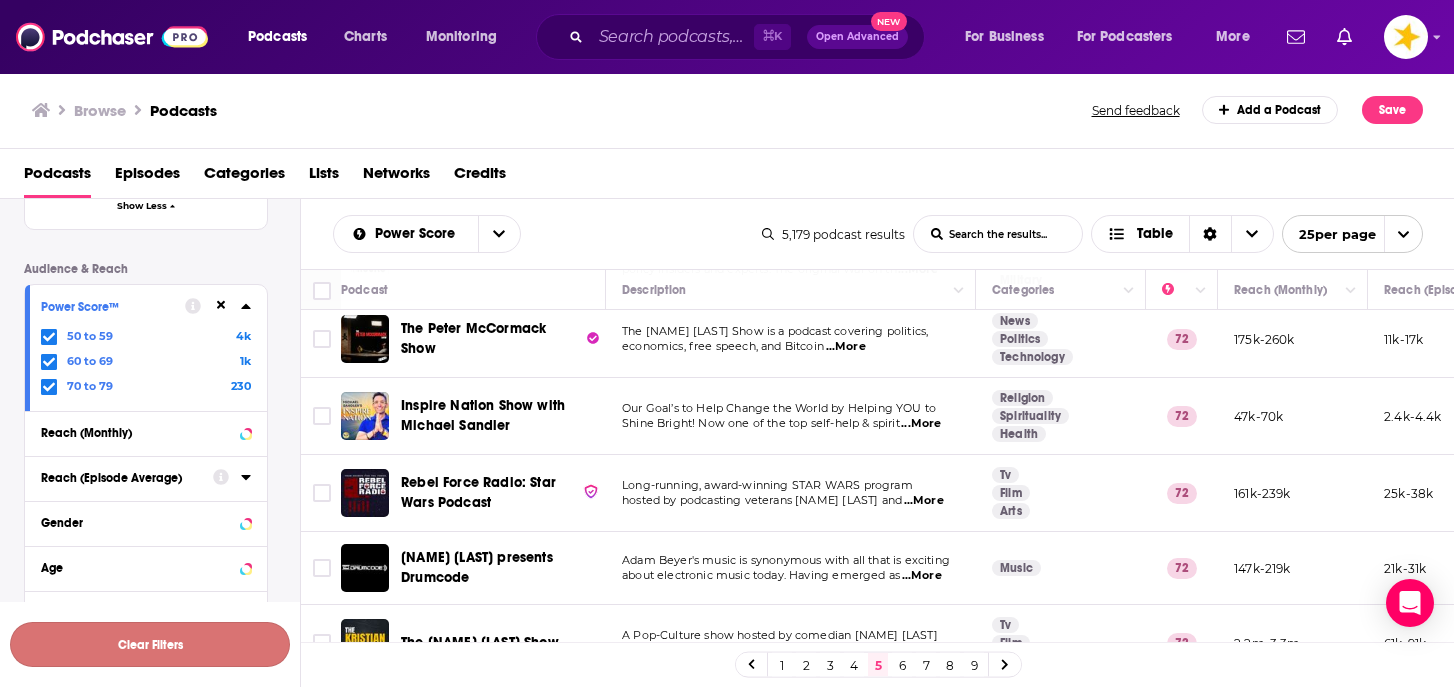 click on "Clear Filters" at bounding box center (150, 644) 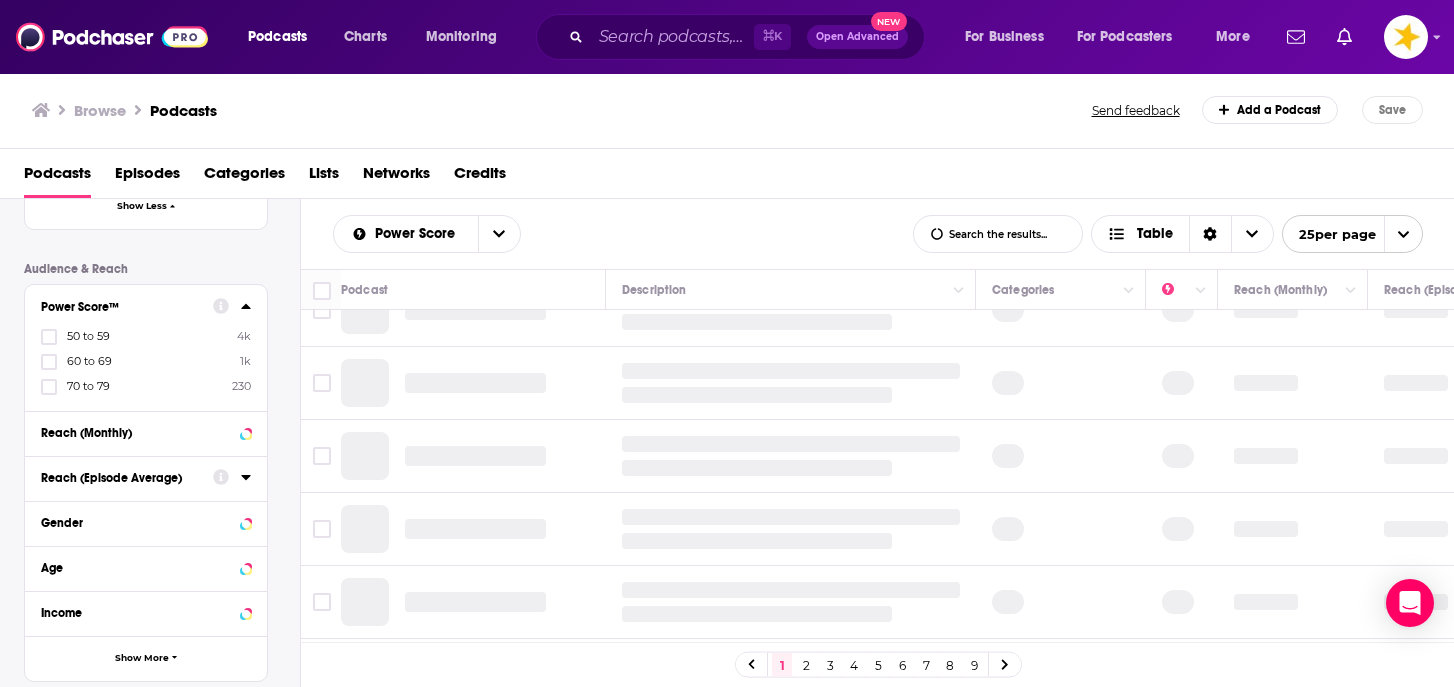 scroll, scrollTop: 0, scrollLeft: 0, axis: both 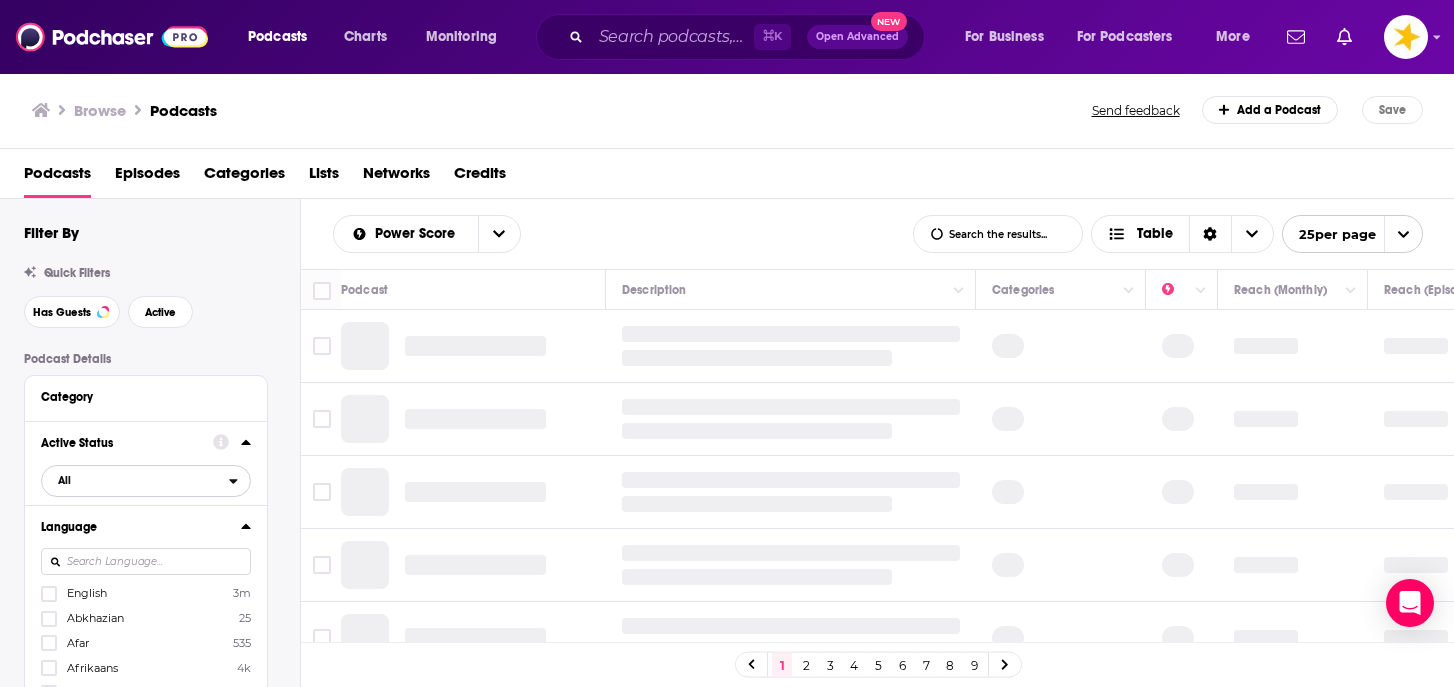 click on "All" at bounding box center (135, 480) 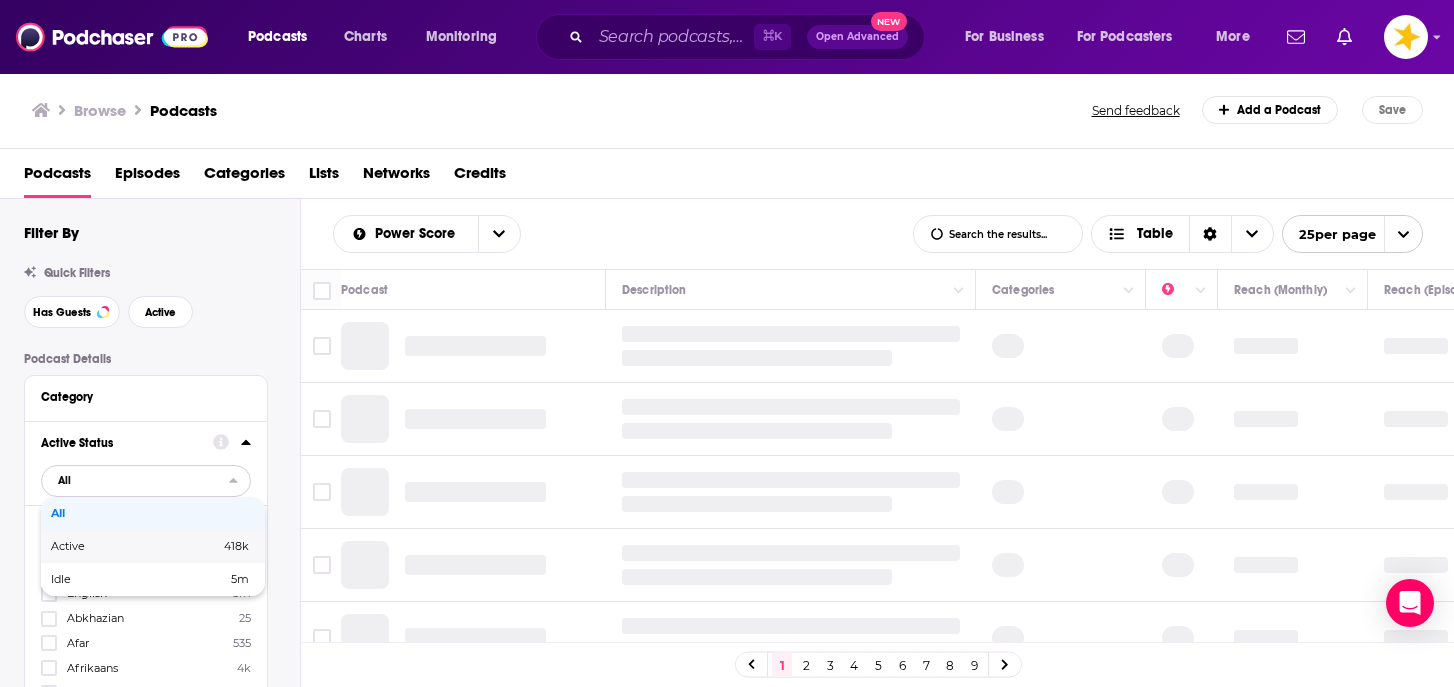 click on "Active" at bounding box center (101, 546) 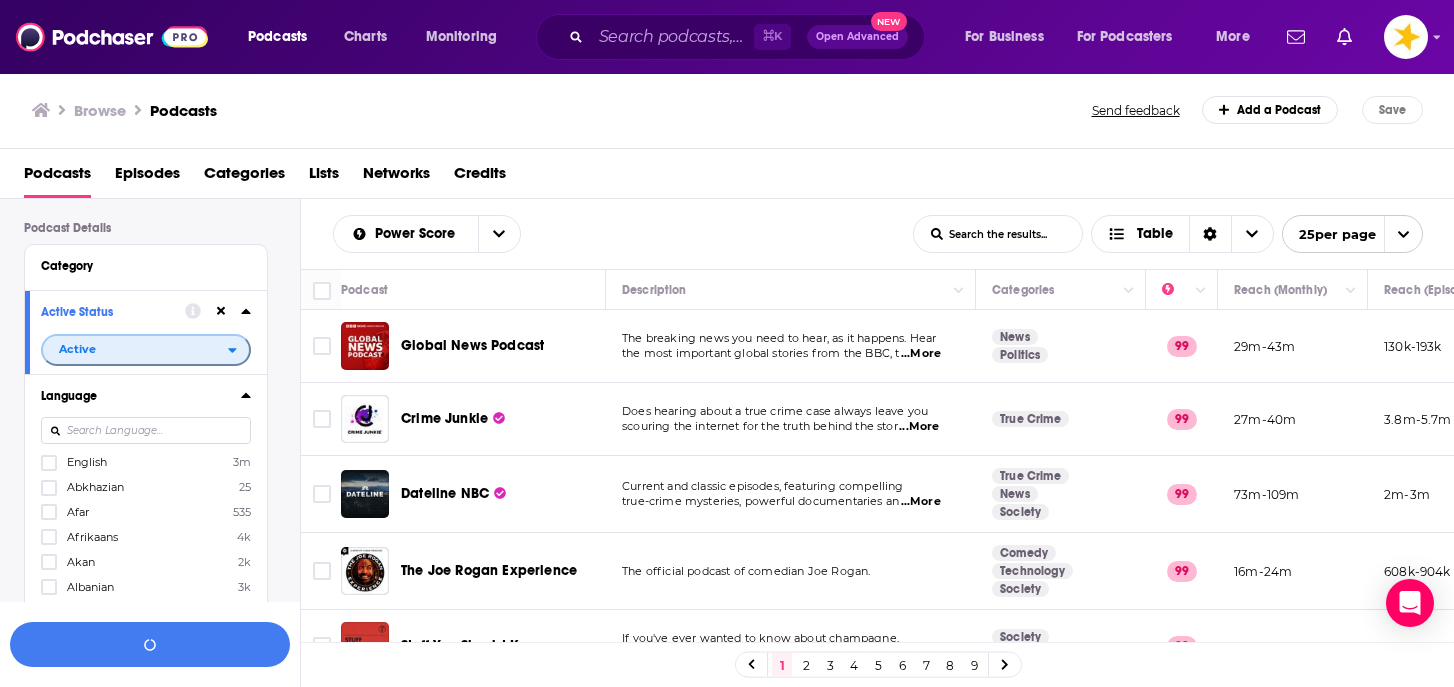 scroll, scrollTop: 136, scrollLeft: 0, axis: vertical 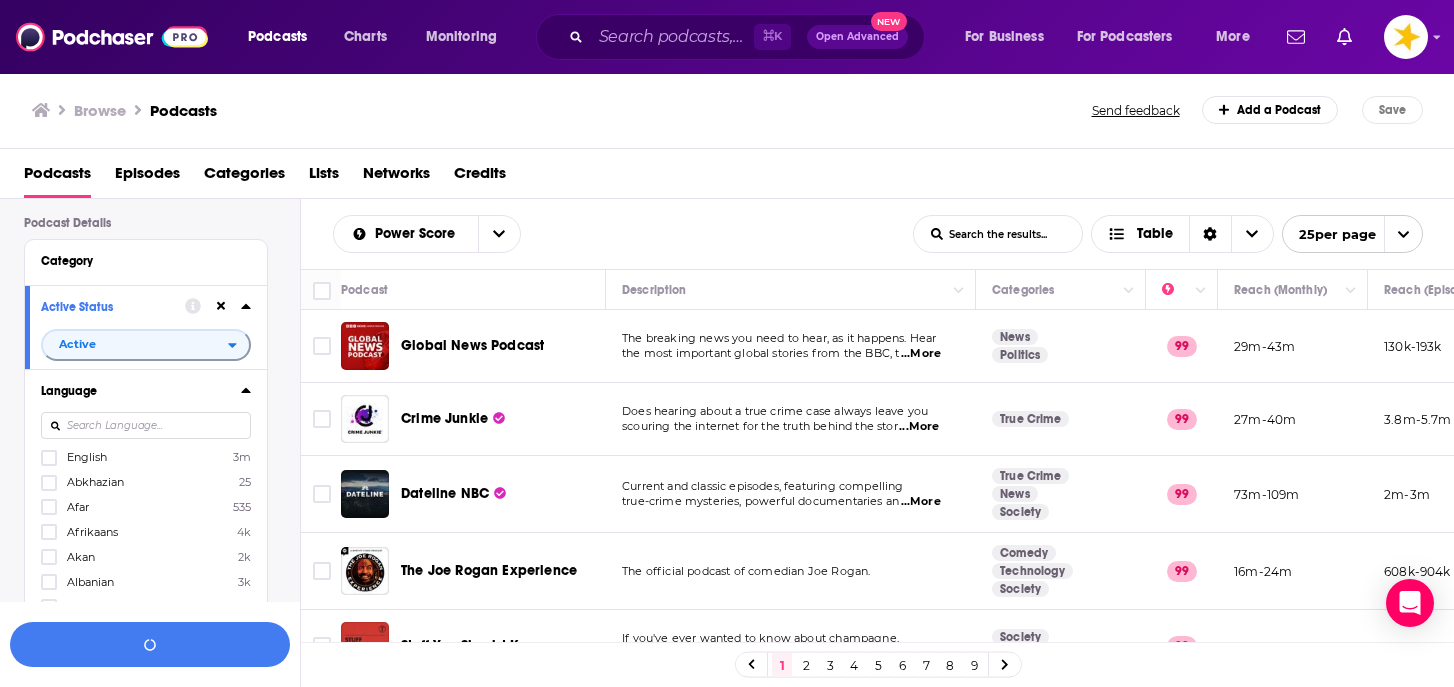 click on "English 3m Abkhazian 25 Afar 535 Afrikaans 4k Akan 2k Albanian 3k Amharic 1k Arabic 42k More Languages" at bounding box center (146, 564) 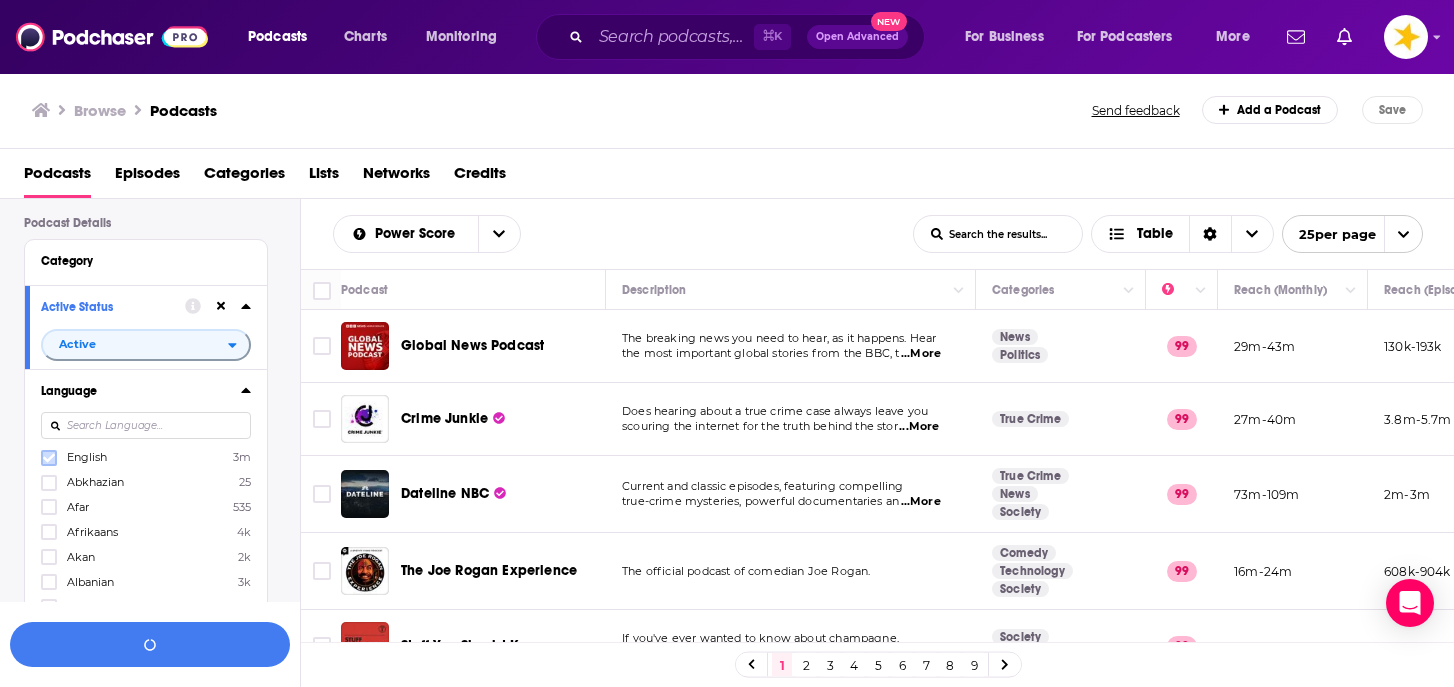 click 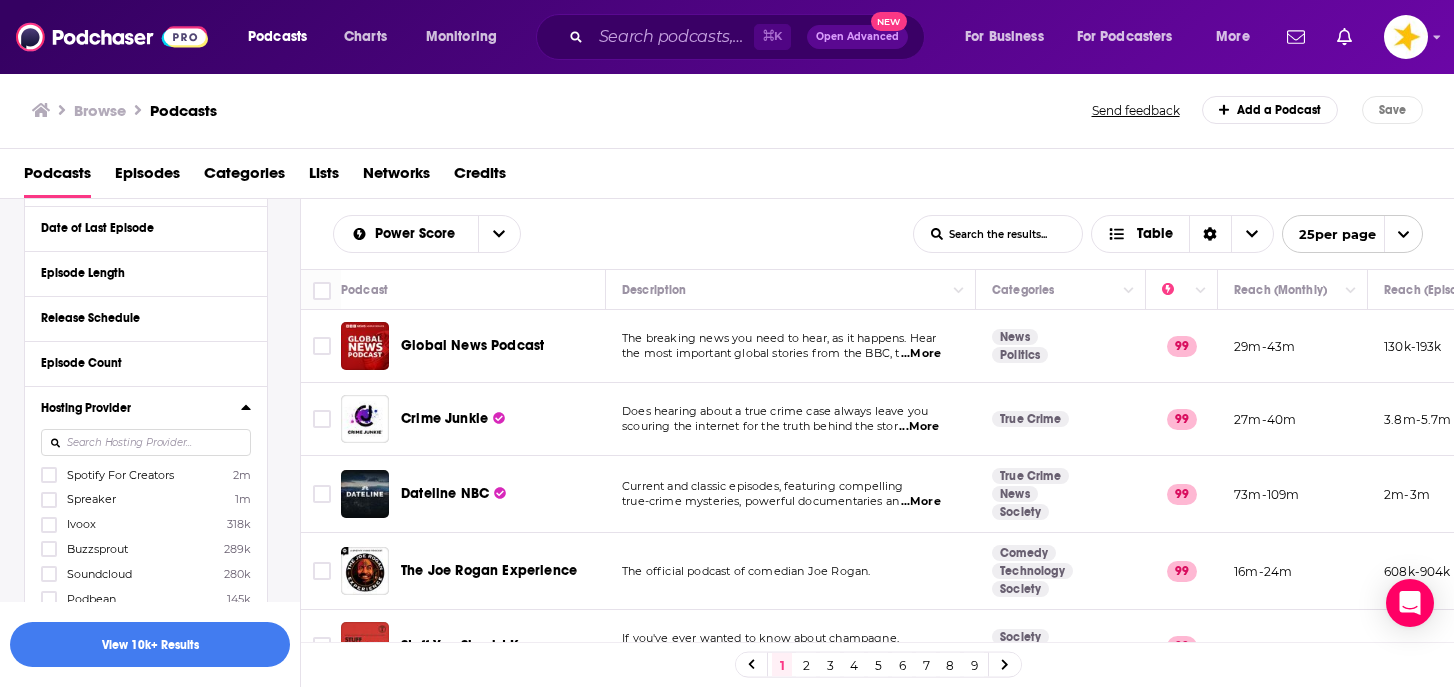 scroll, scrollTop: 856, scrollLeft: 0, axis: vertical 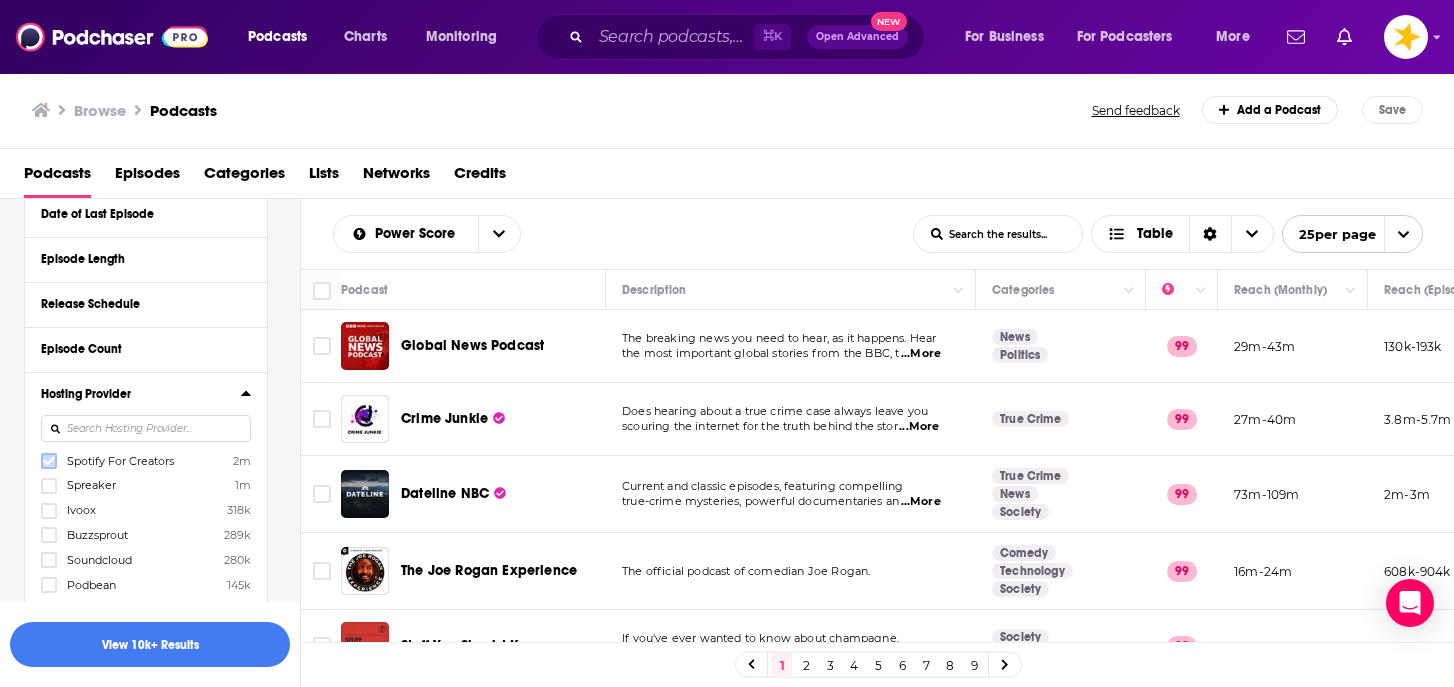 click 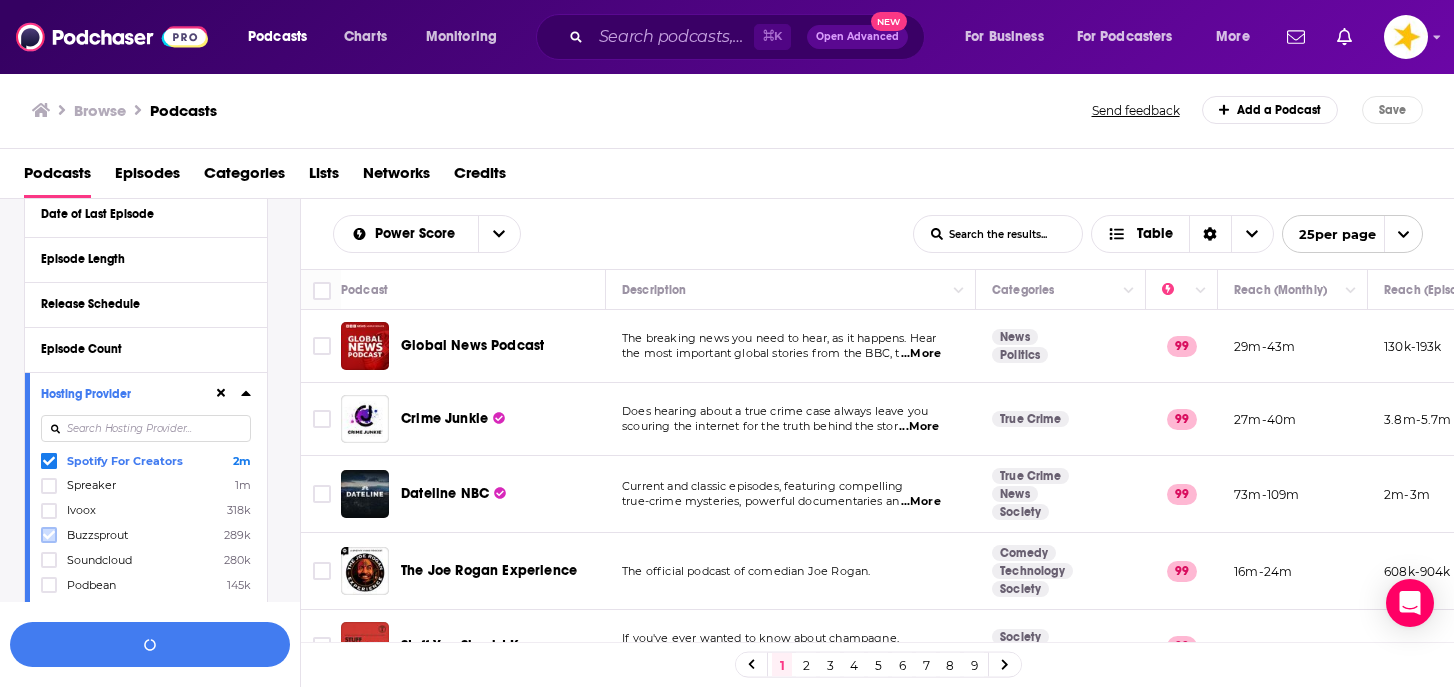 click 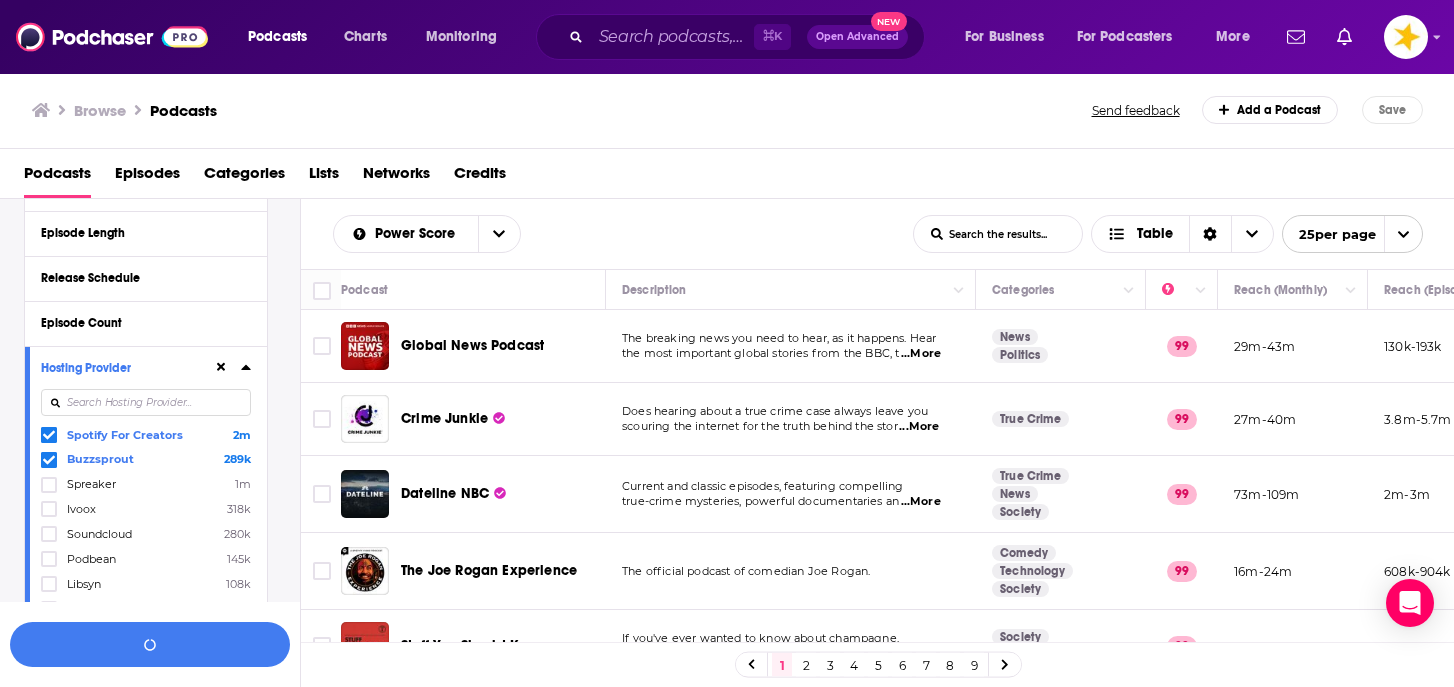 scroll, scrollTop: 895, scrollLeft: 0, axis: vertical 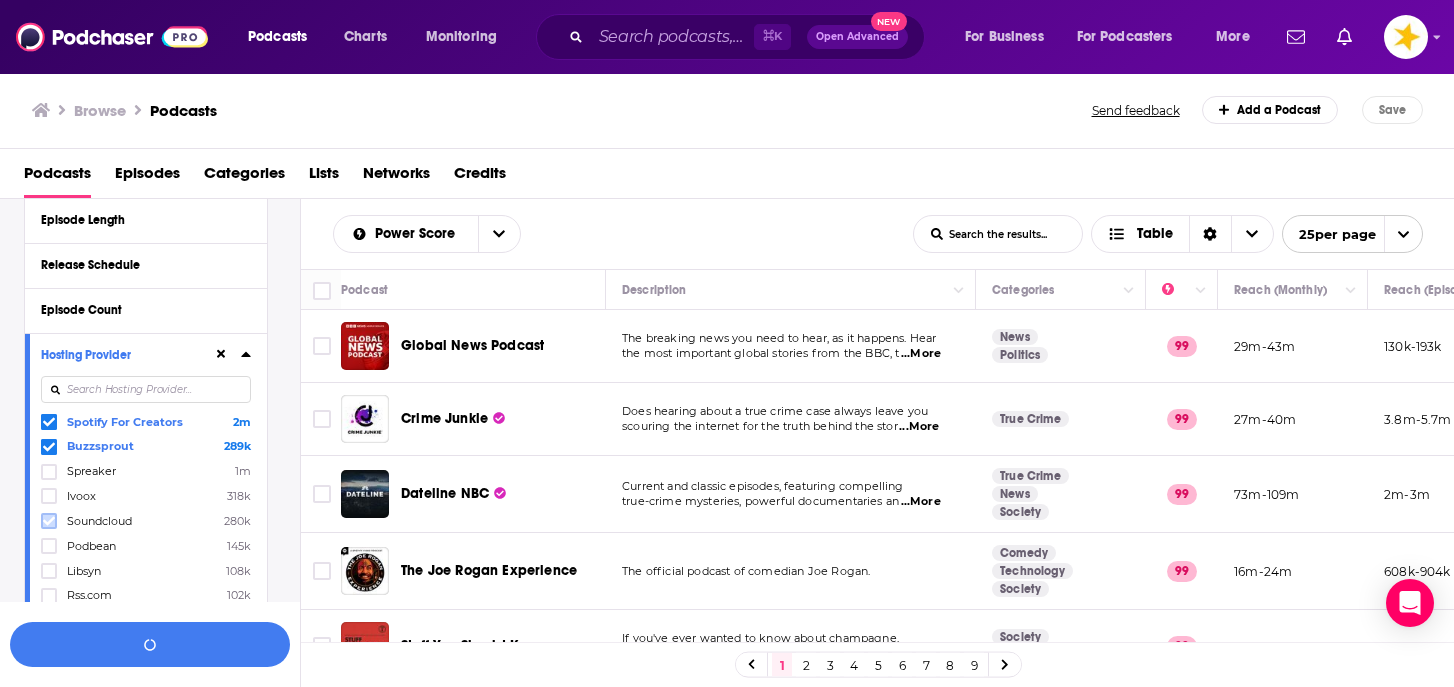 click 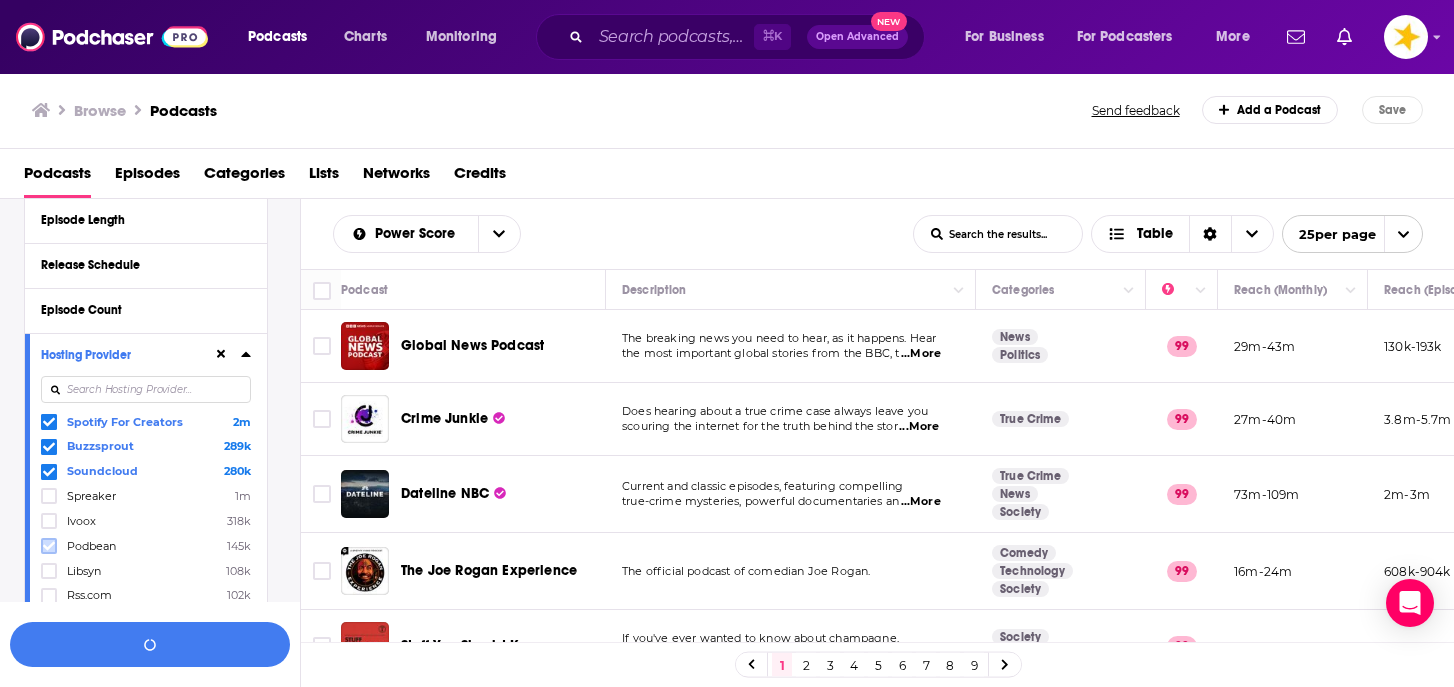 click 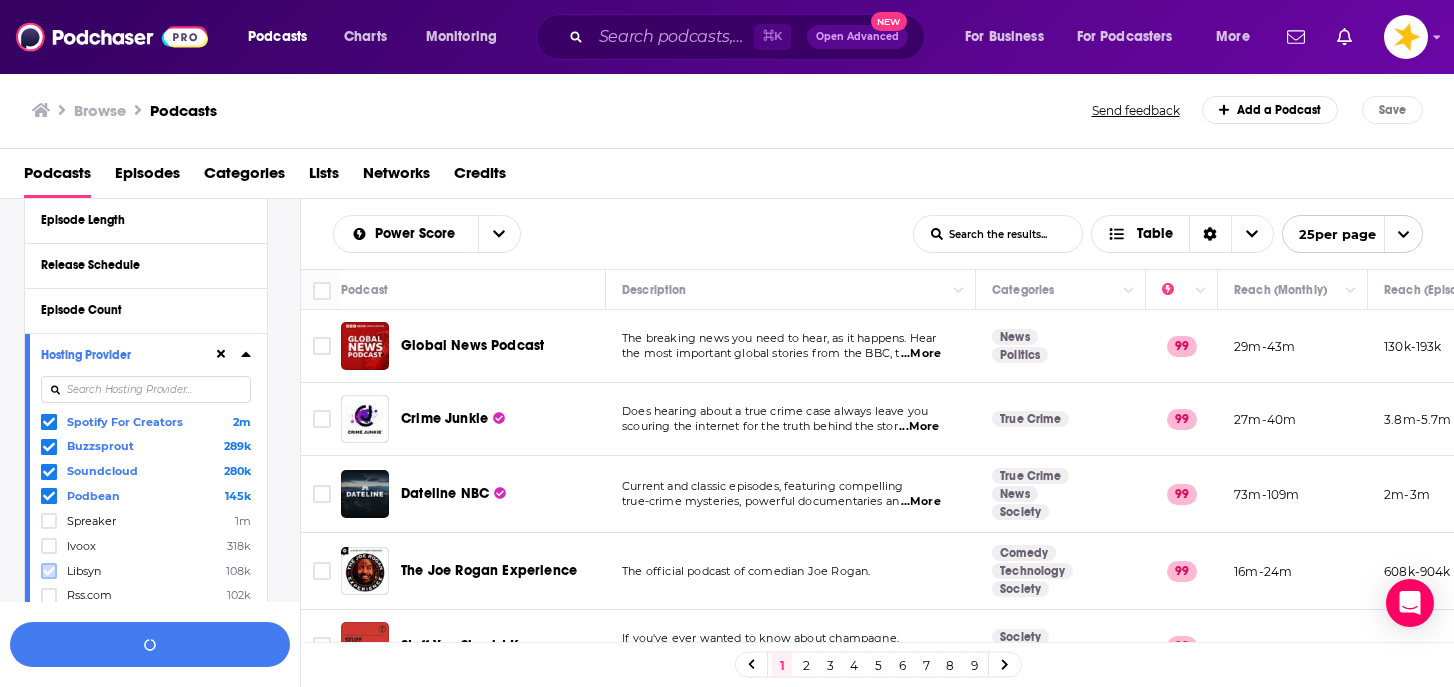 click 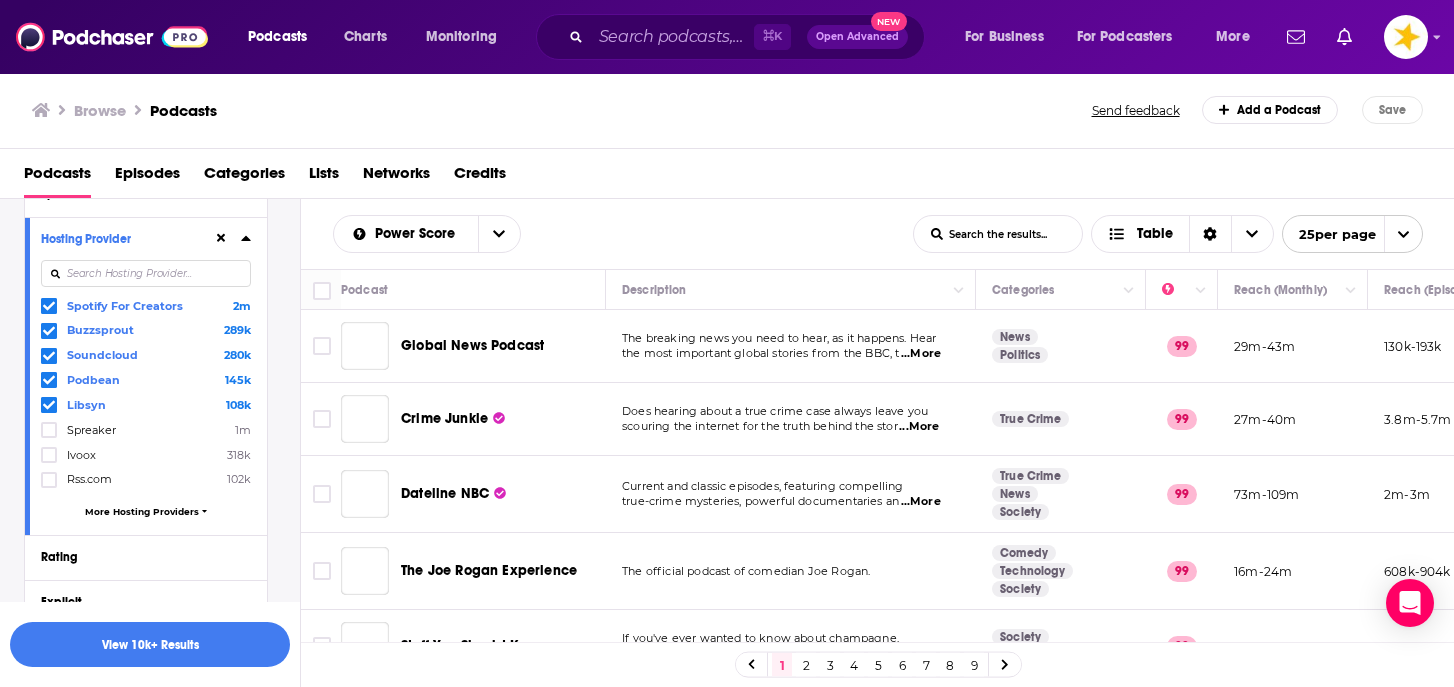 scroll, scrollTop: 1022, scrollLeft: 0, axis: vertical 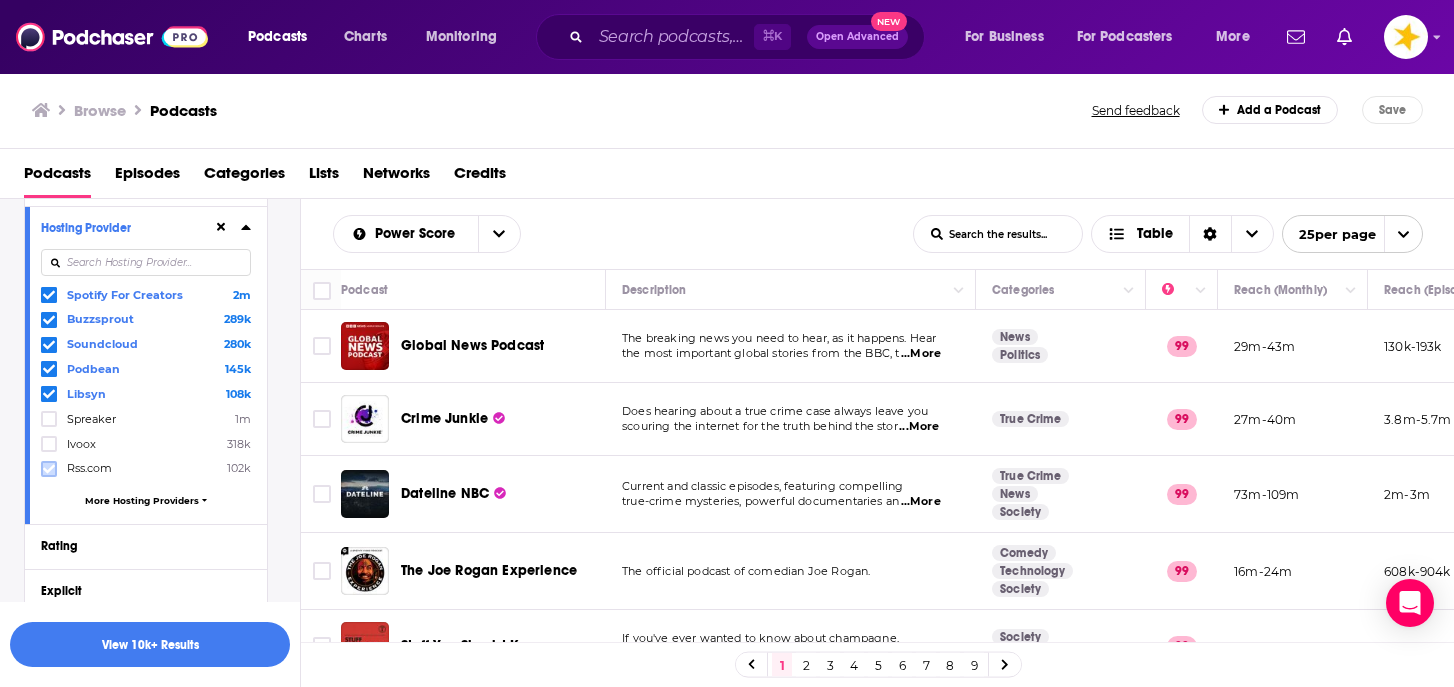 click 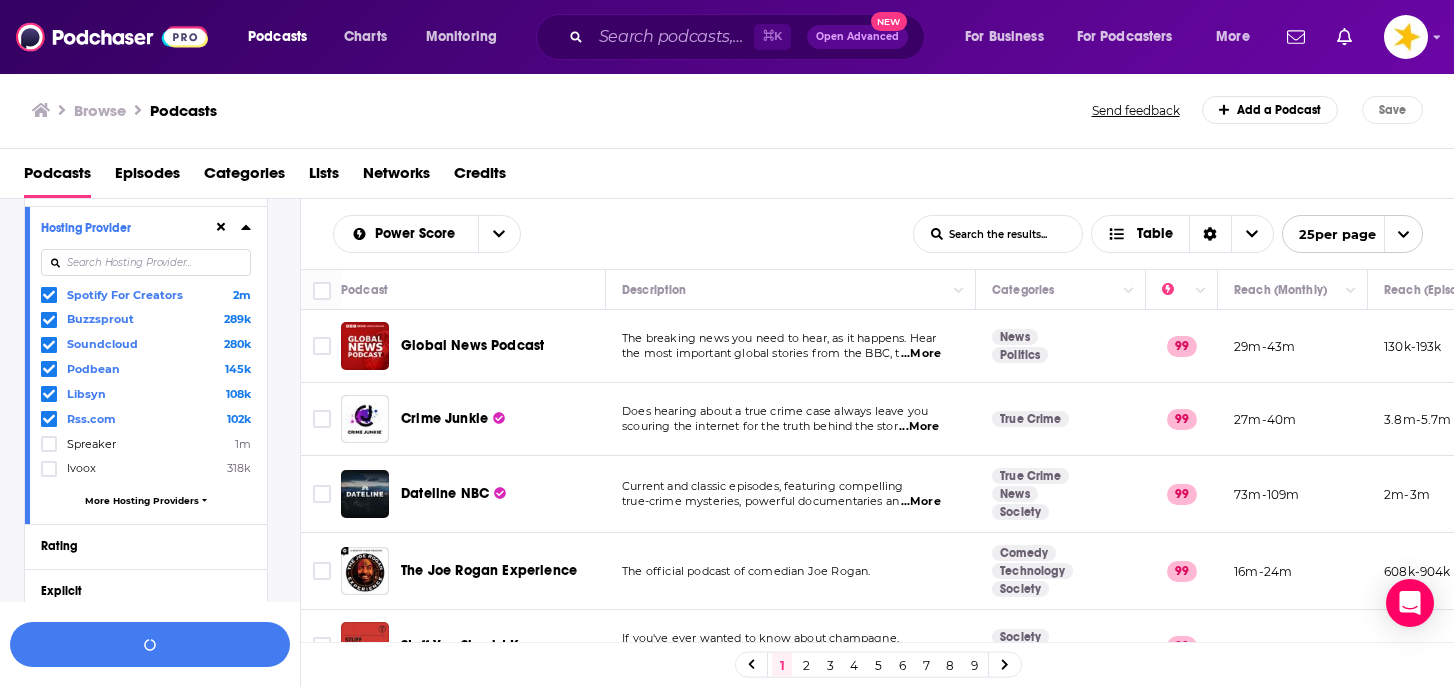 click on "More Hosting Providers" at bounding box center [142, 500] 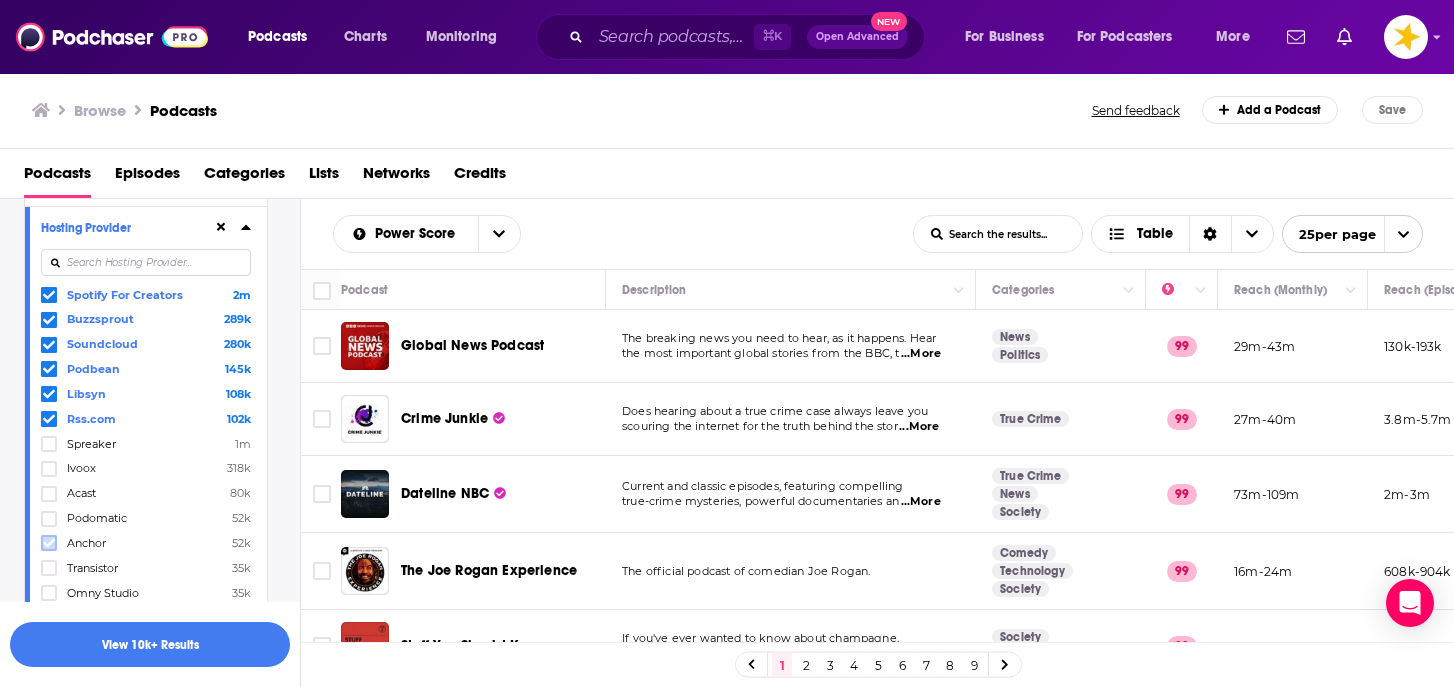 click 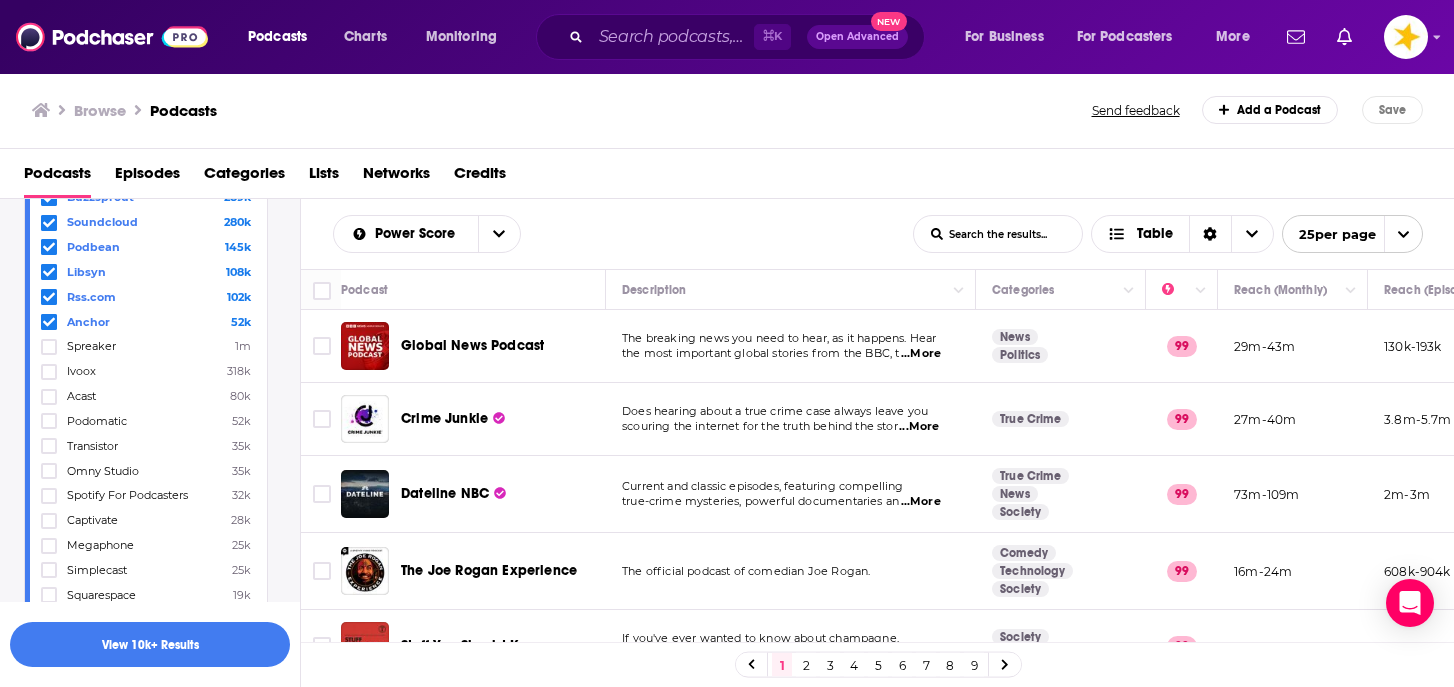 scroll, scrollTop: 1145, scrollLeft: 0, axis: vertical 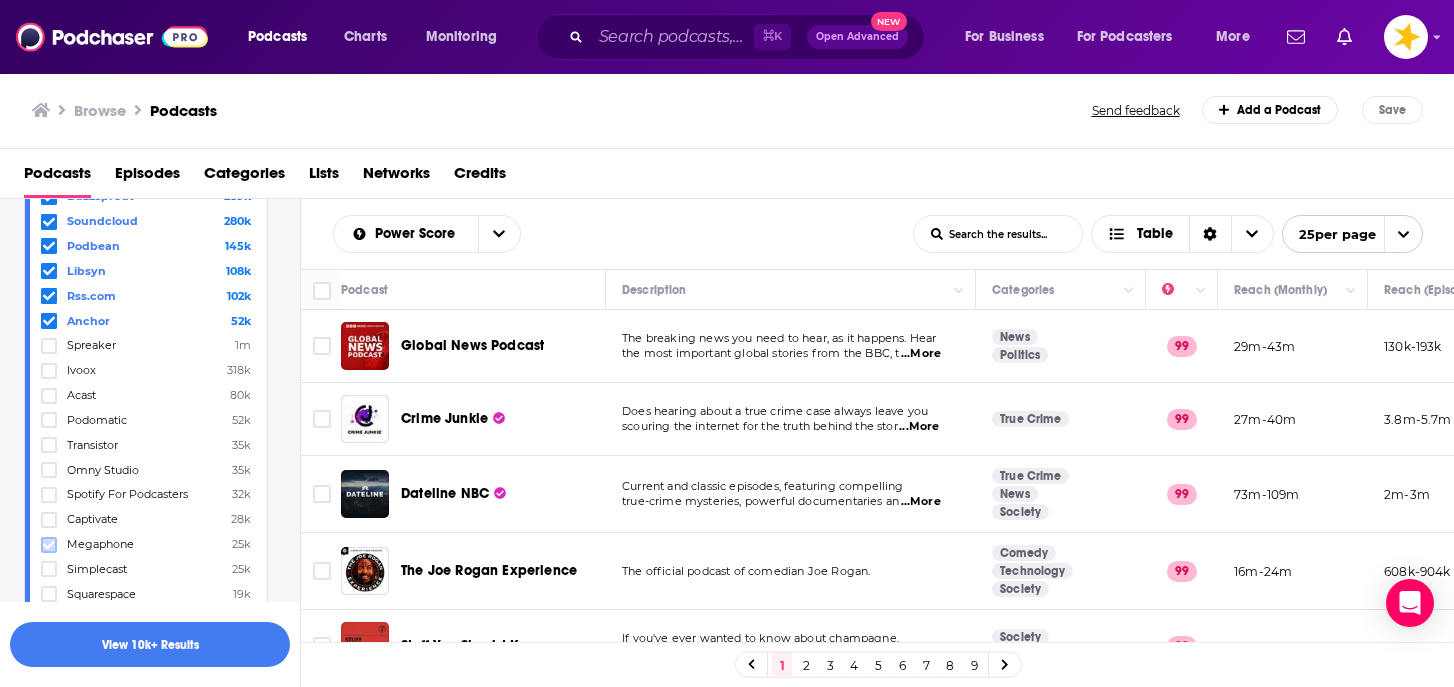 click 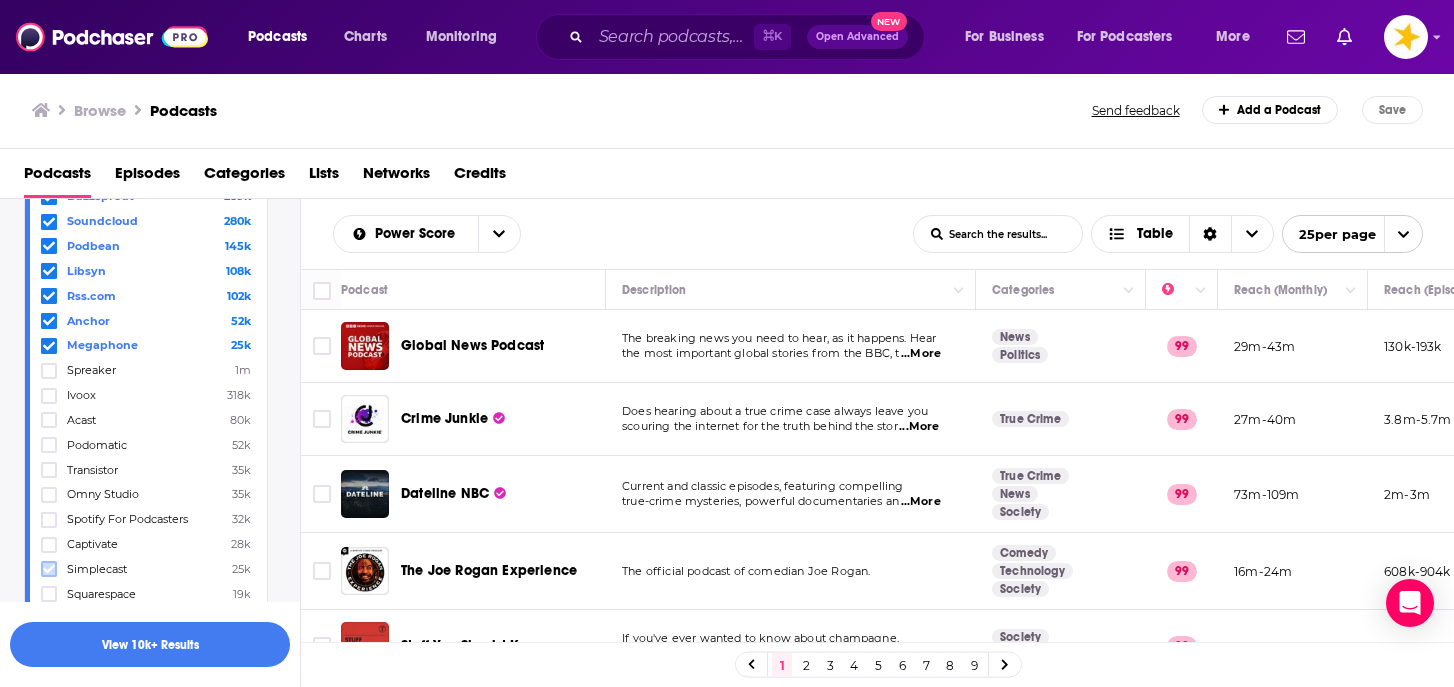 click 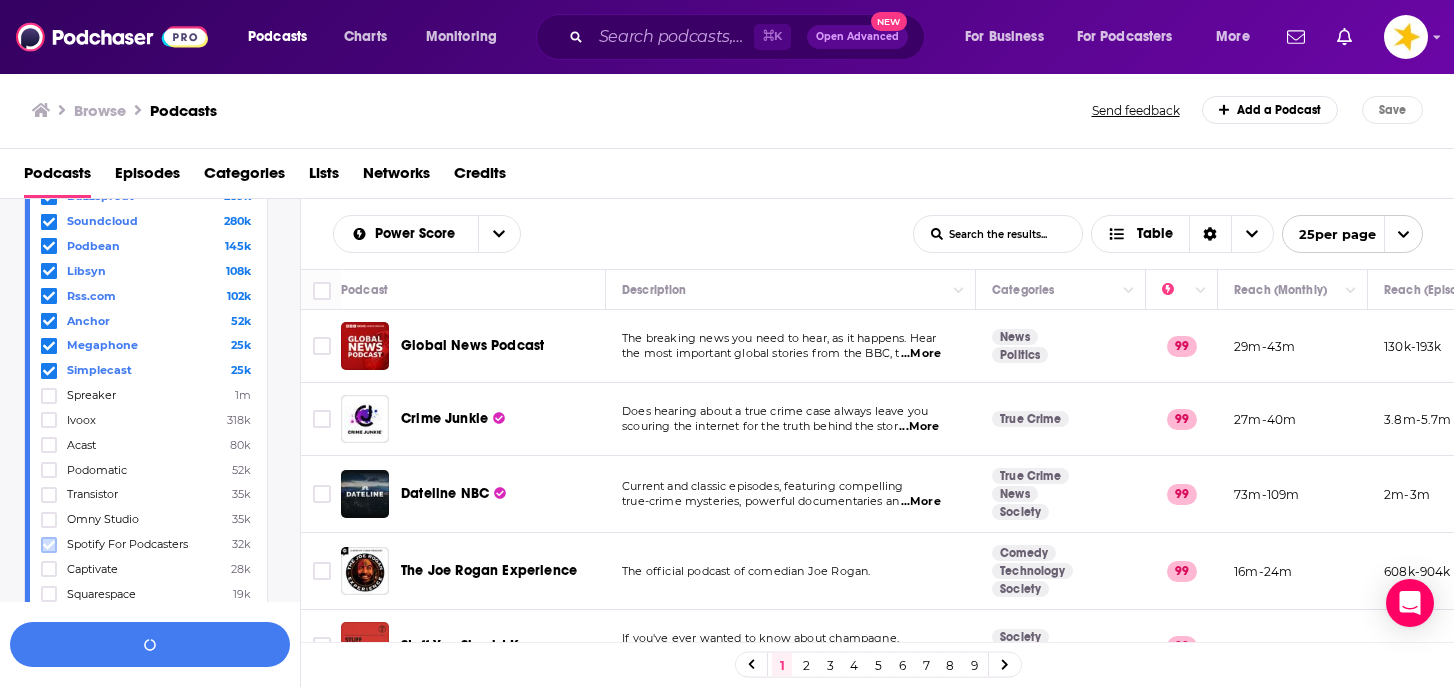 click 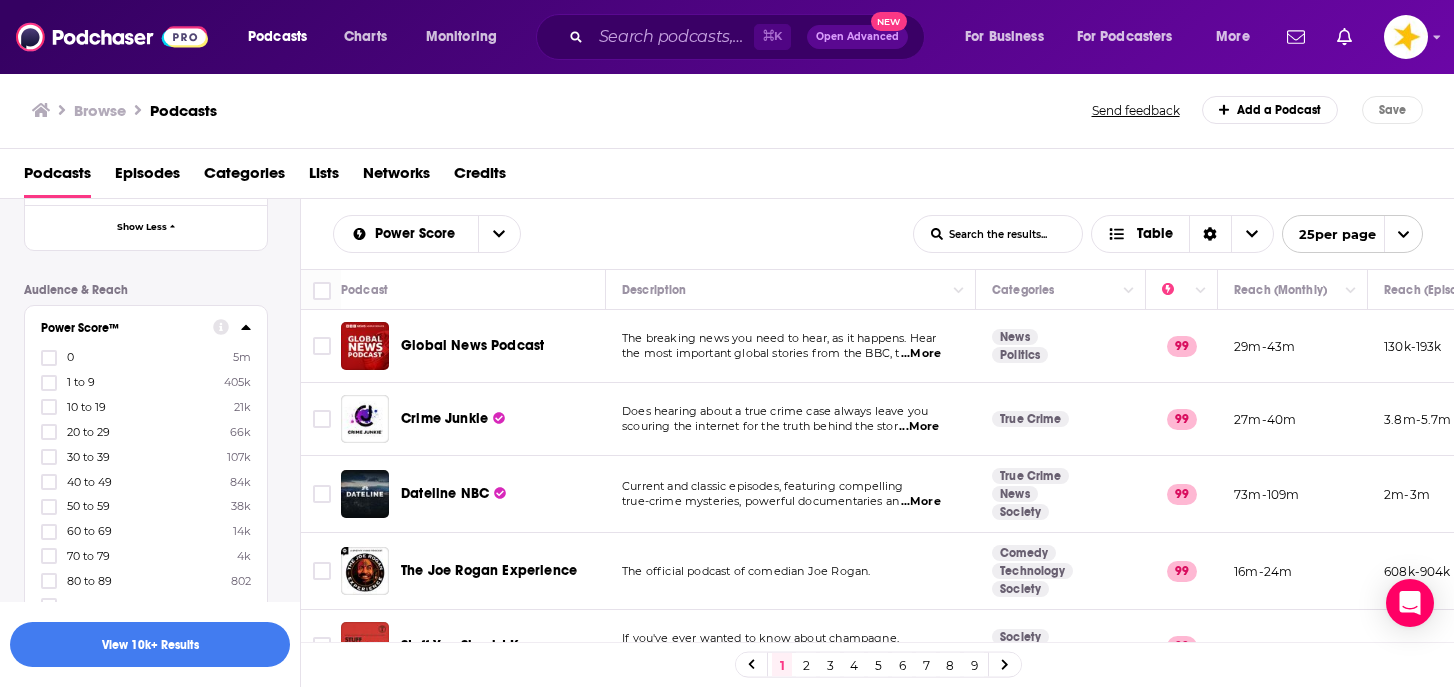 scroll, scrollTop: 6236, scrollLeft: 0, axis: vertical 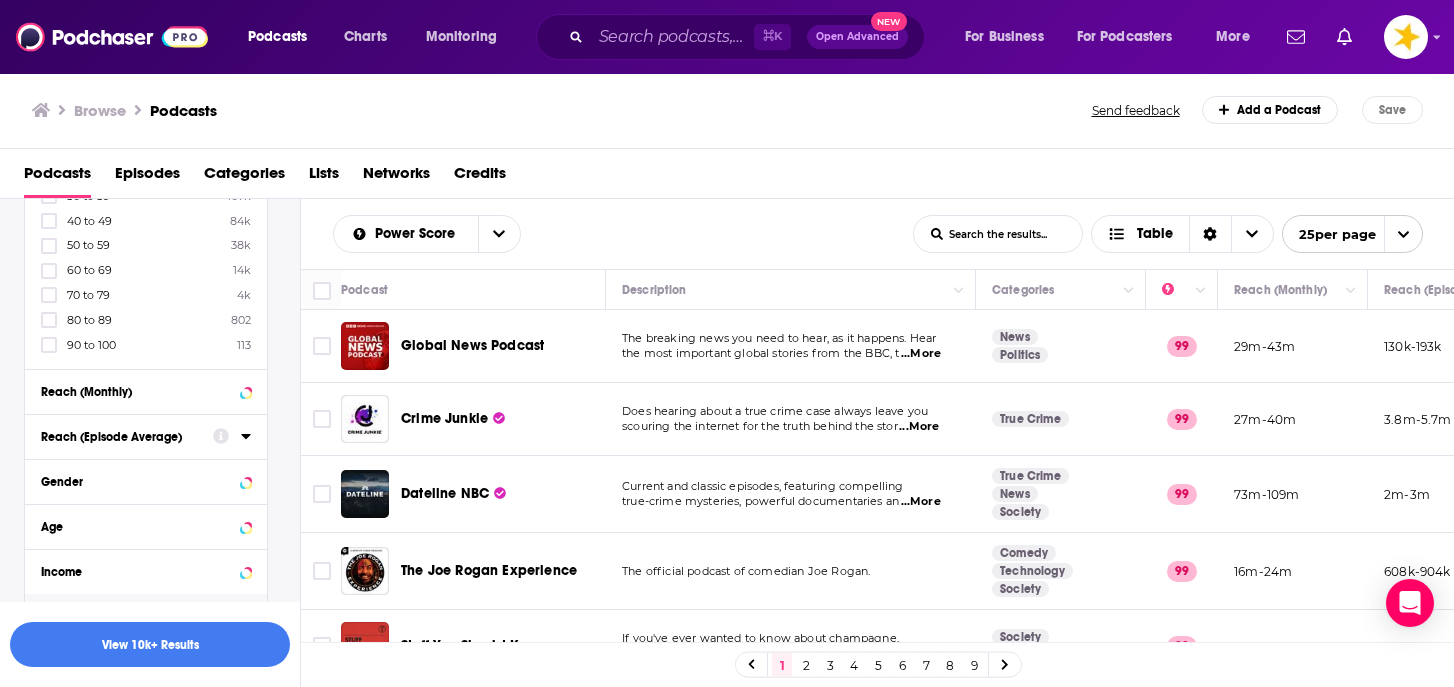 click on "Show More" at bounding box center (142, 616) 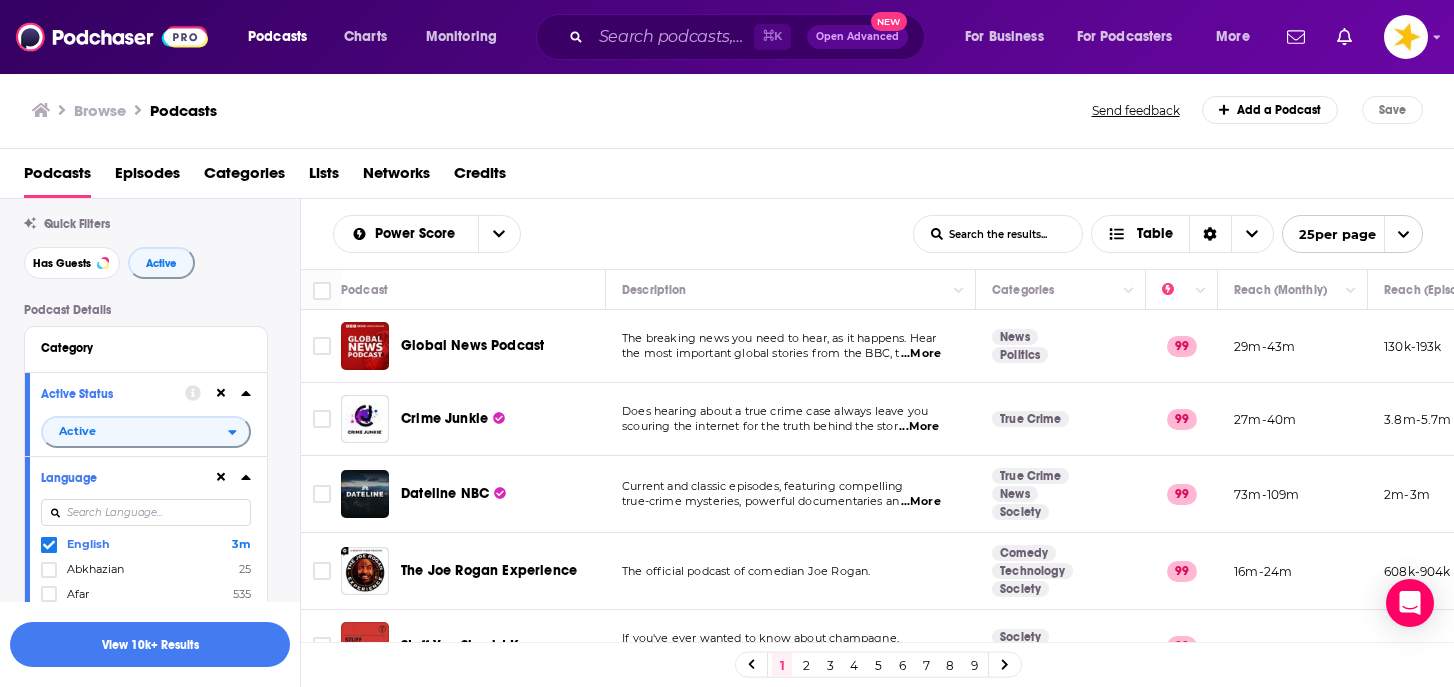 scroll, scrollTop: 46, scrollLeft: 0, axis: vertical 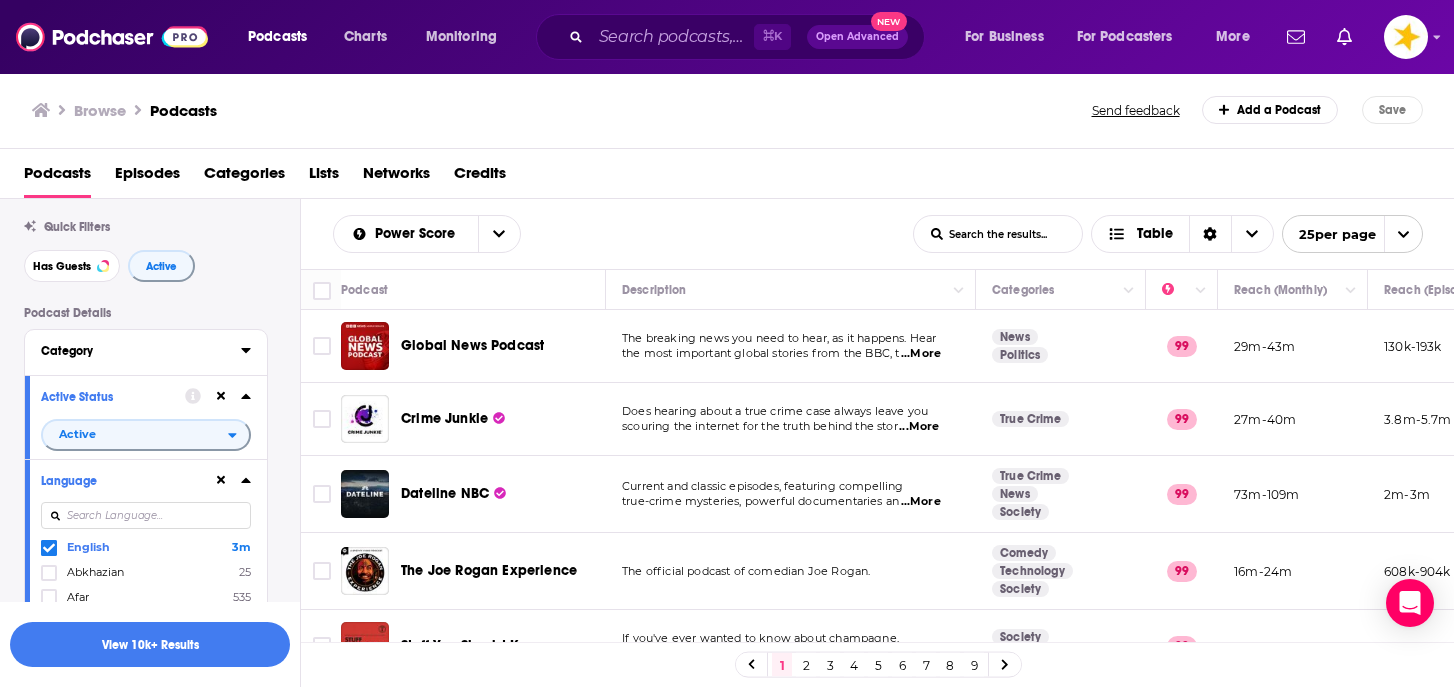 click on "Category" at bounding box center [134, 351] 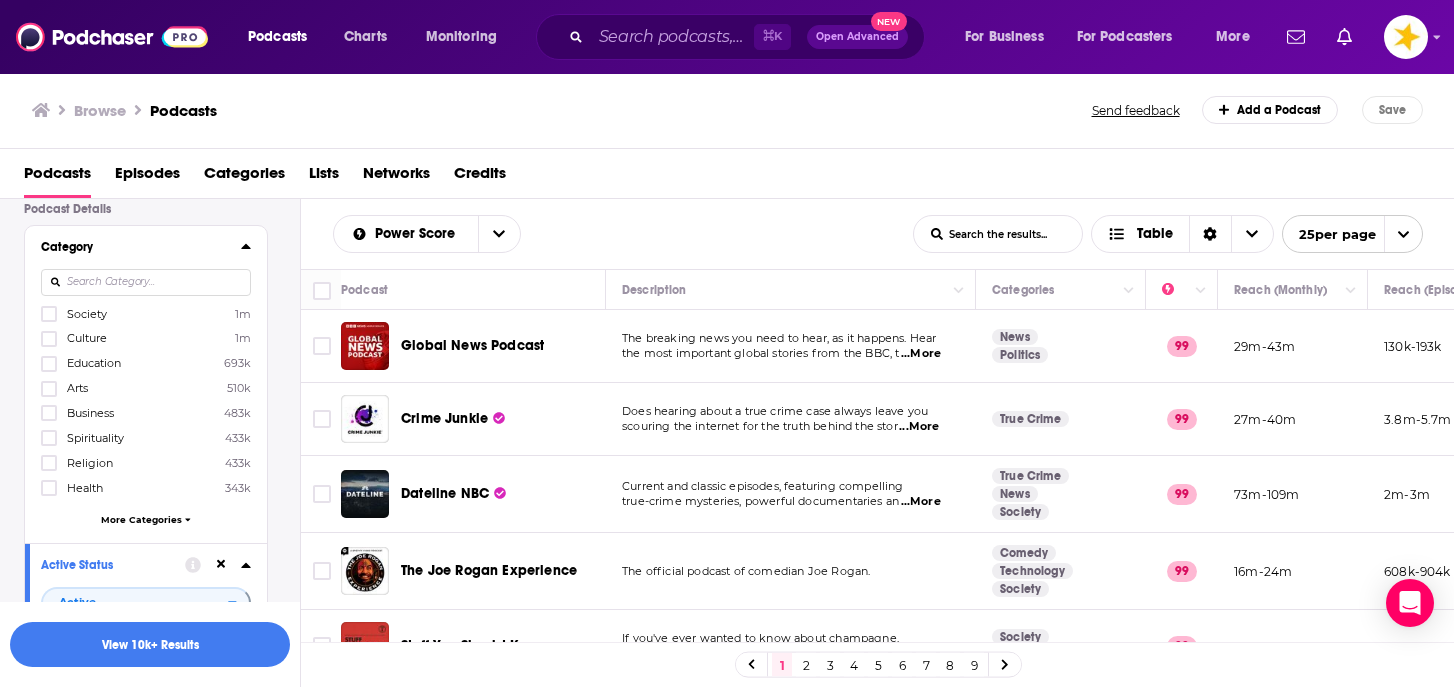 scroll, scrollTop: 142, scrollLeft: 0, axis: vertical 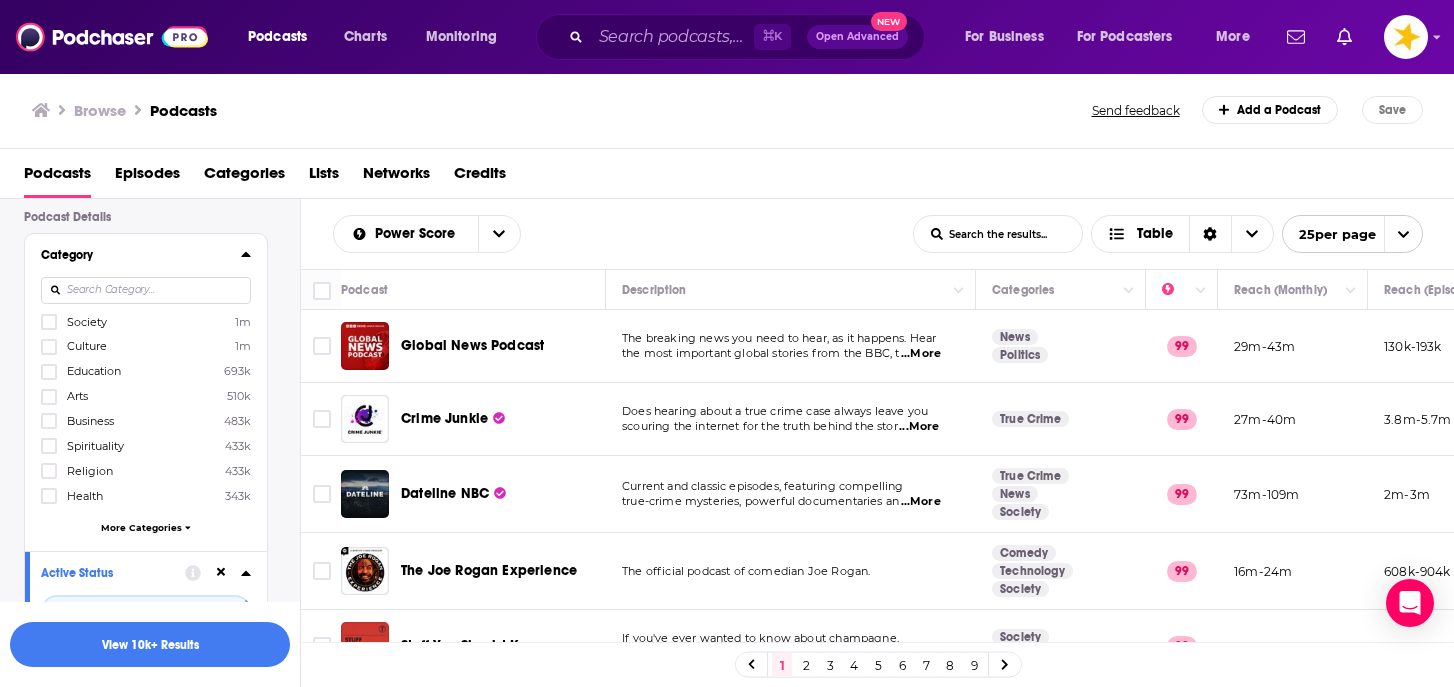 click on "More Categories" at bounding box center [141, 527] 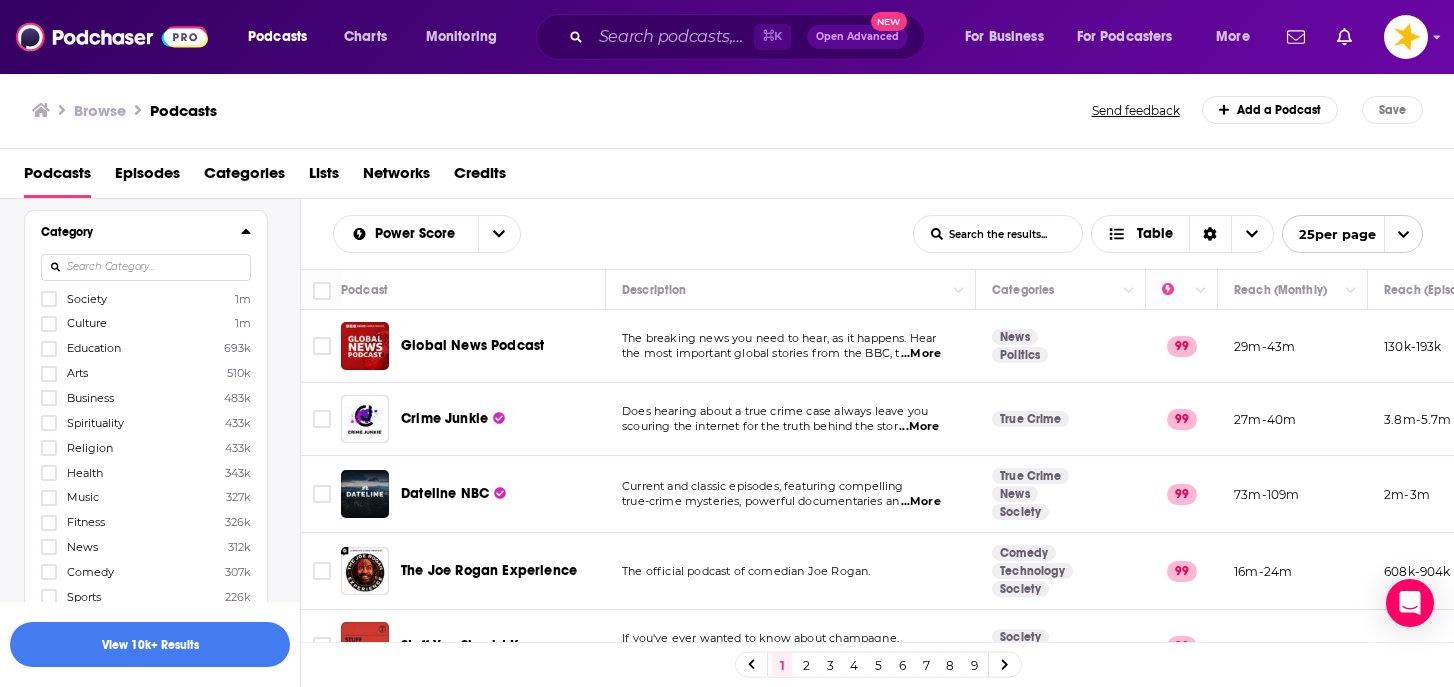 scroll, scrollTop: 161, scrollLeft: 0, axis: vertical 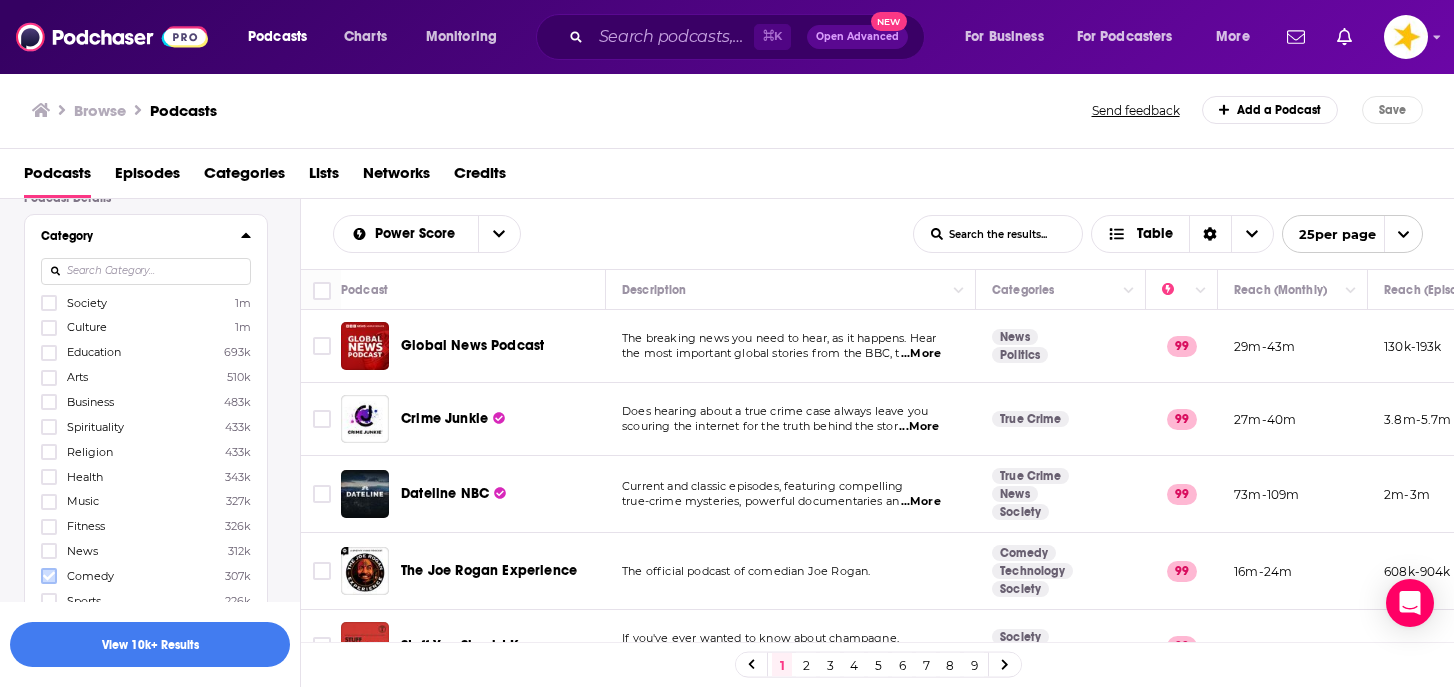 click 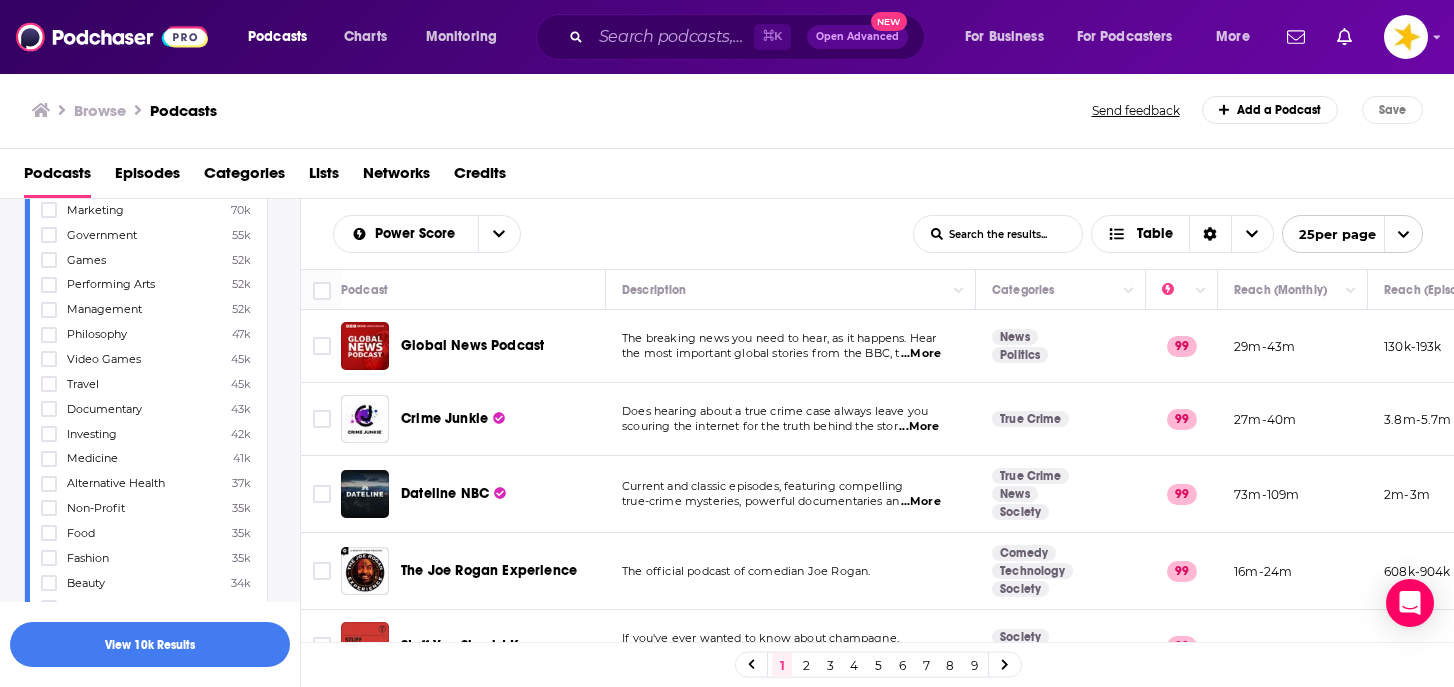 scroll, scrollTop: 0, scrollLeft: 0, axis: both 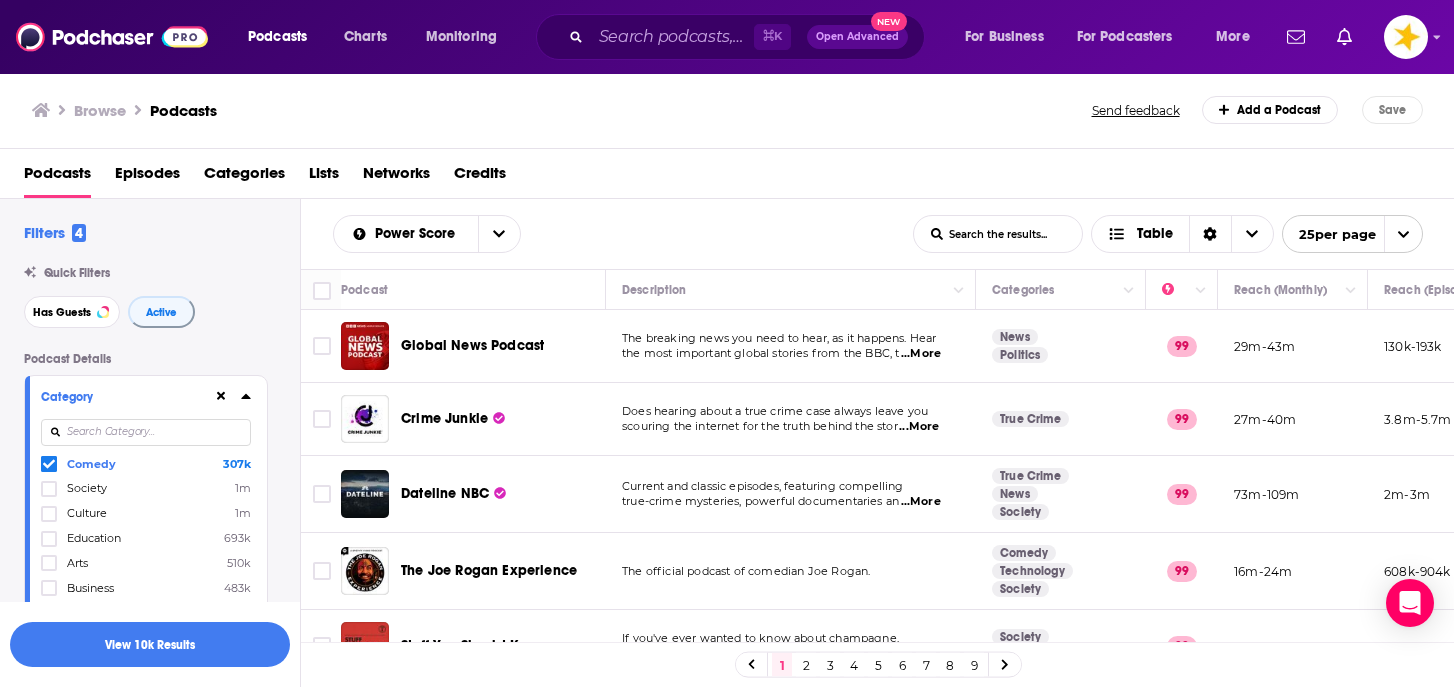 click at bounding box center (146, 432) 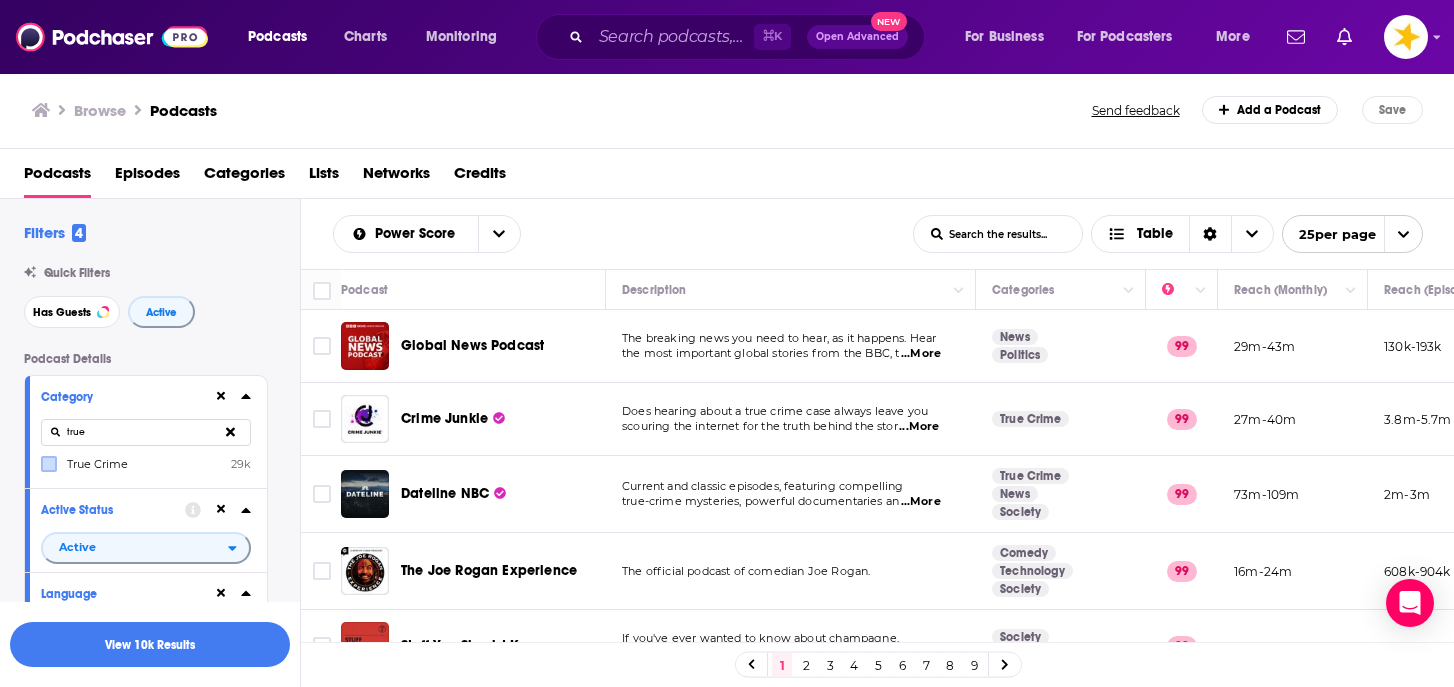 type on "true" 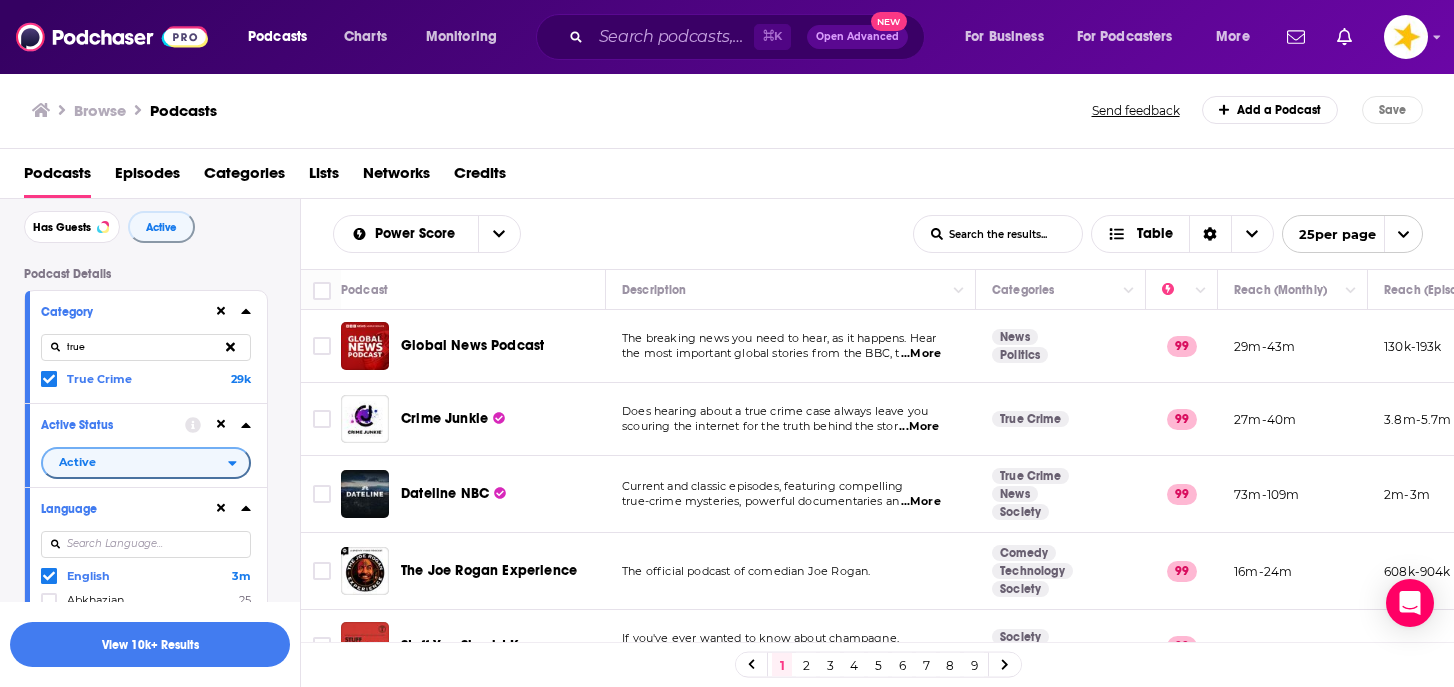 scroll, scrollTop: 87, scrollLeft: 0, axis: vertical 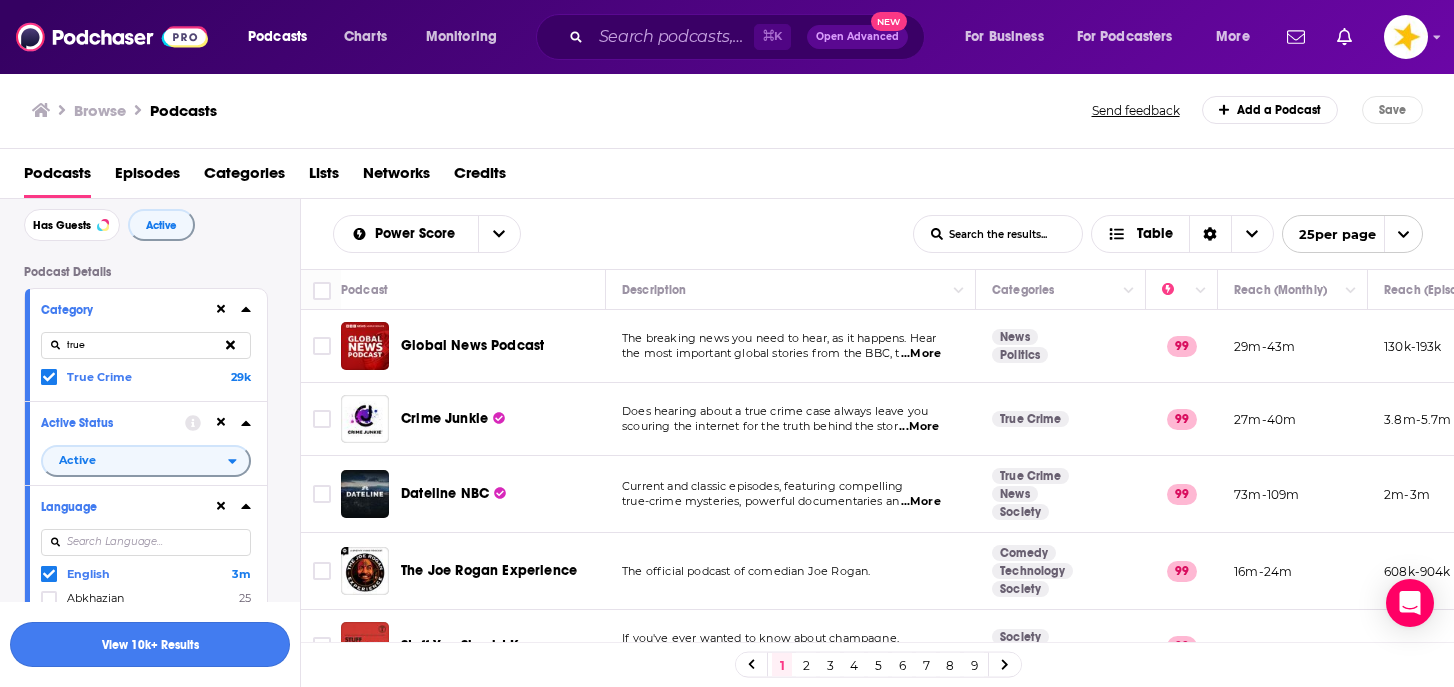 click on "View 10k+ Results" at bounding box center (150, 644) 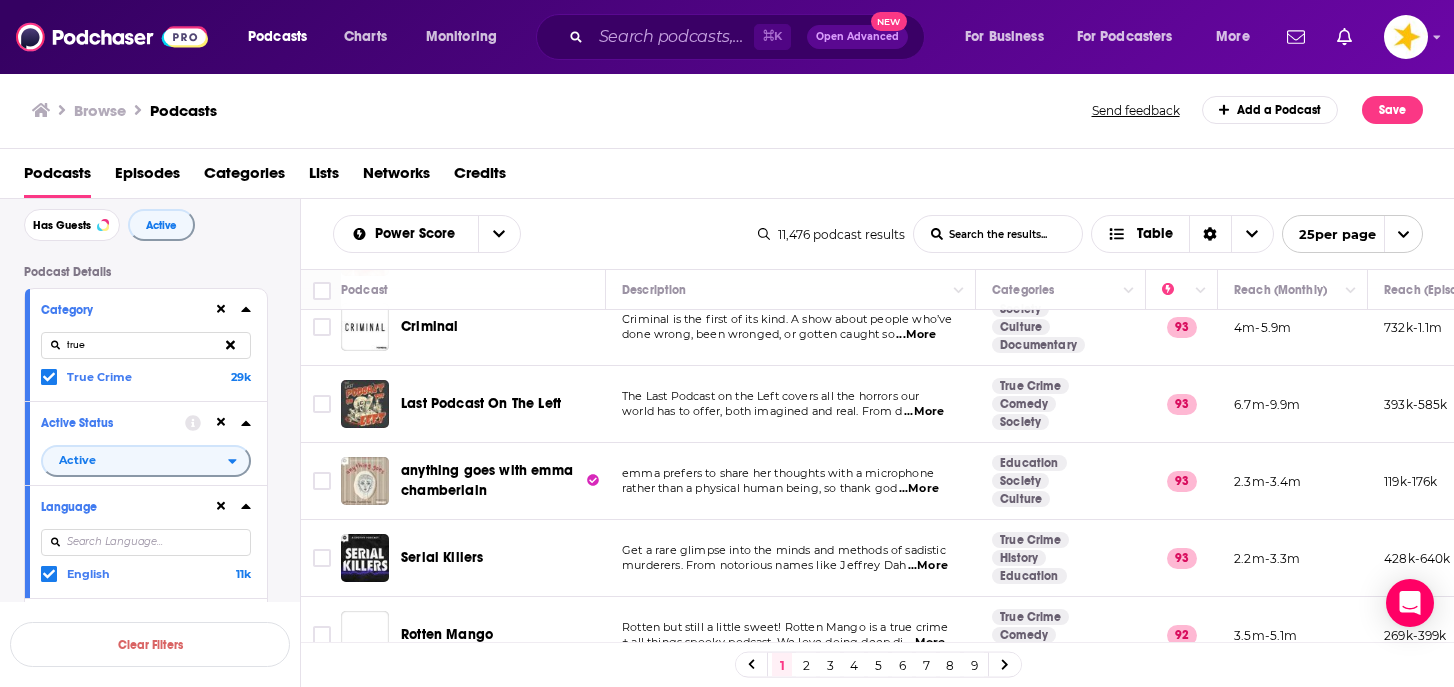 scroll, scrollTop: 704, scrollLeft: 0, axis: vertical 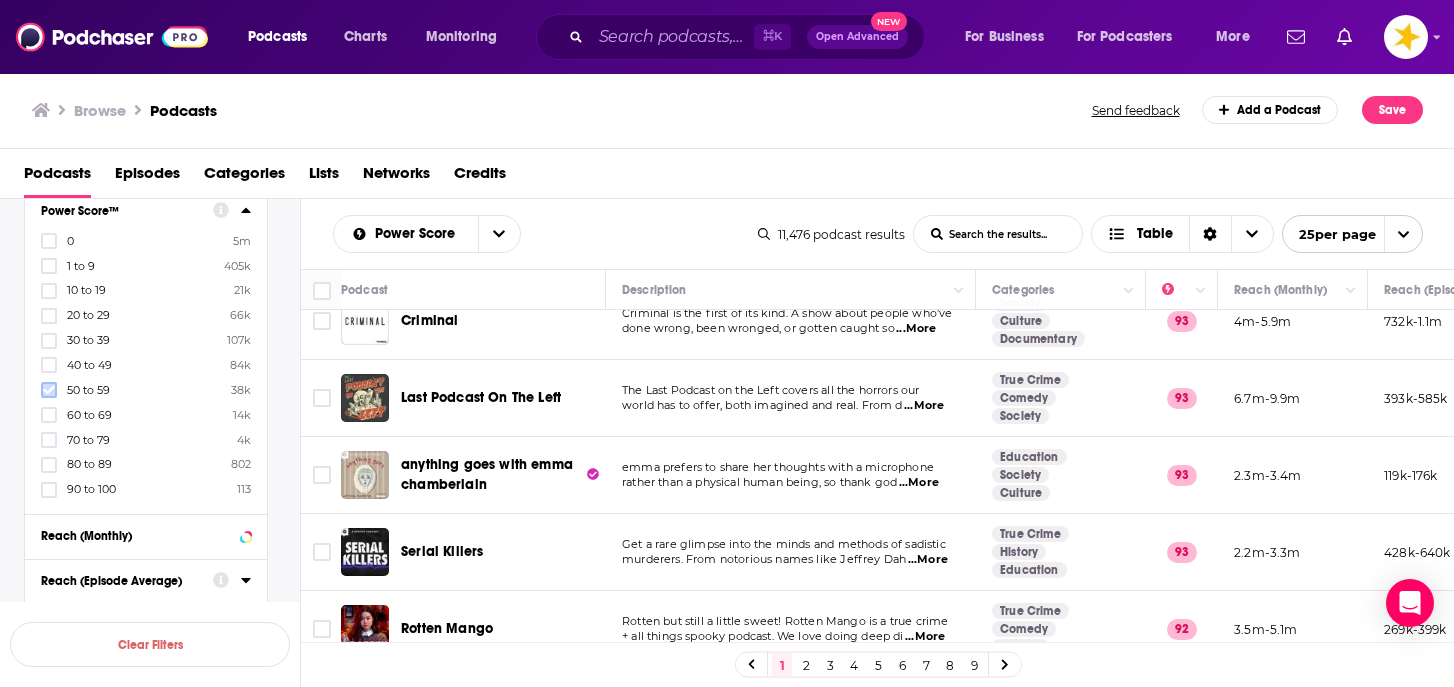 click 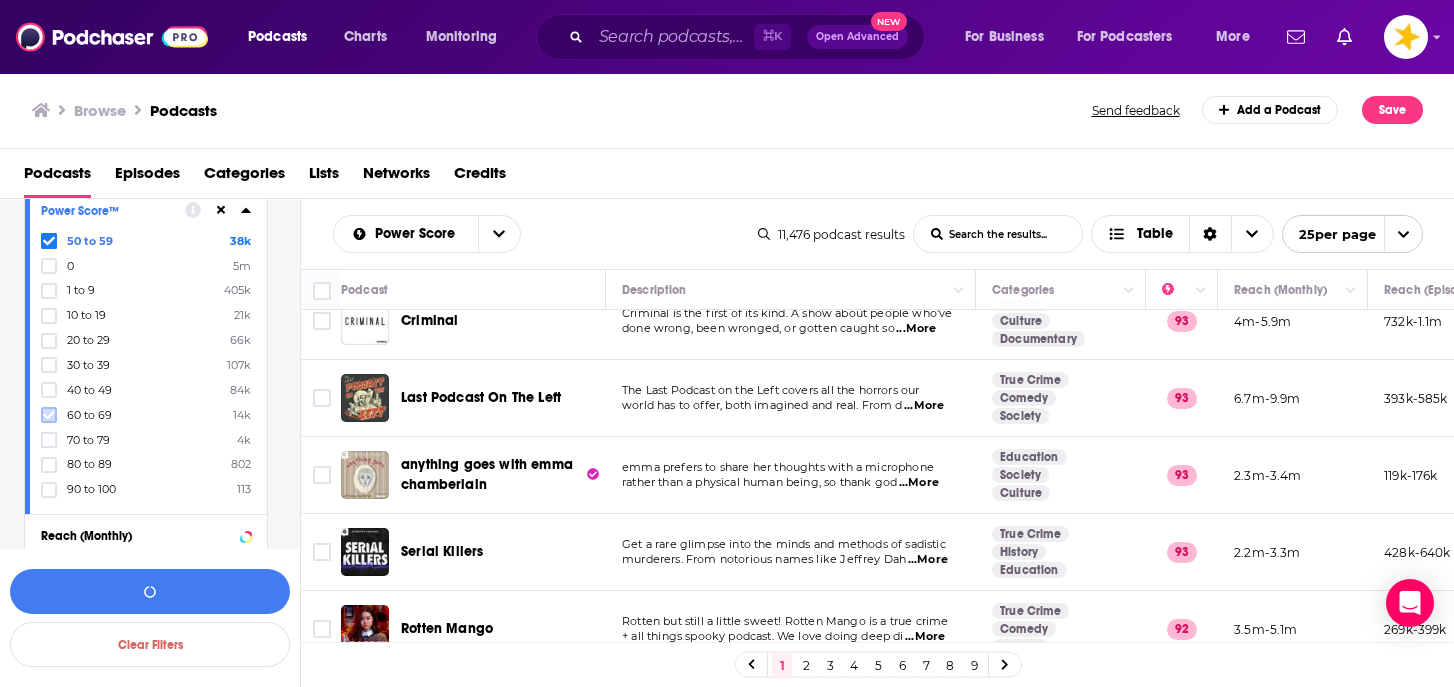 click 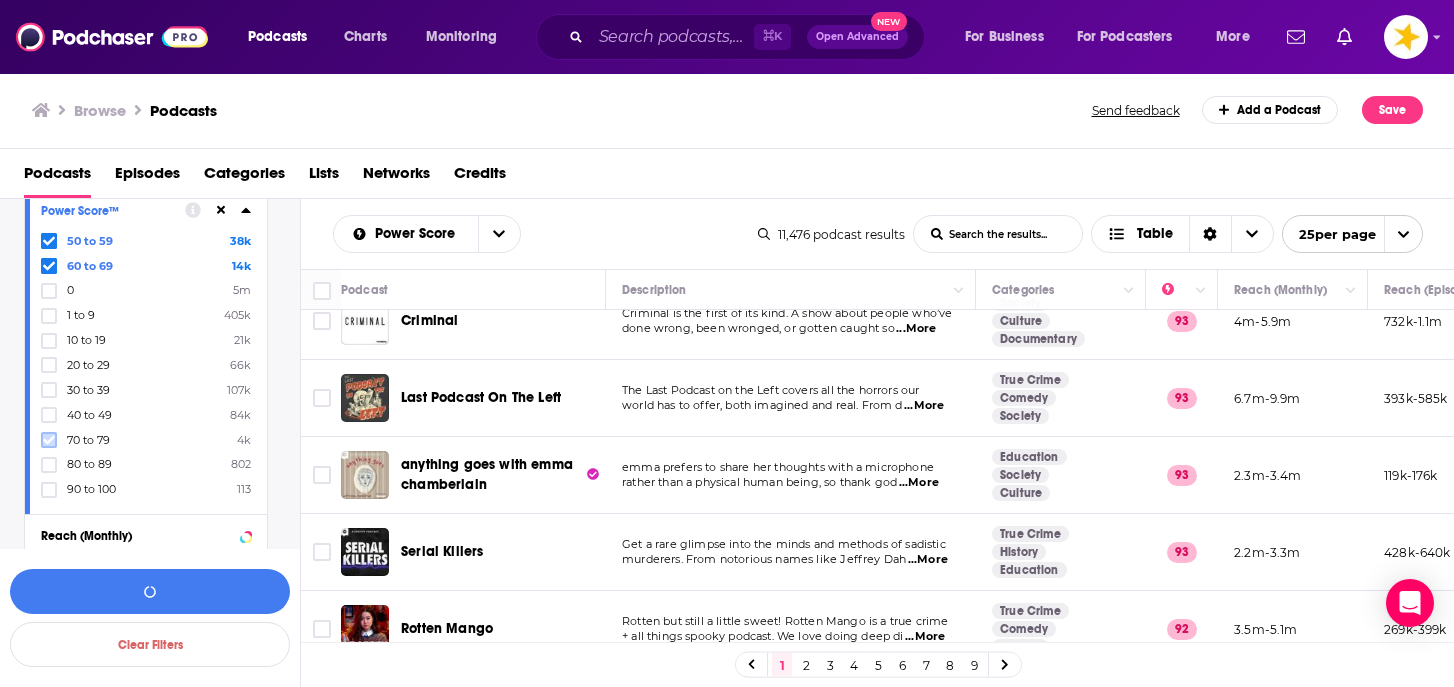 click 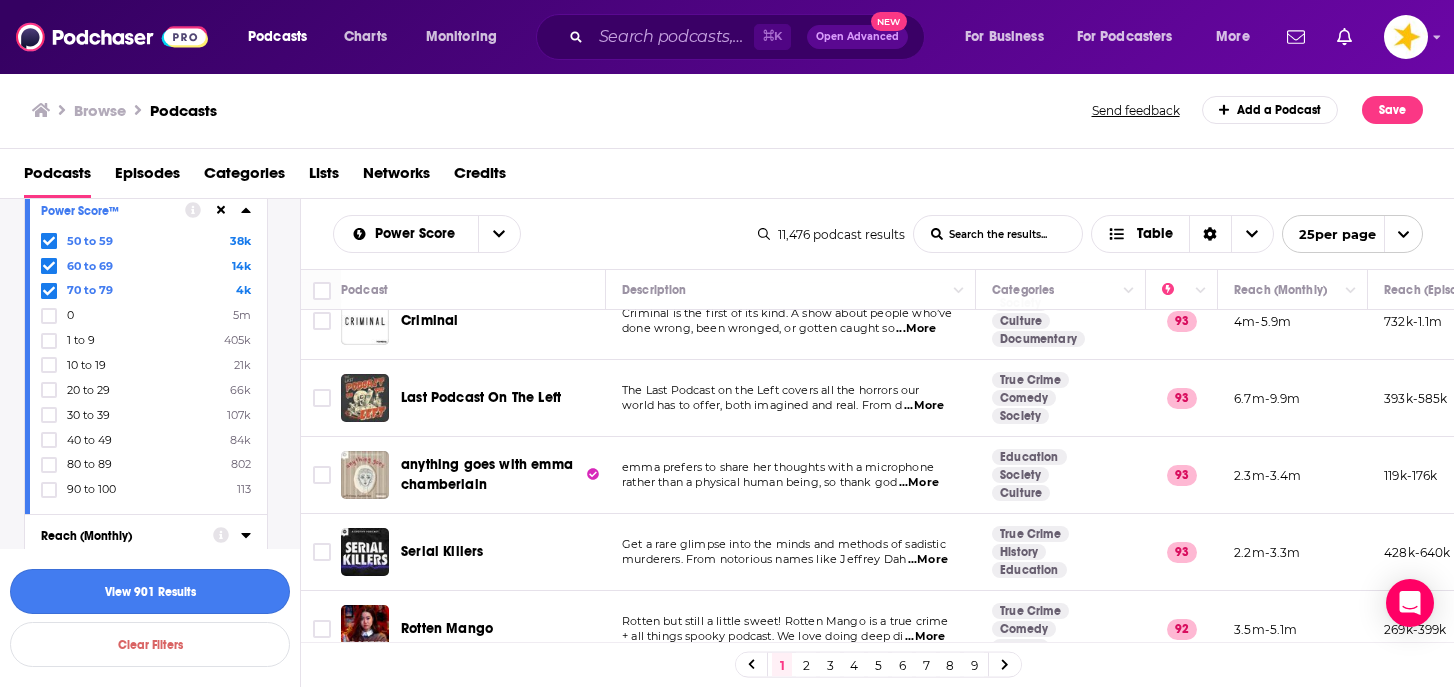 click on "View 901 Results" at bounding box center (150, 591) 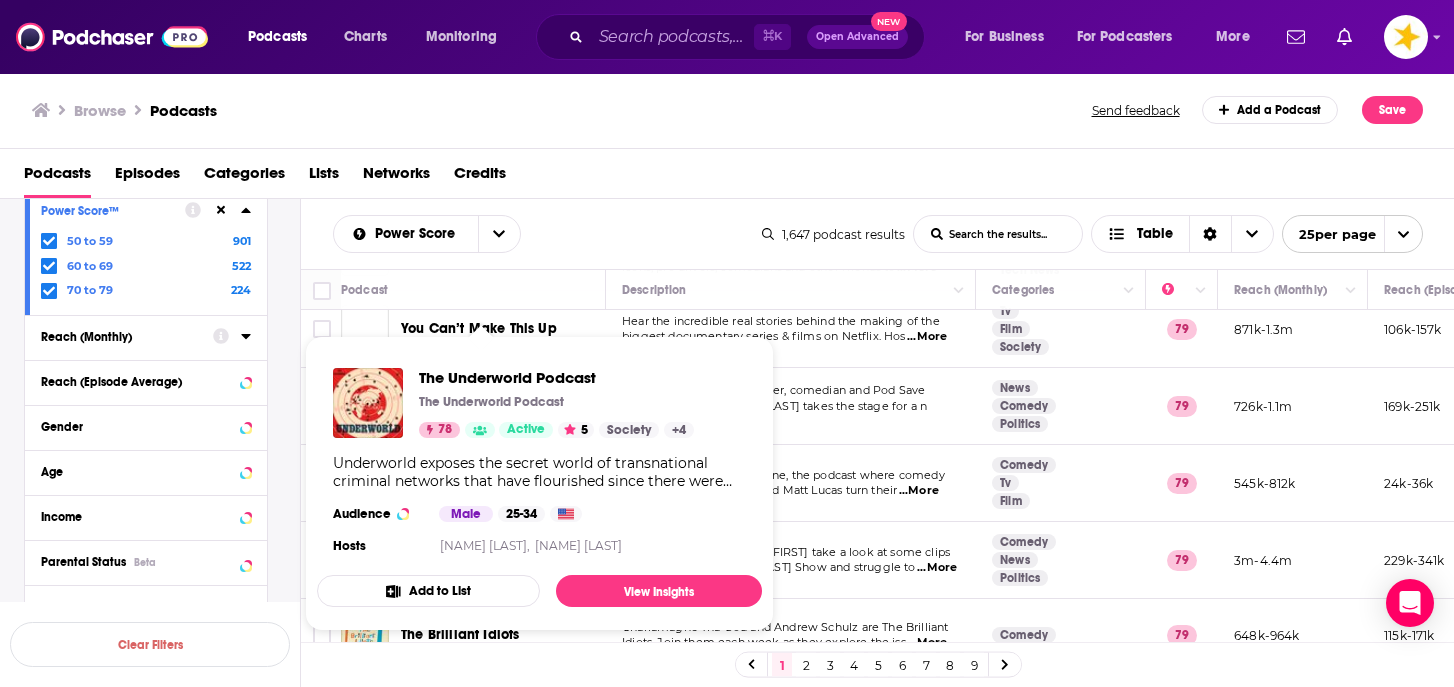scroll, scrollTop: 0, scrollLeft: 0, axis: both 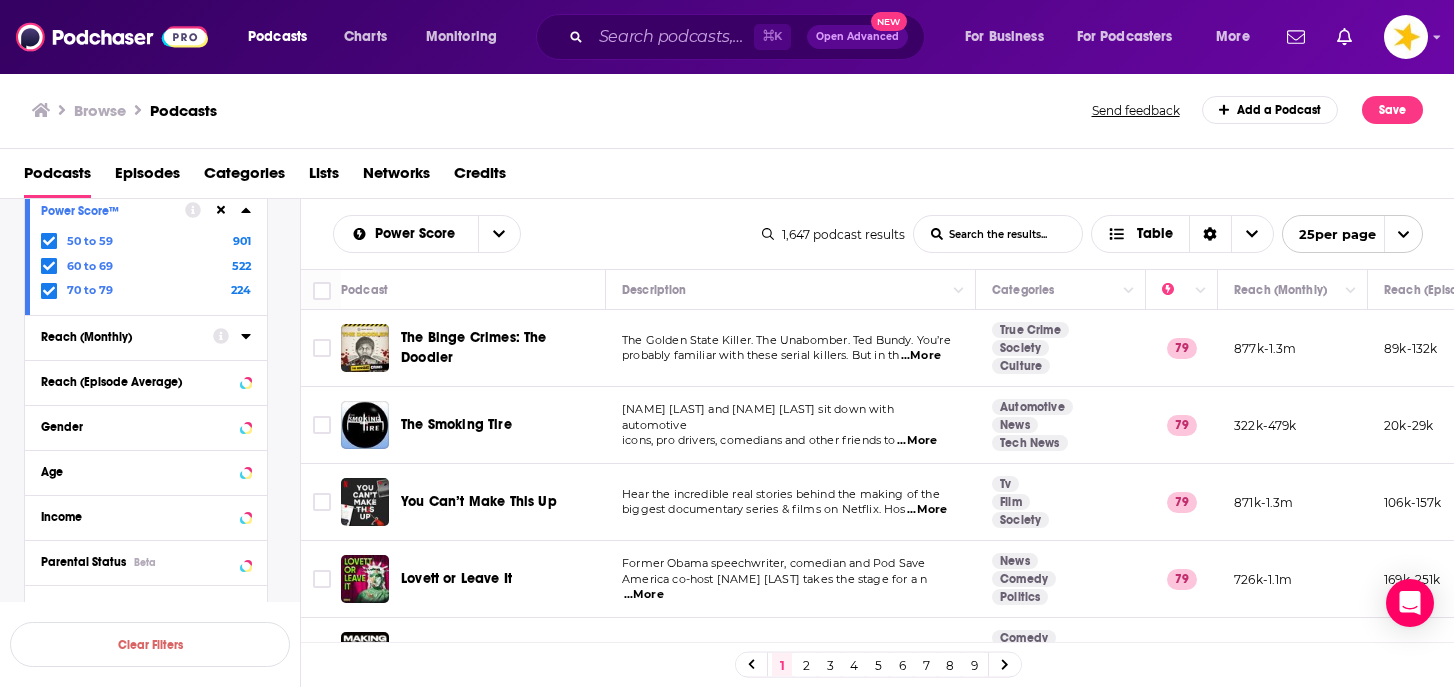 click on "Browse Podcasts Send feedback Add a Podcast Save" at bounding box center (727, 110) 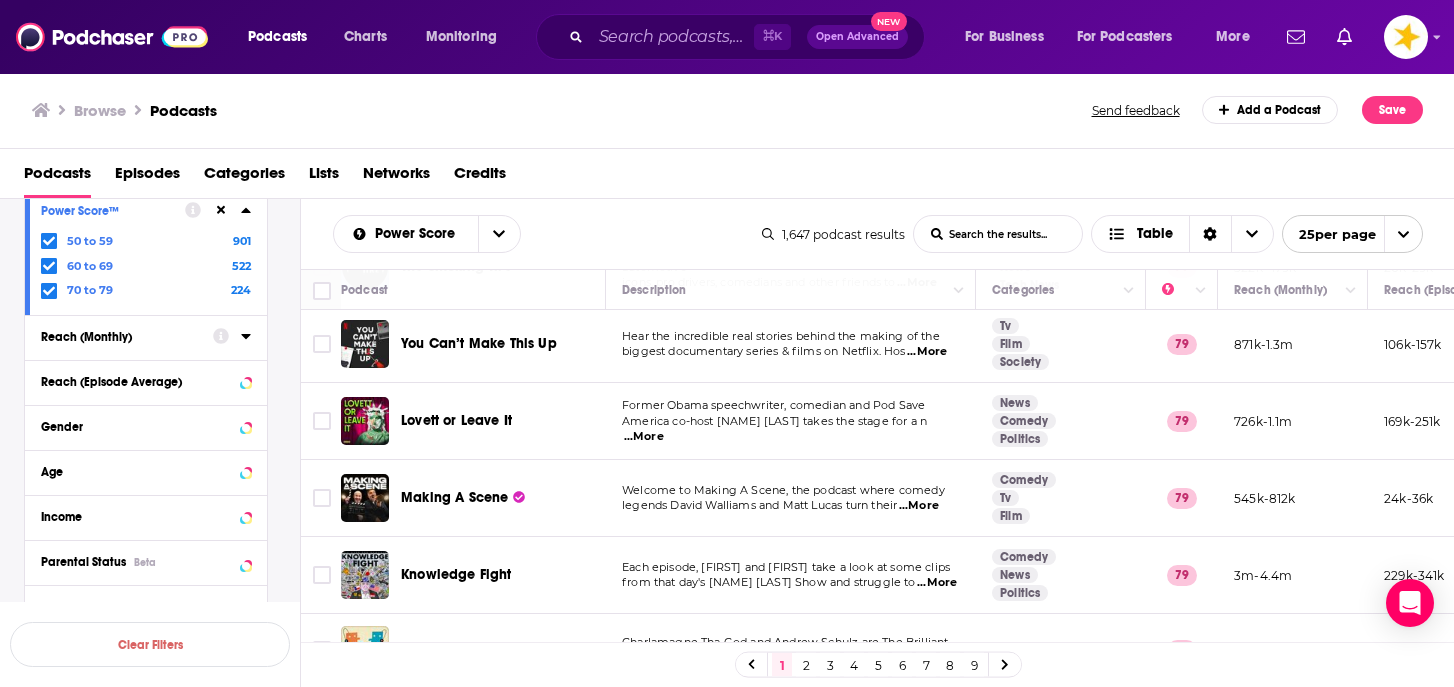 scroll, scrollTop: 161, scrollLeft: 0, axis: vertical 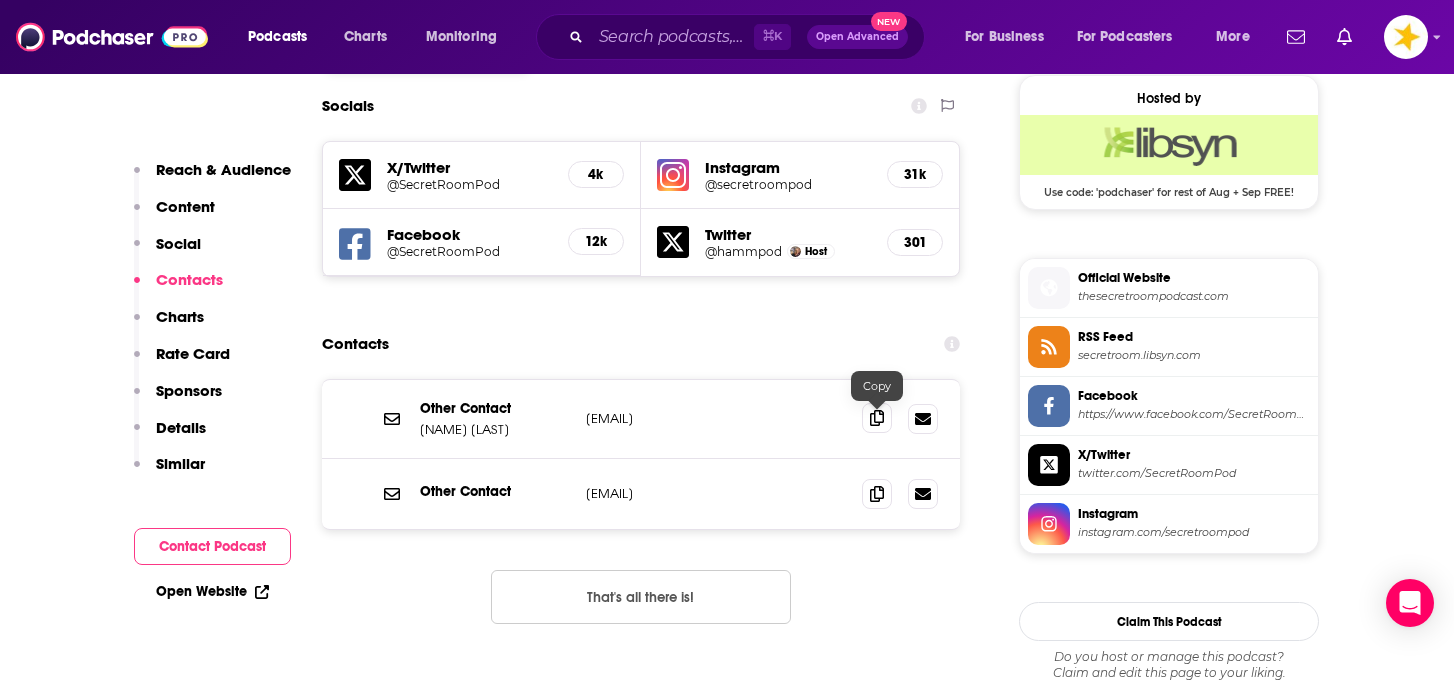 click 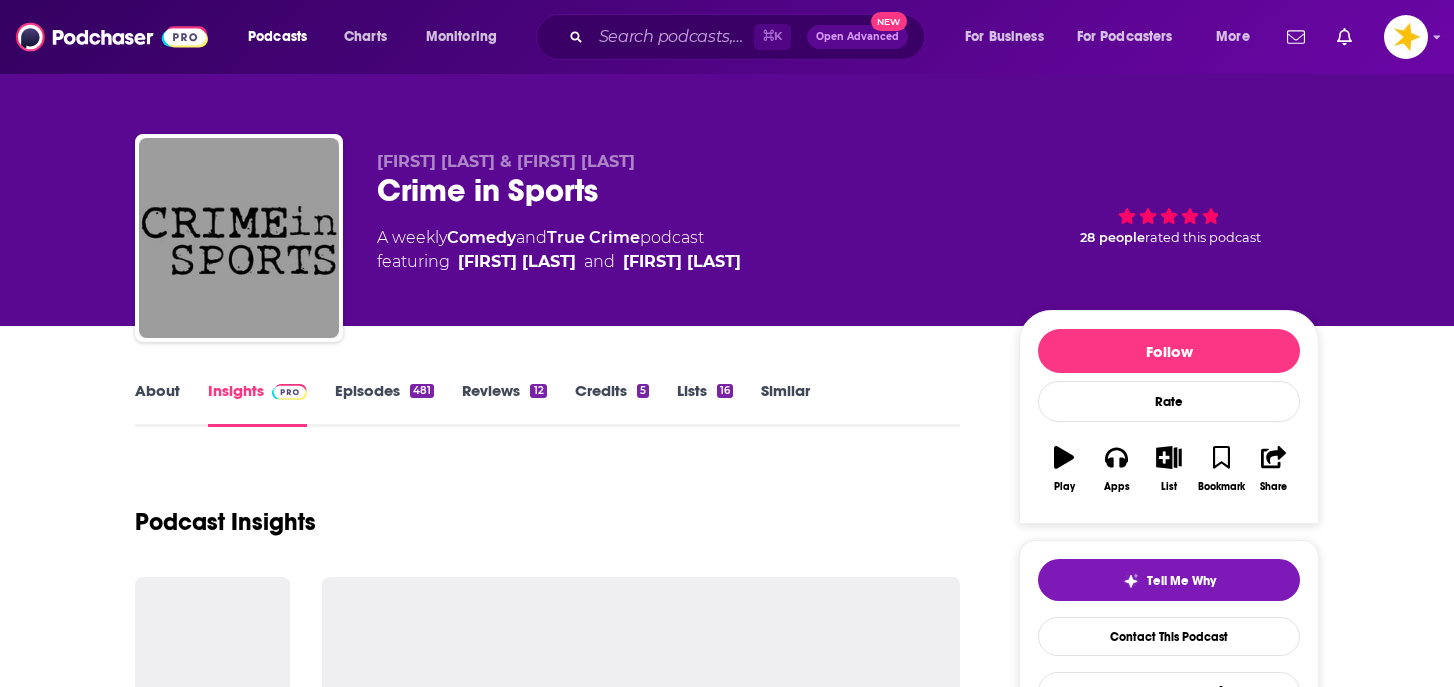 scroll, scrollTop: 0, scrollLeft: 0, axis: both 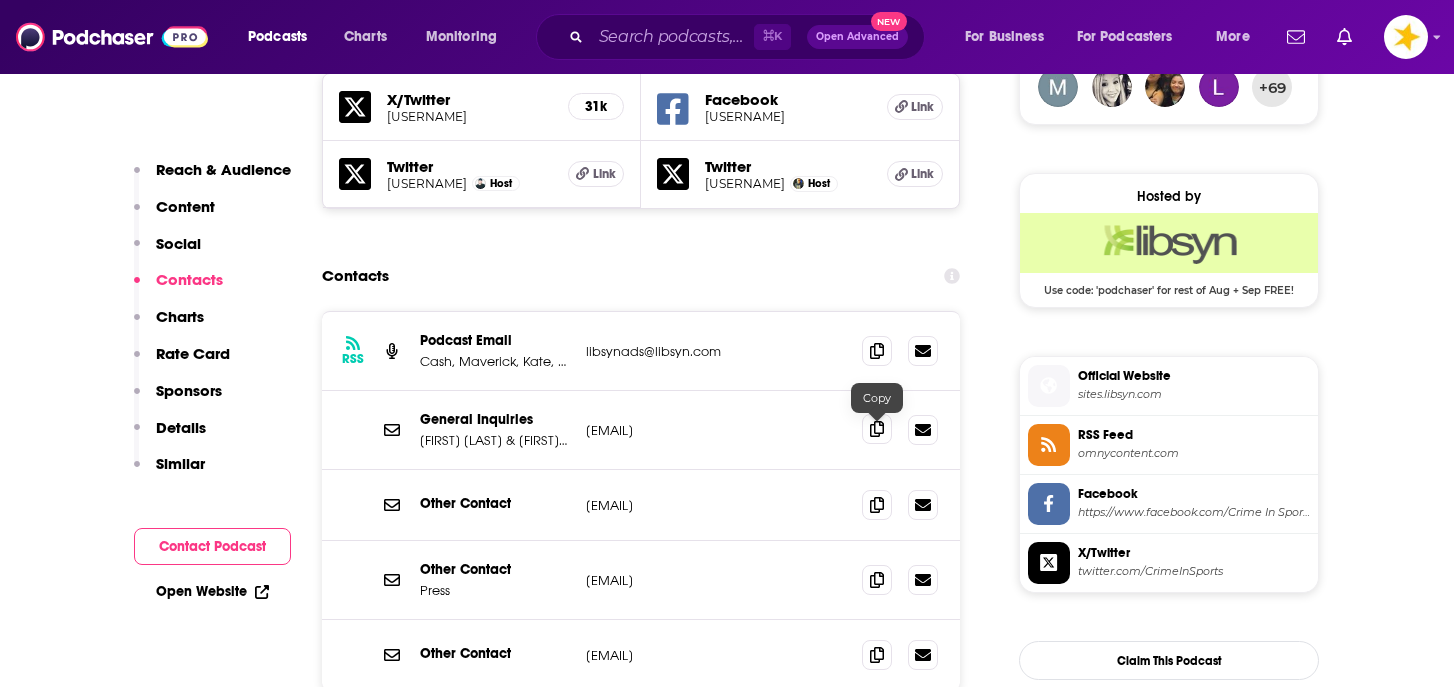 click 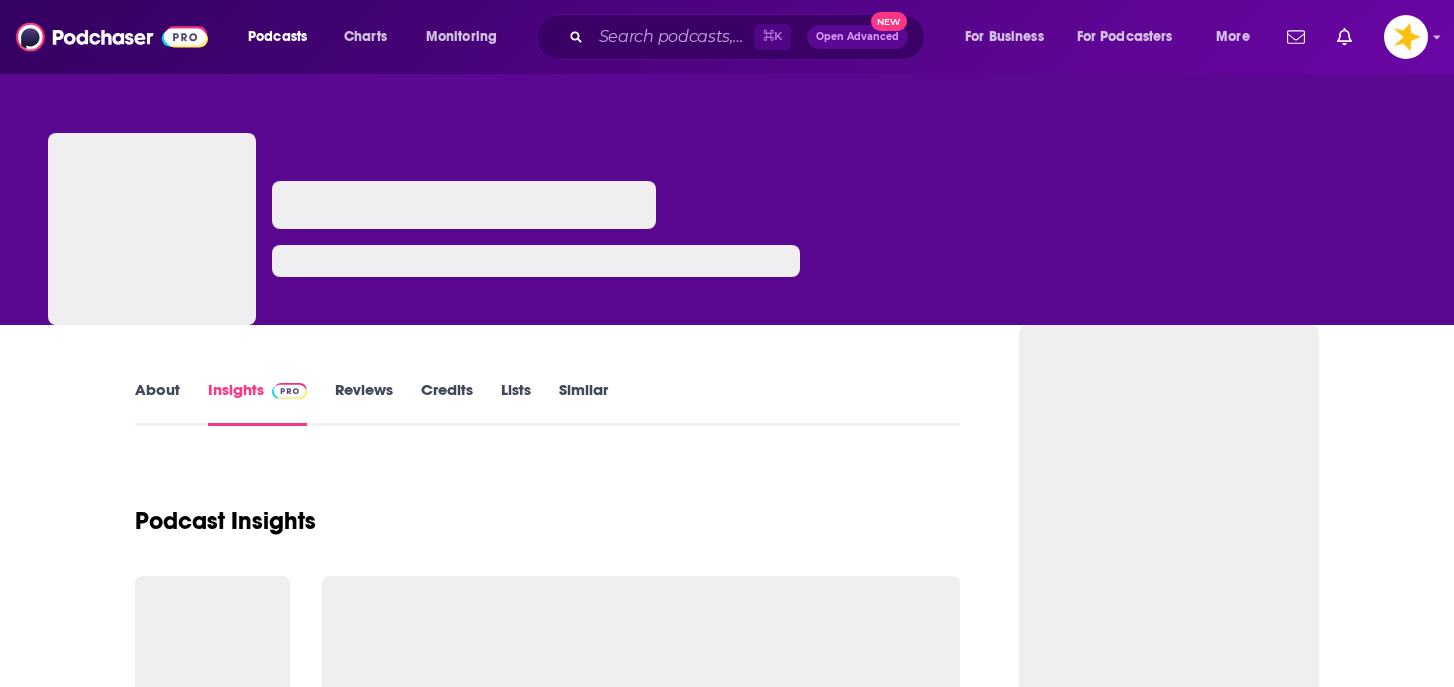 scroll, scrollTop: 0, scrollLeft: 0, axis: both 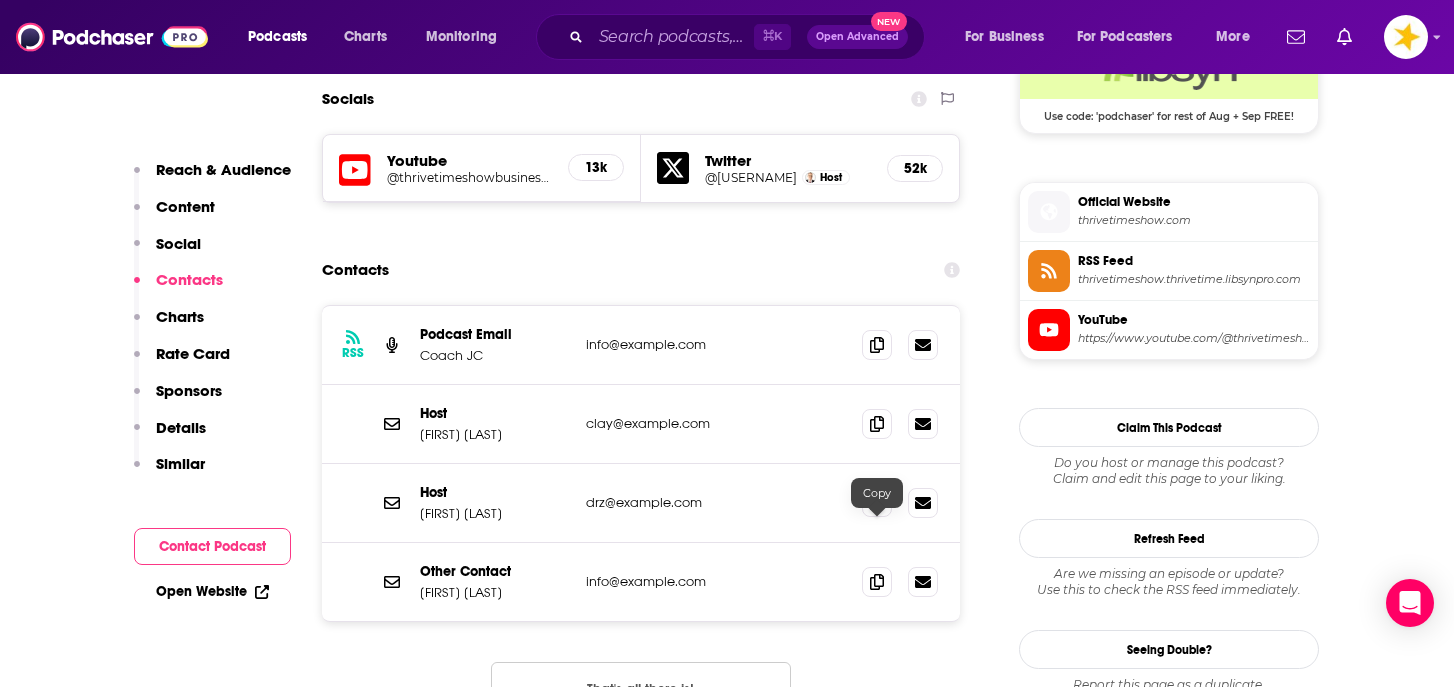 click at bounding box center [877, 502] 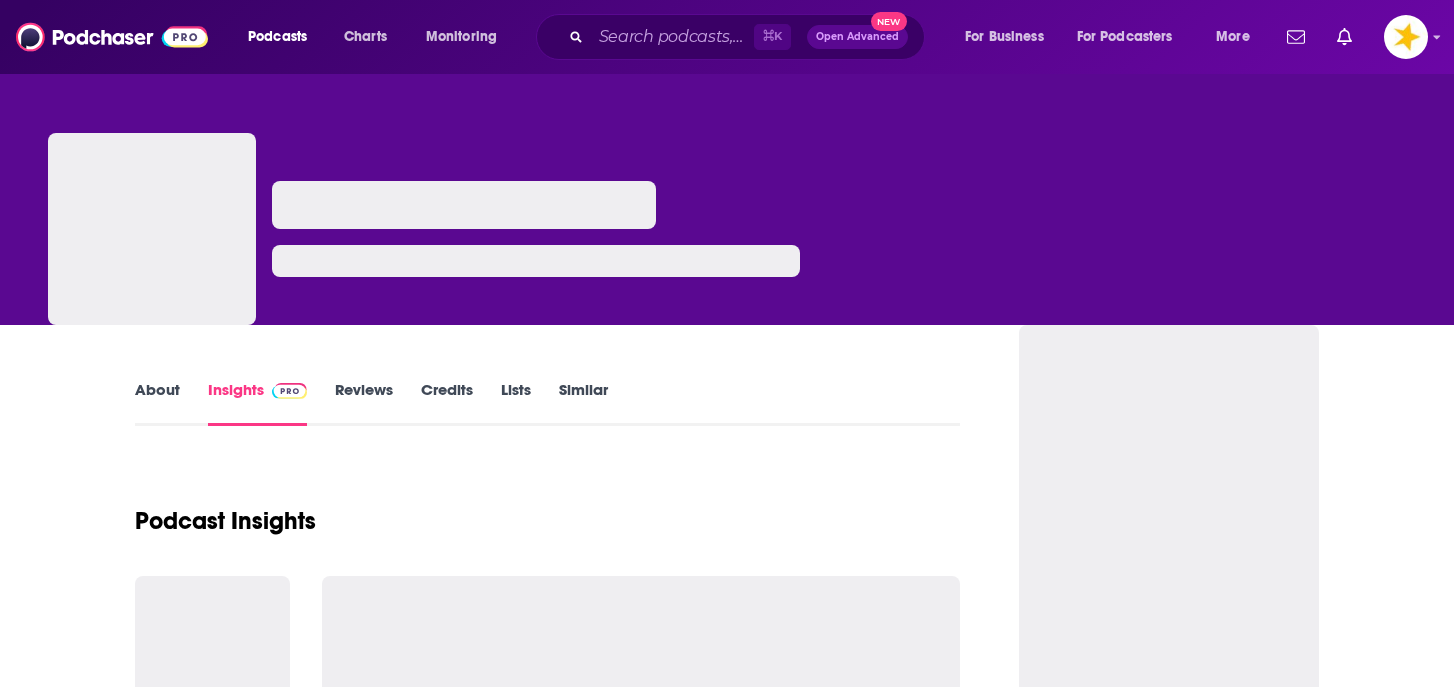 scroll, scrollTop: 0, scrollLeft: 0, axis: both 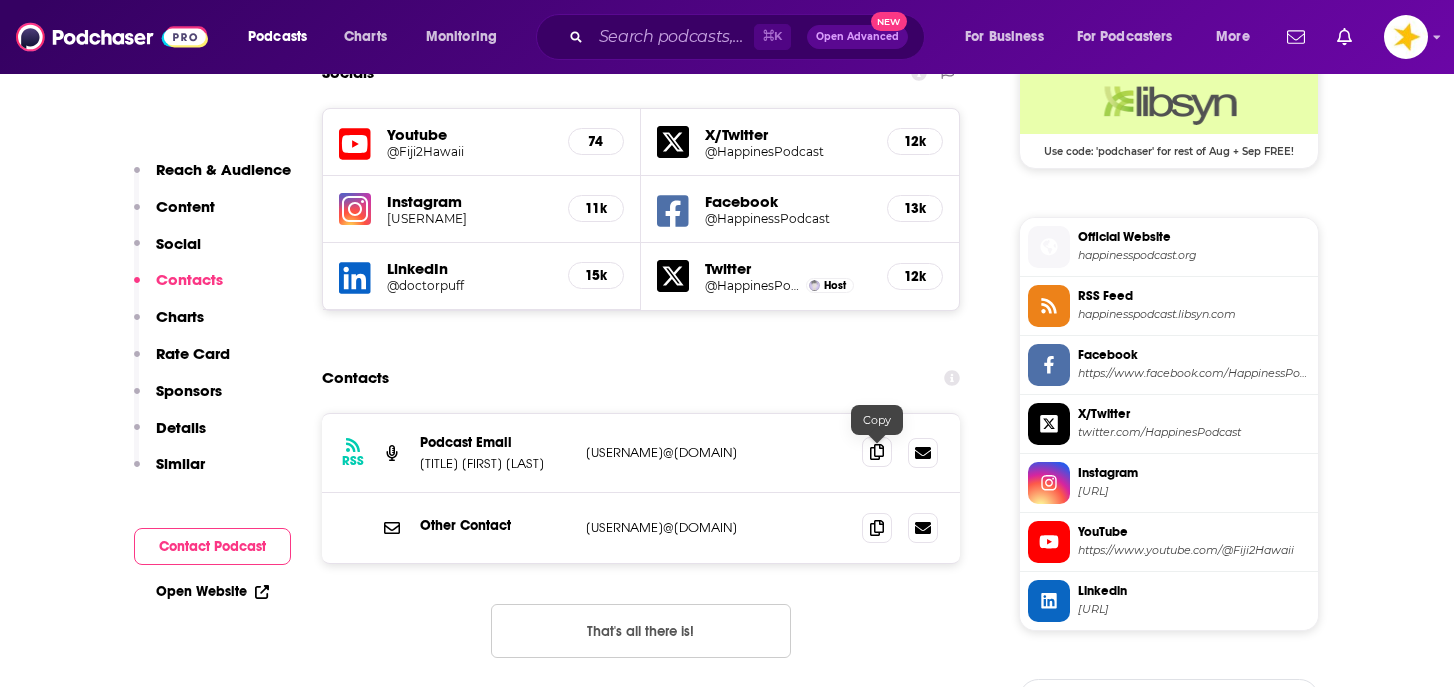 click 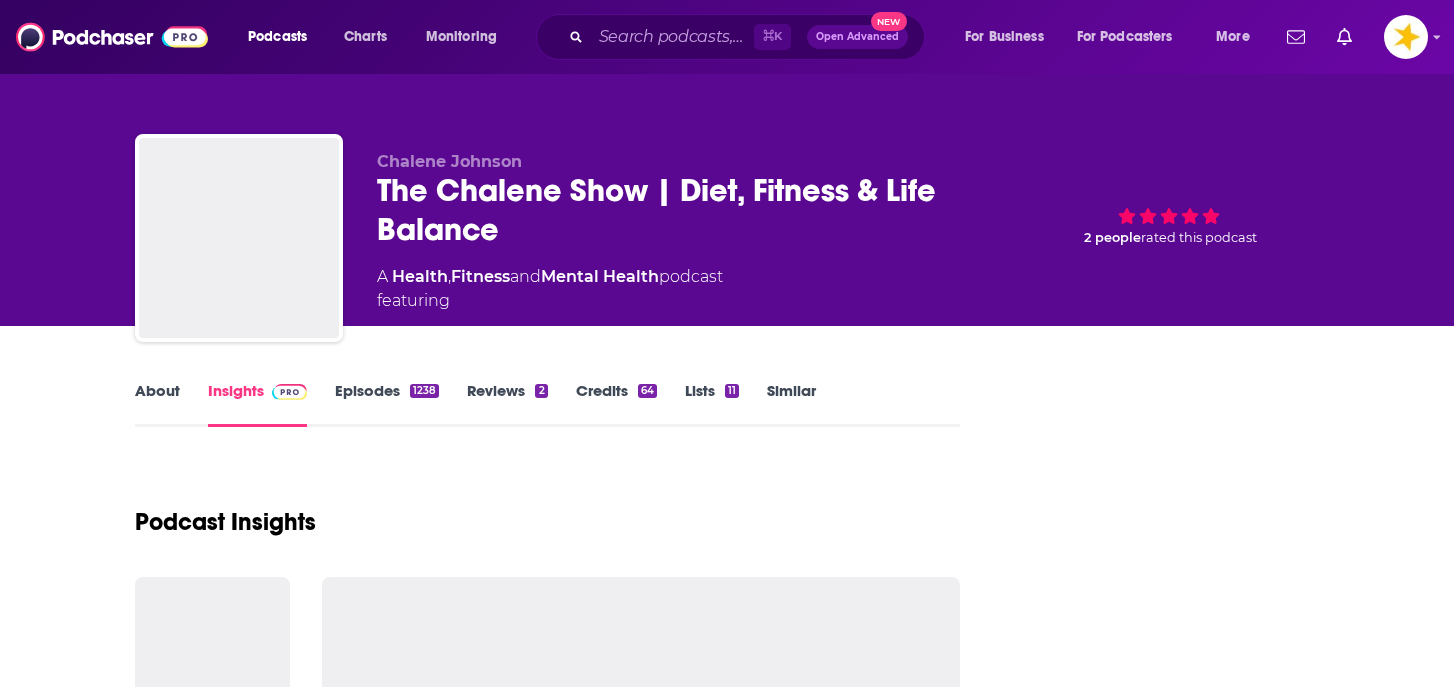 scroll, scrollTop: 0, scrollLeft: 0, axis: both 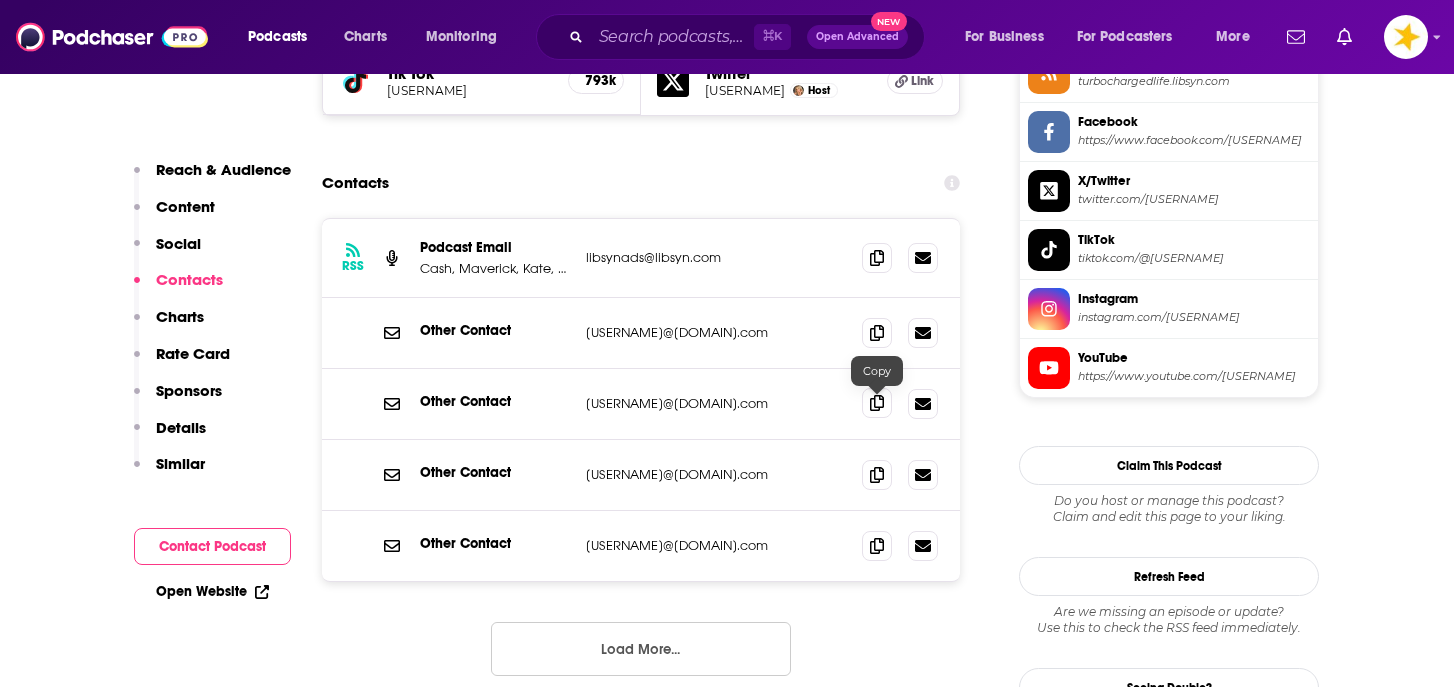 click 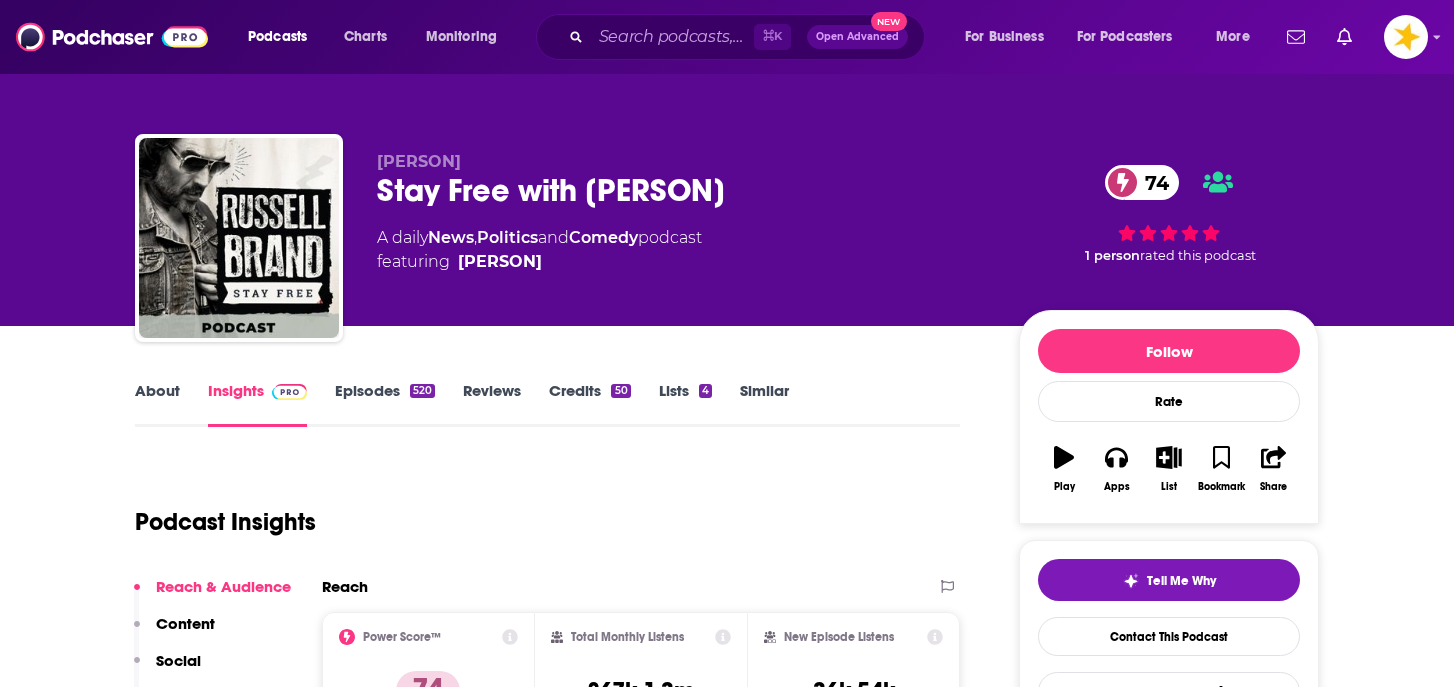 scroll, scrollTop: 0, scrollLeft: 0, axis: both 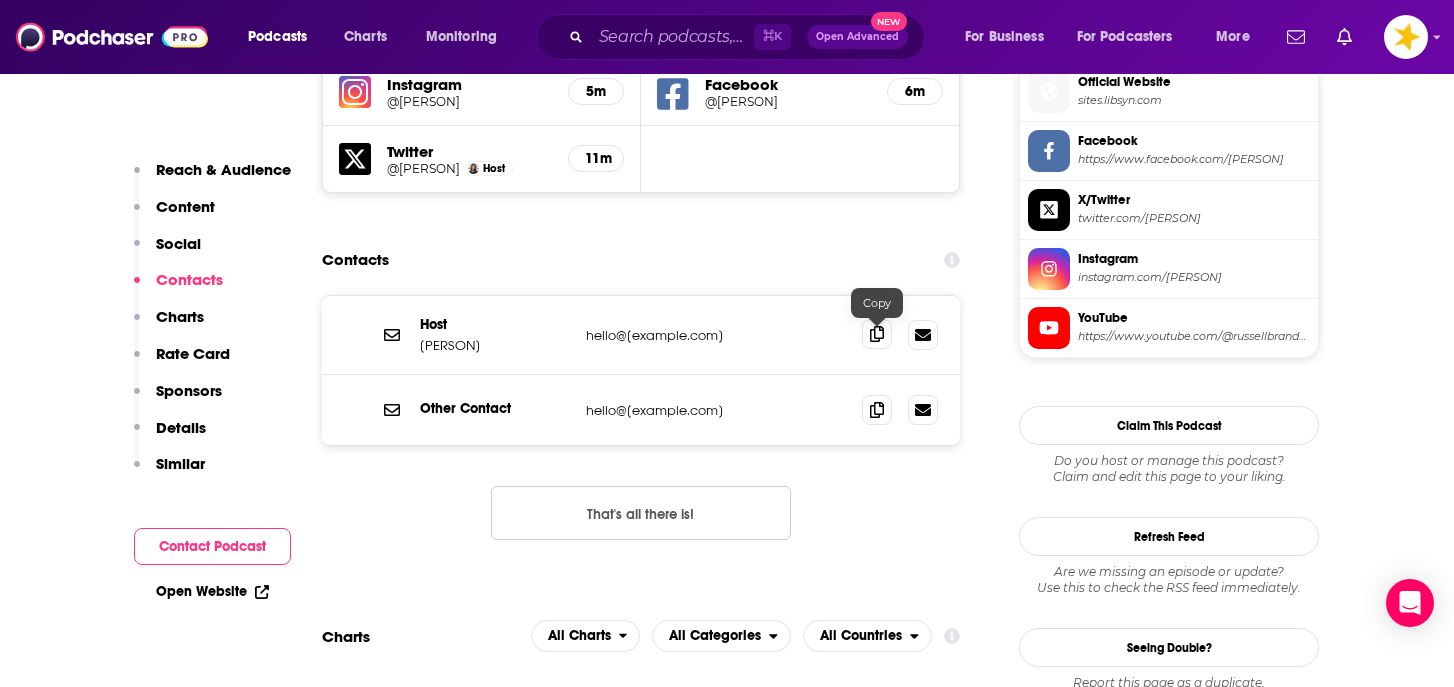 click 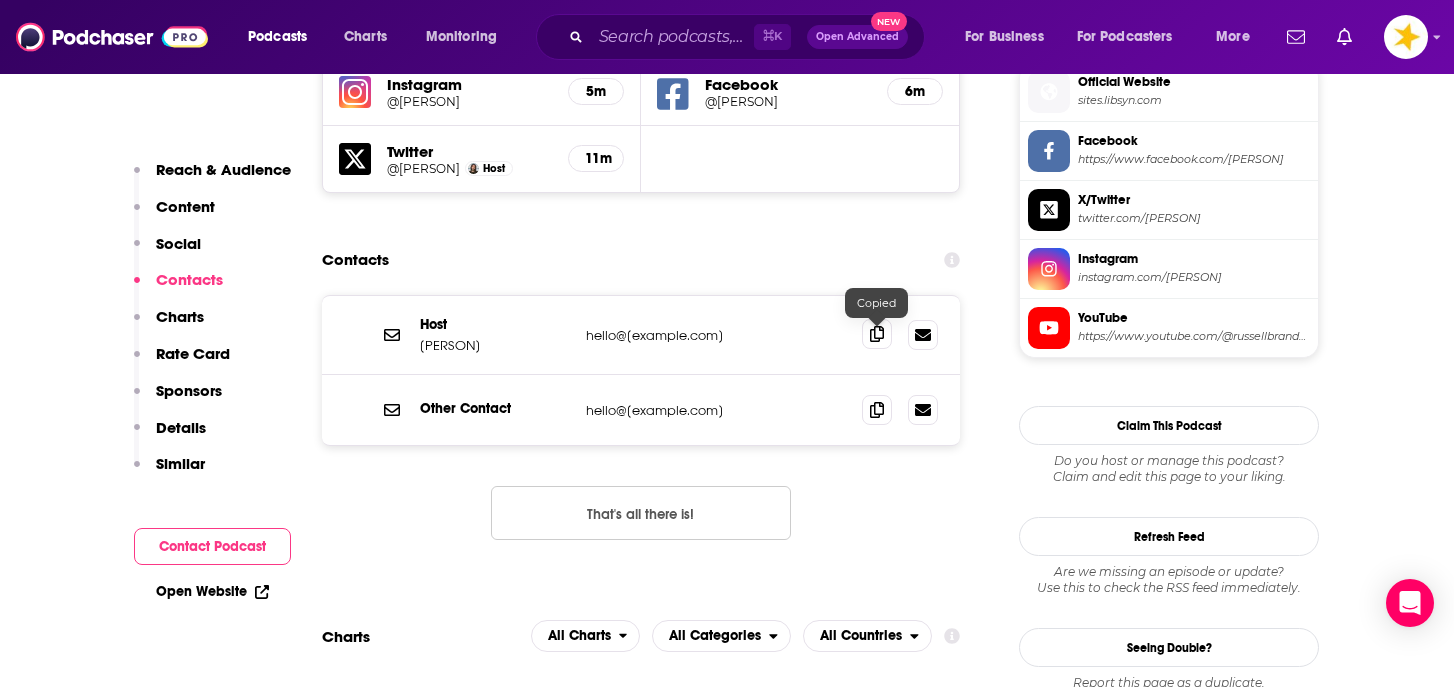 click 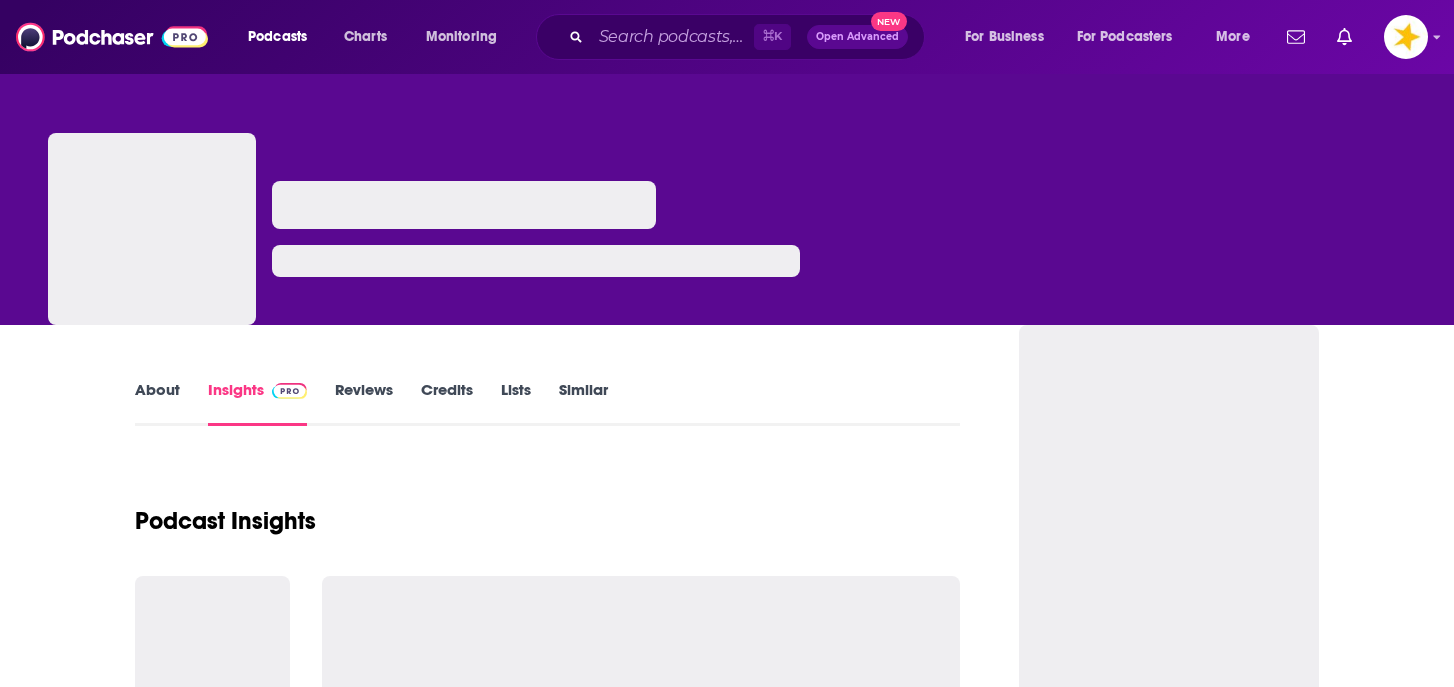 scroll, scrollTop: 0, scrollLeft: 0, axis: both 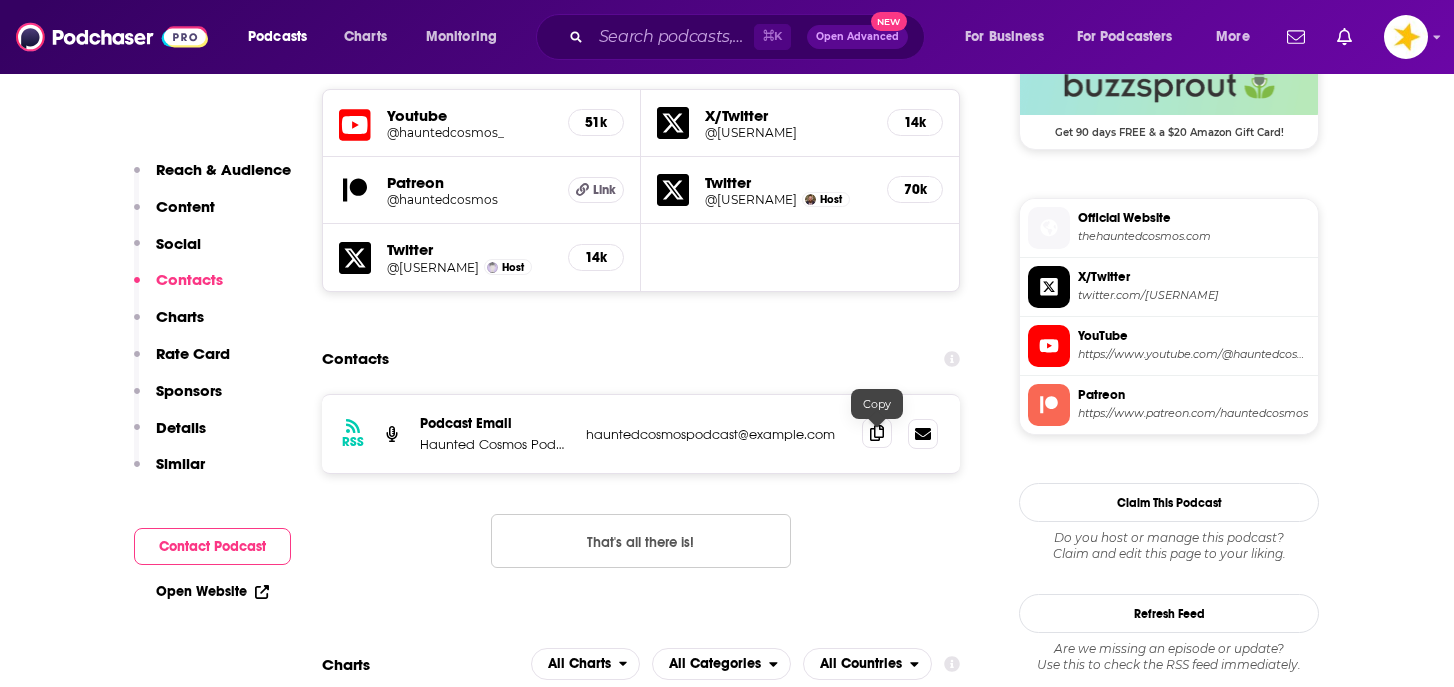 click at bounding box center (877, 433) 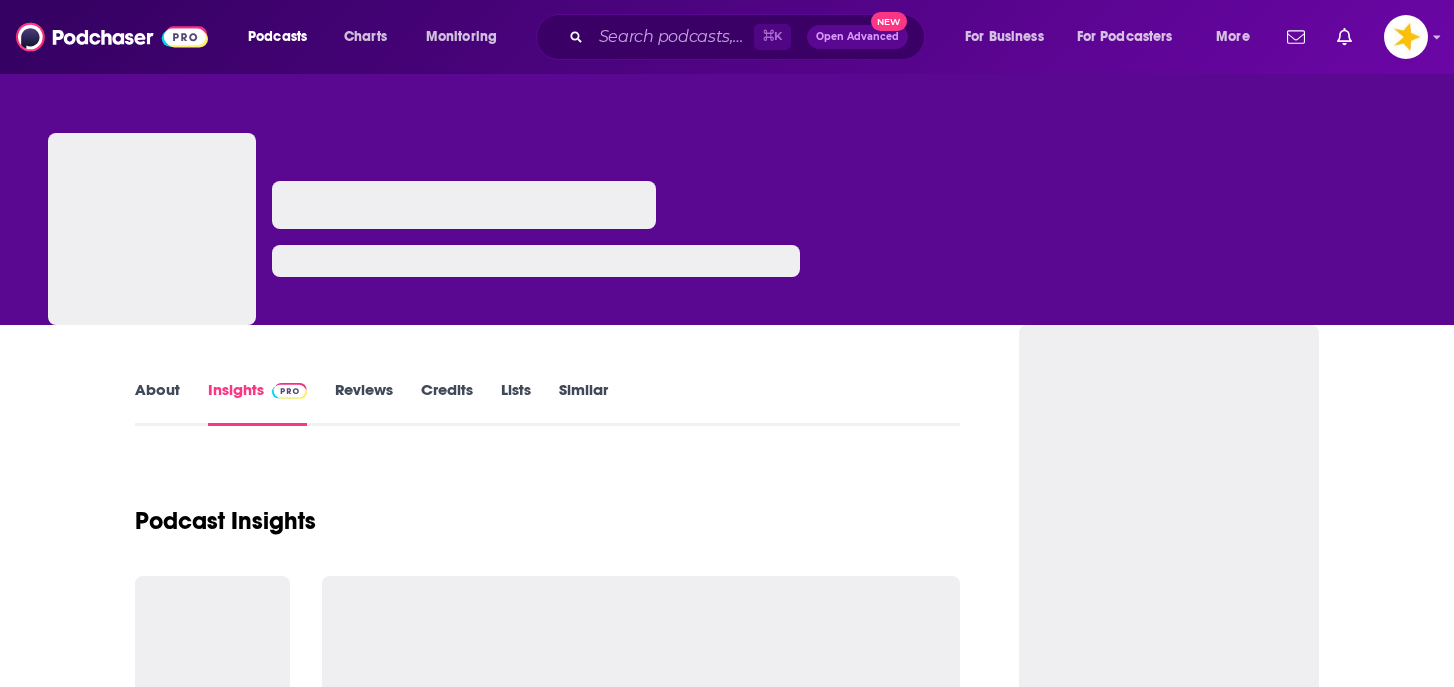 scroll, scrollTop: 0, scrollLeft: 0, axis: both 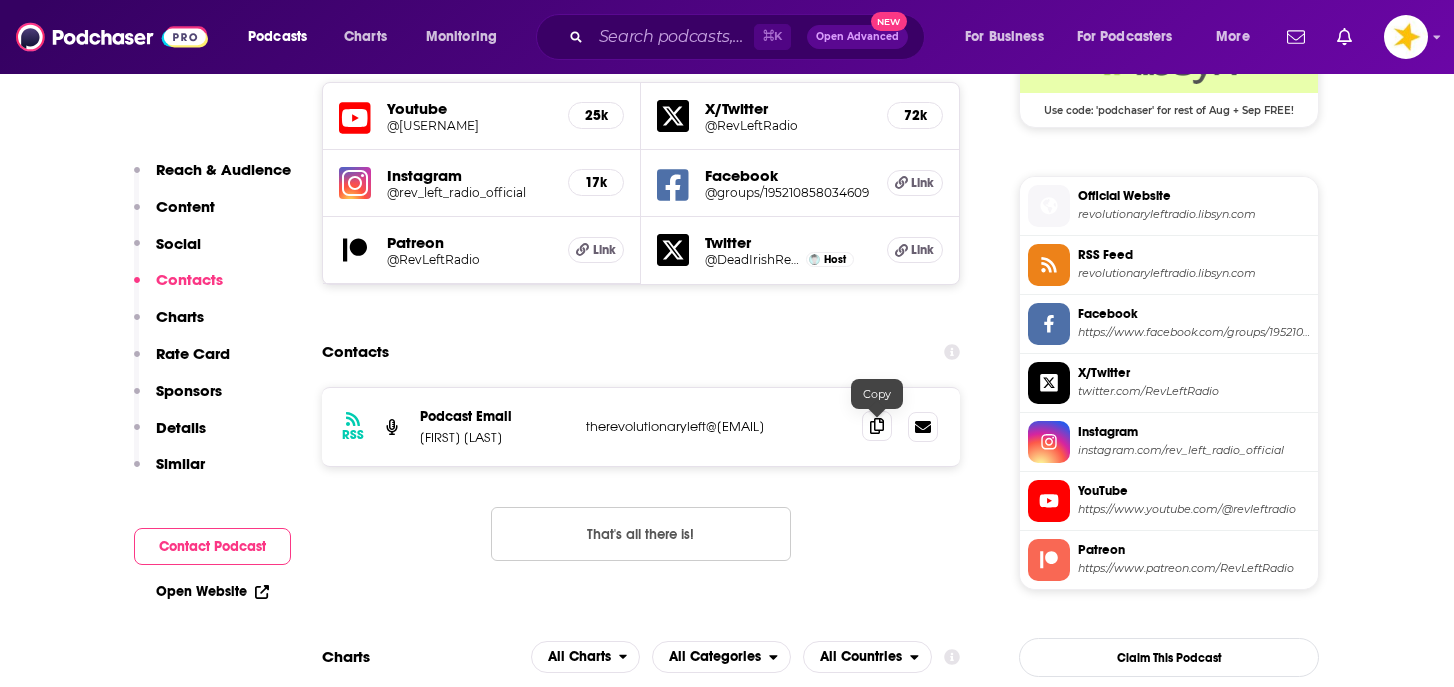 click 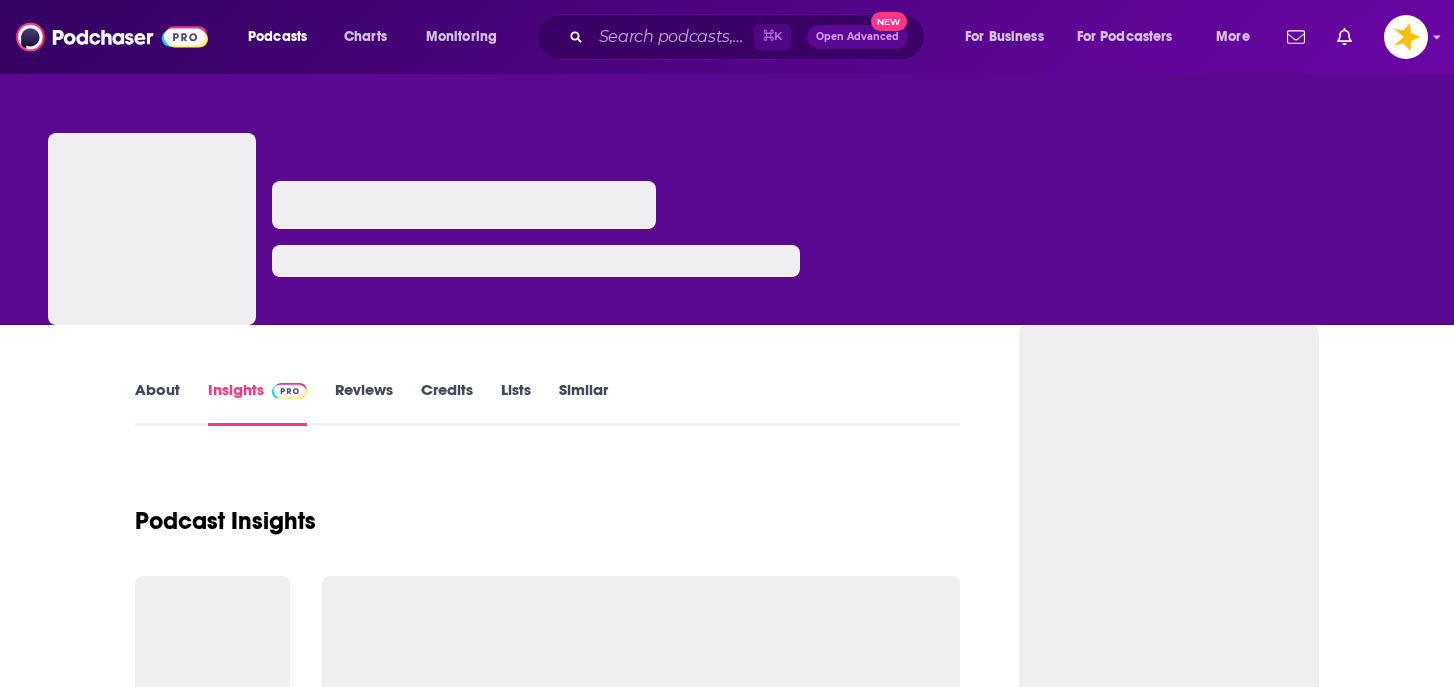 scroll, scrollTop: 0, scrollLeft: 0, axis: both 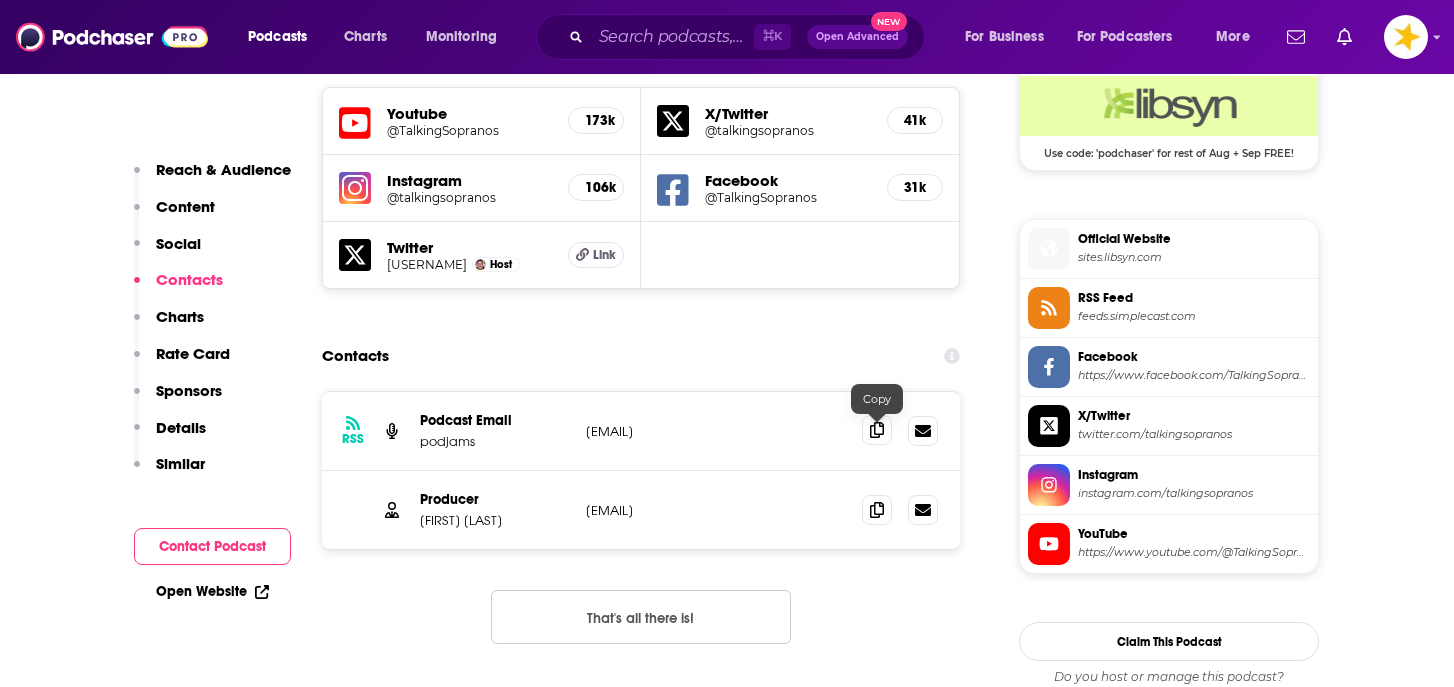 click 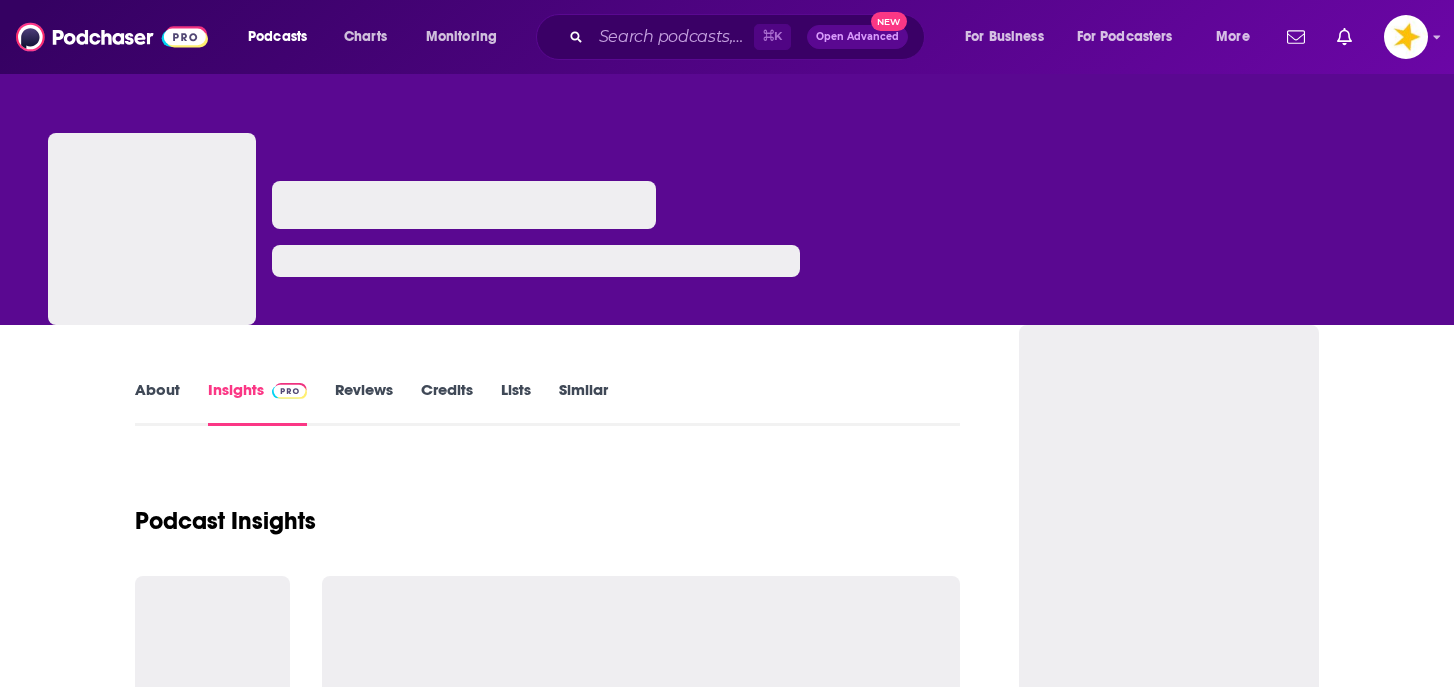 scroll, scrollTop: 0, scrollLeft: 0, axis: both 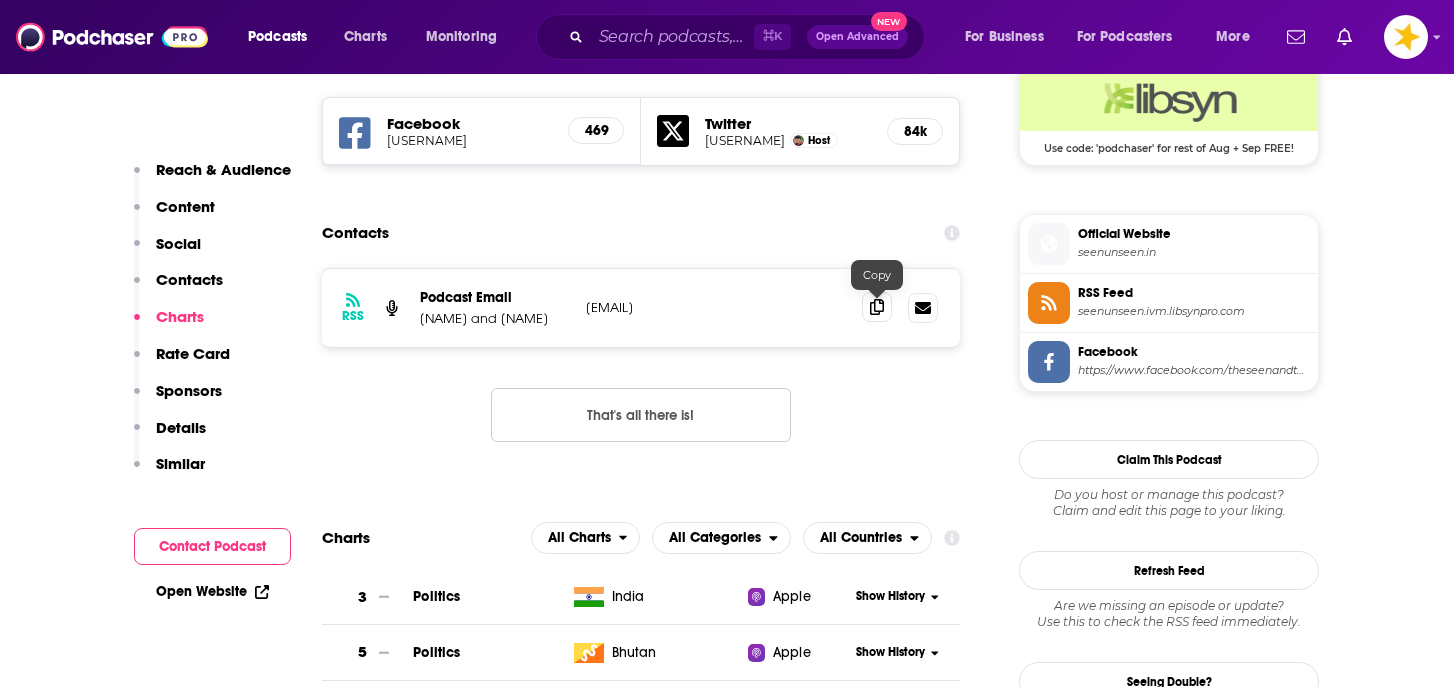click 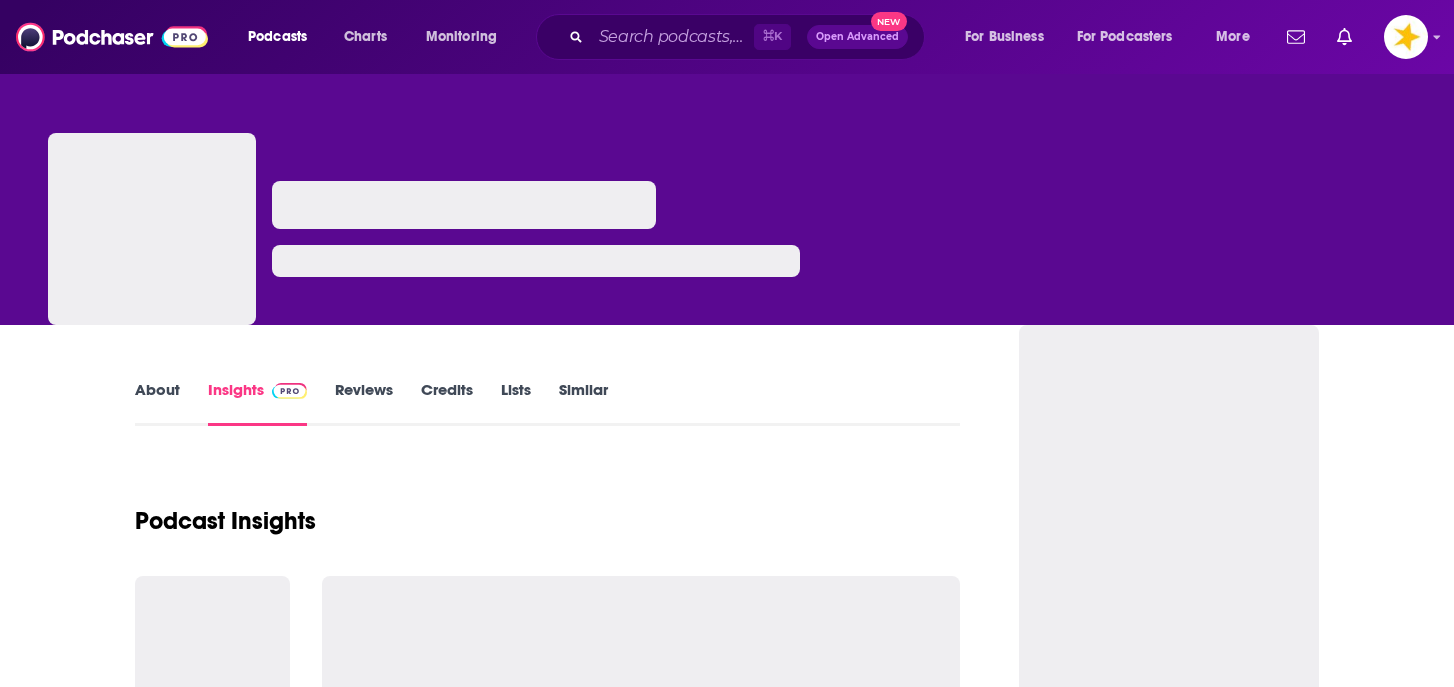 scroll, scrollTop: 0, scrollLeft: 0, axis: both 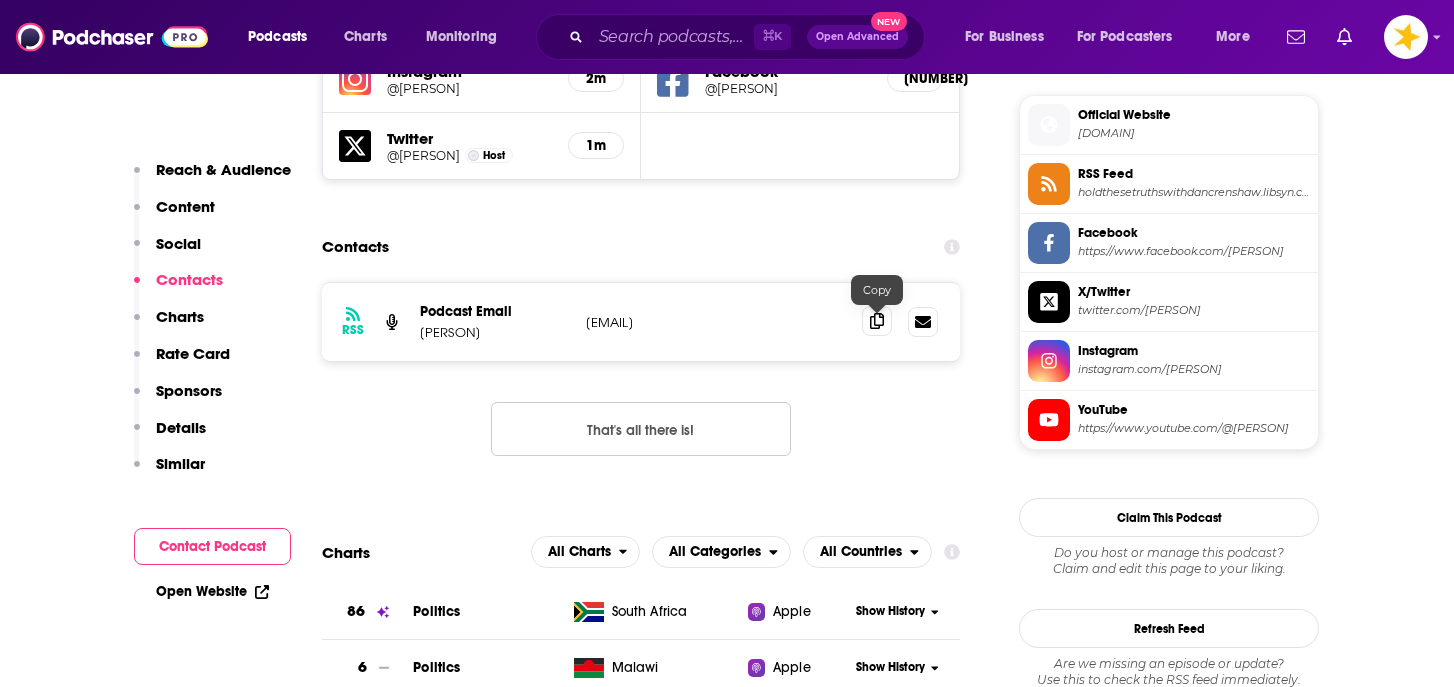 click 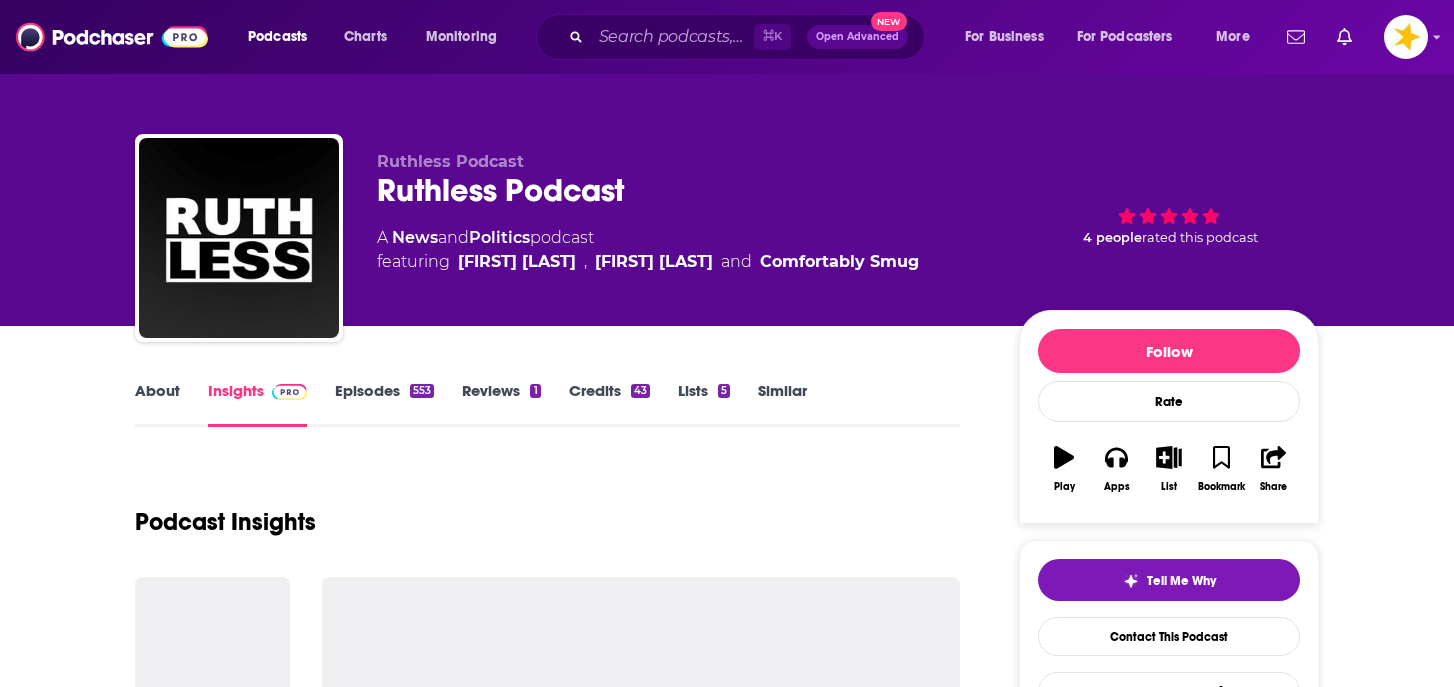 scroll, scrollTop: 0, scrollLeft: 0, axis: both 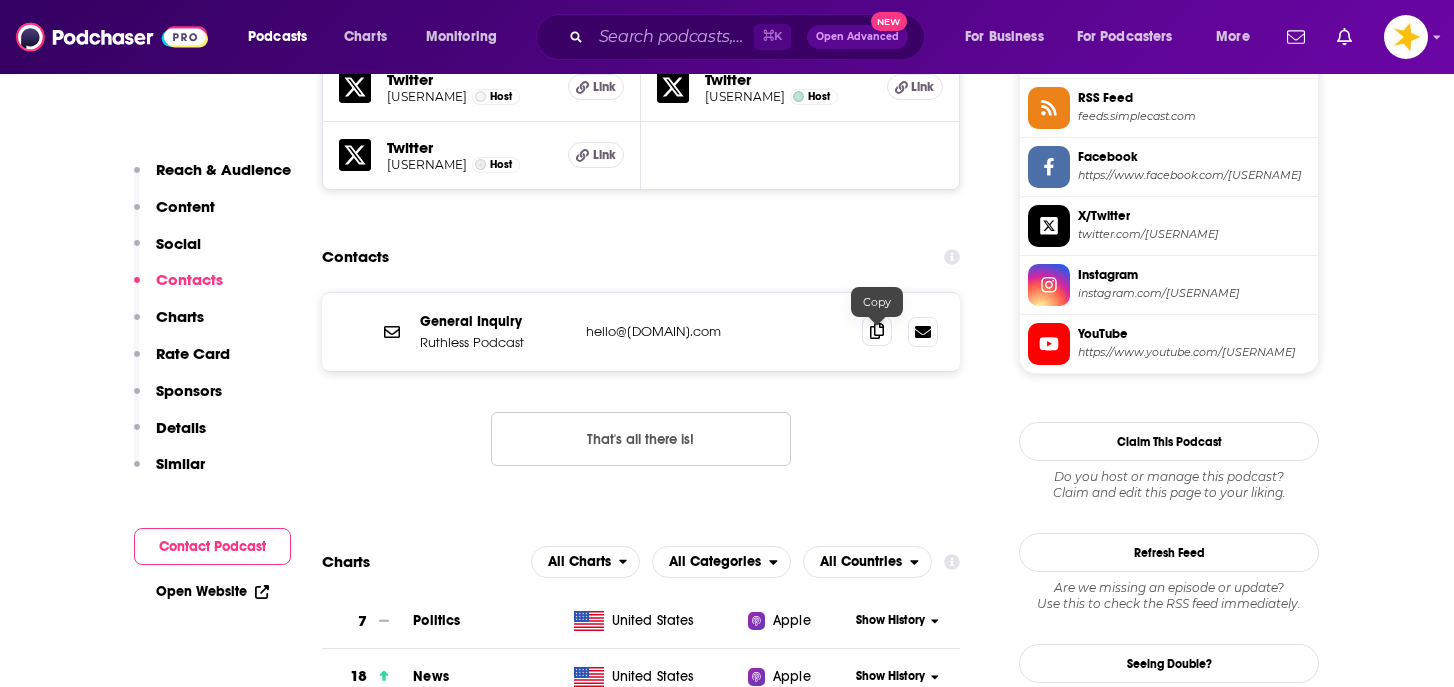 click 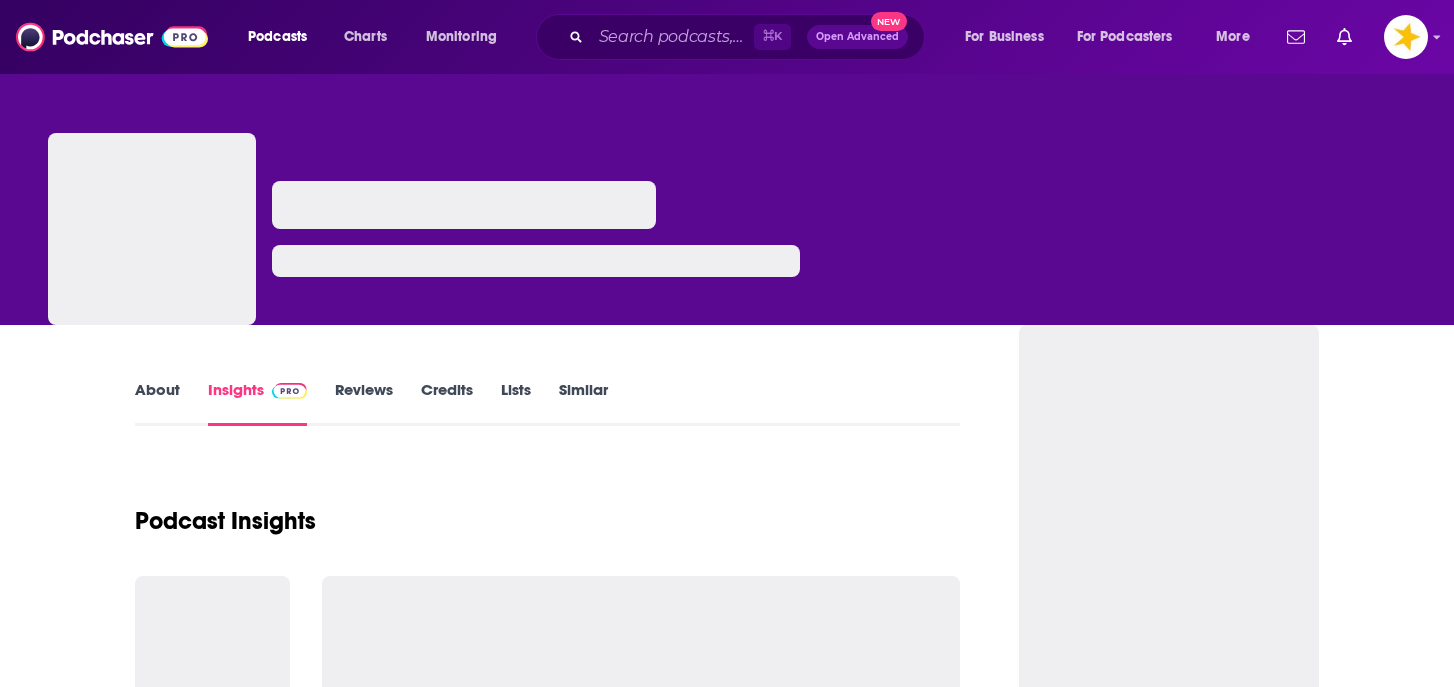 scroll, scrollTop: 0, scrollLeft: 0, axis: both 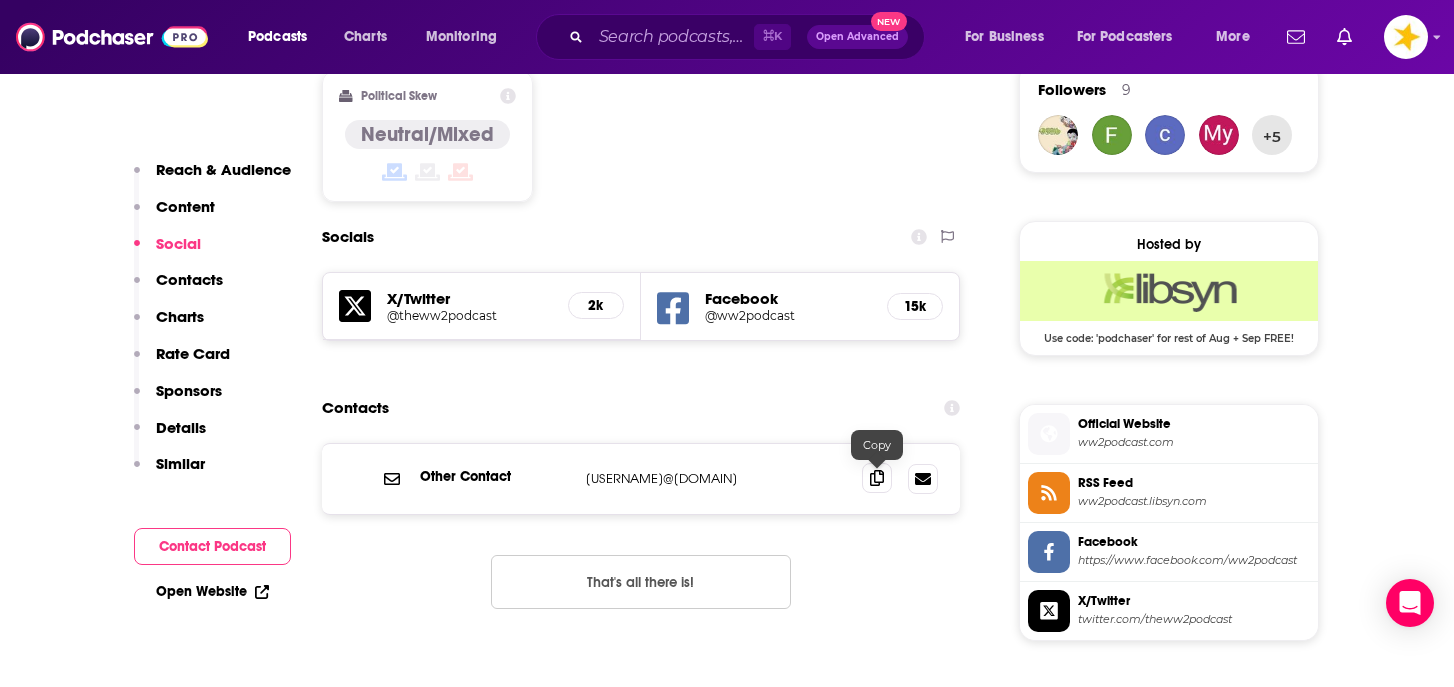 click 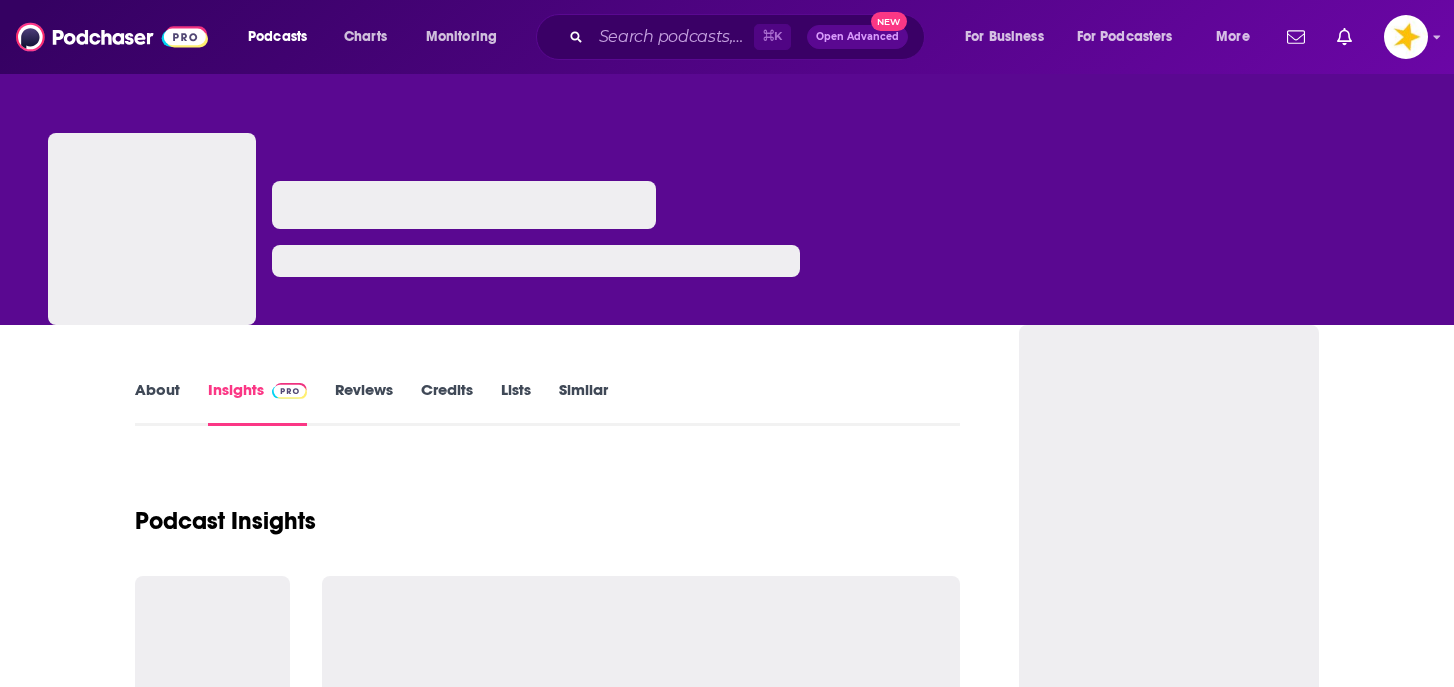 scroll, scrollTop: 0, scrollLeft: 0, axis: both 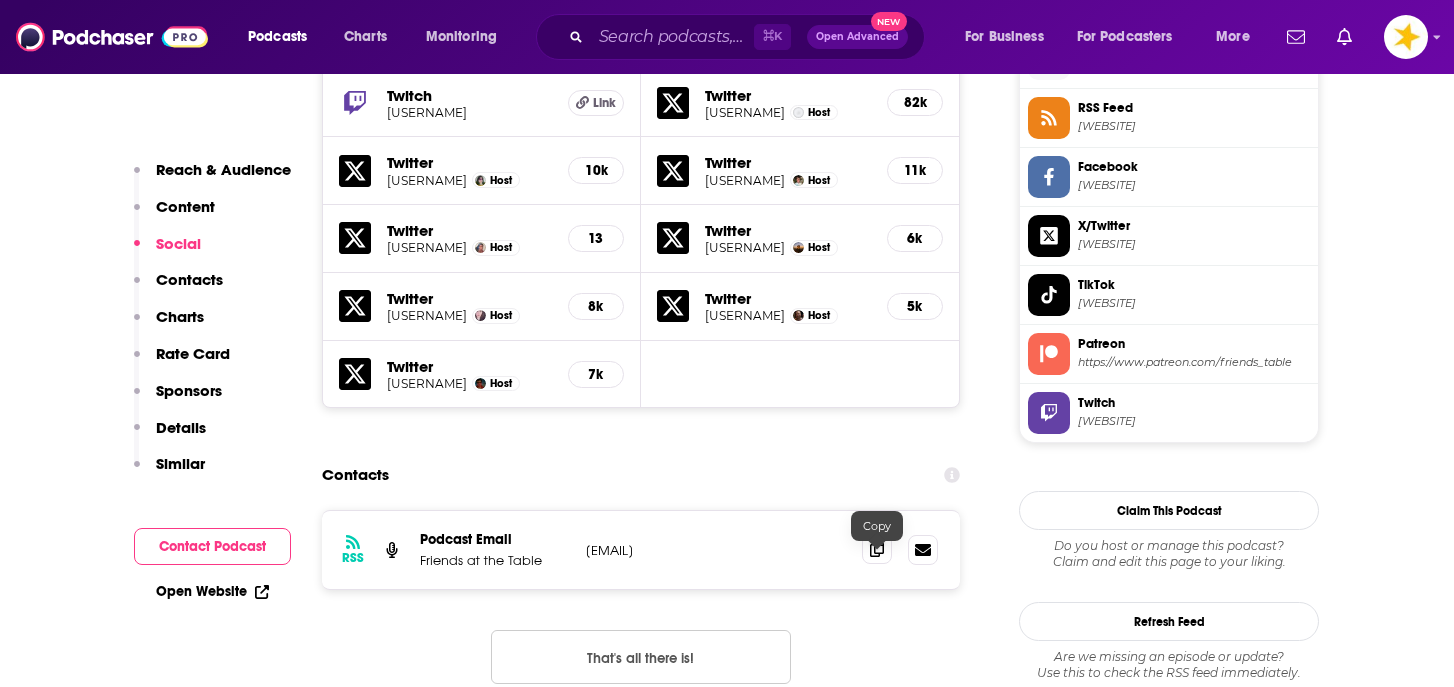 click 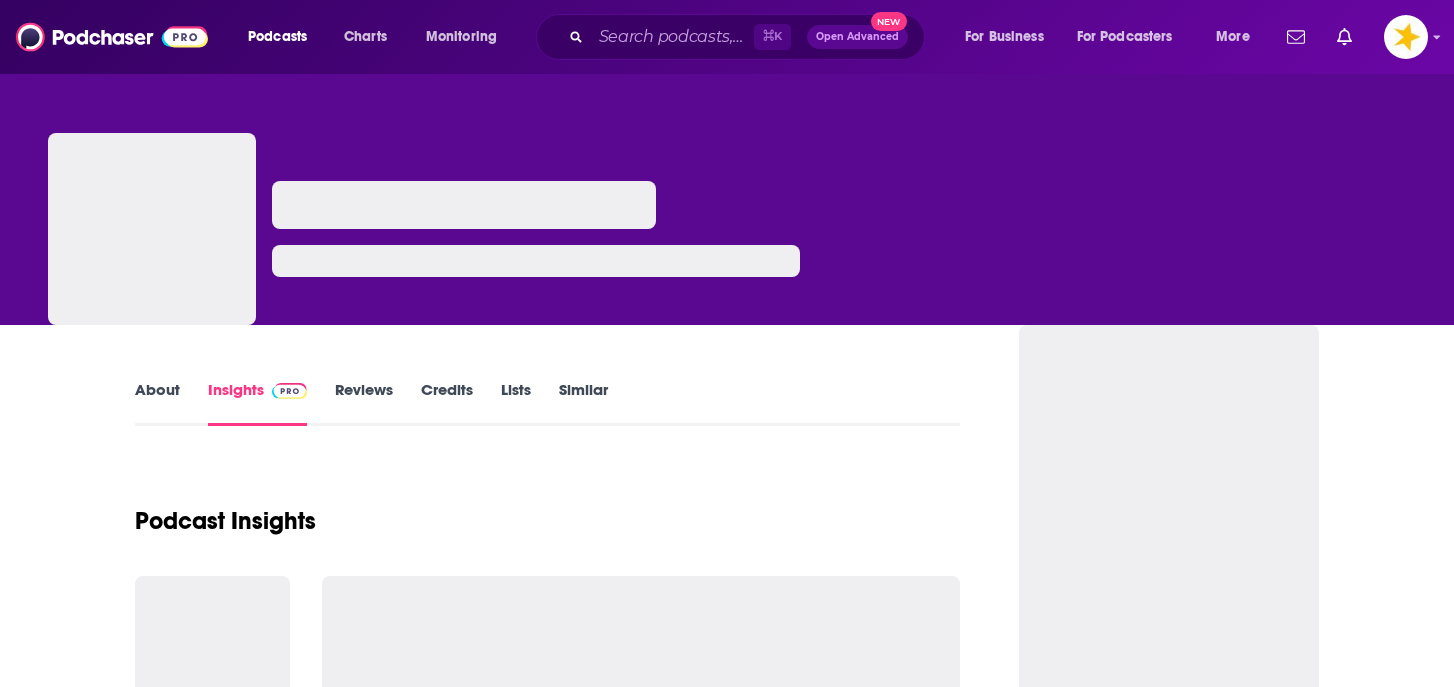 scroll, scrollTop: 0, scrollLeft: 0, axis: both 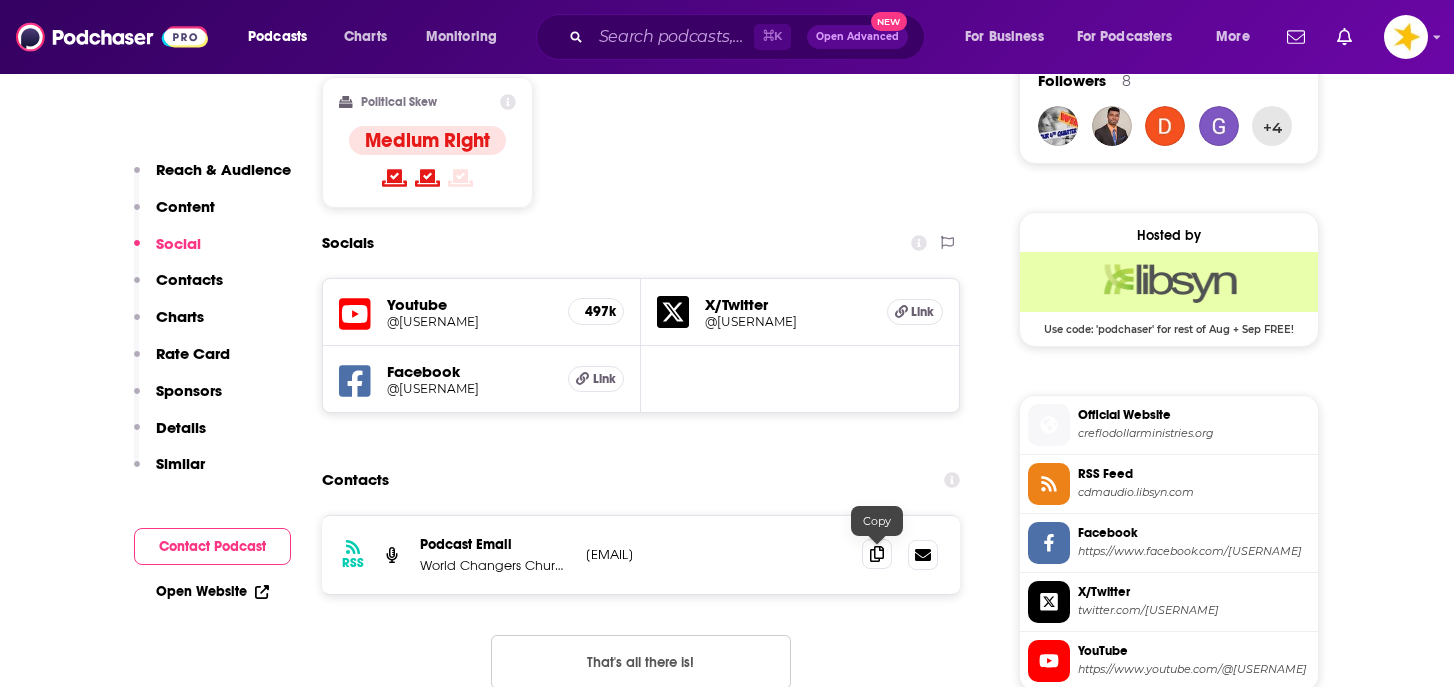 click 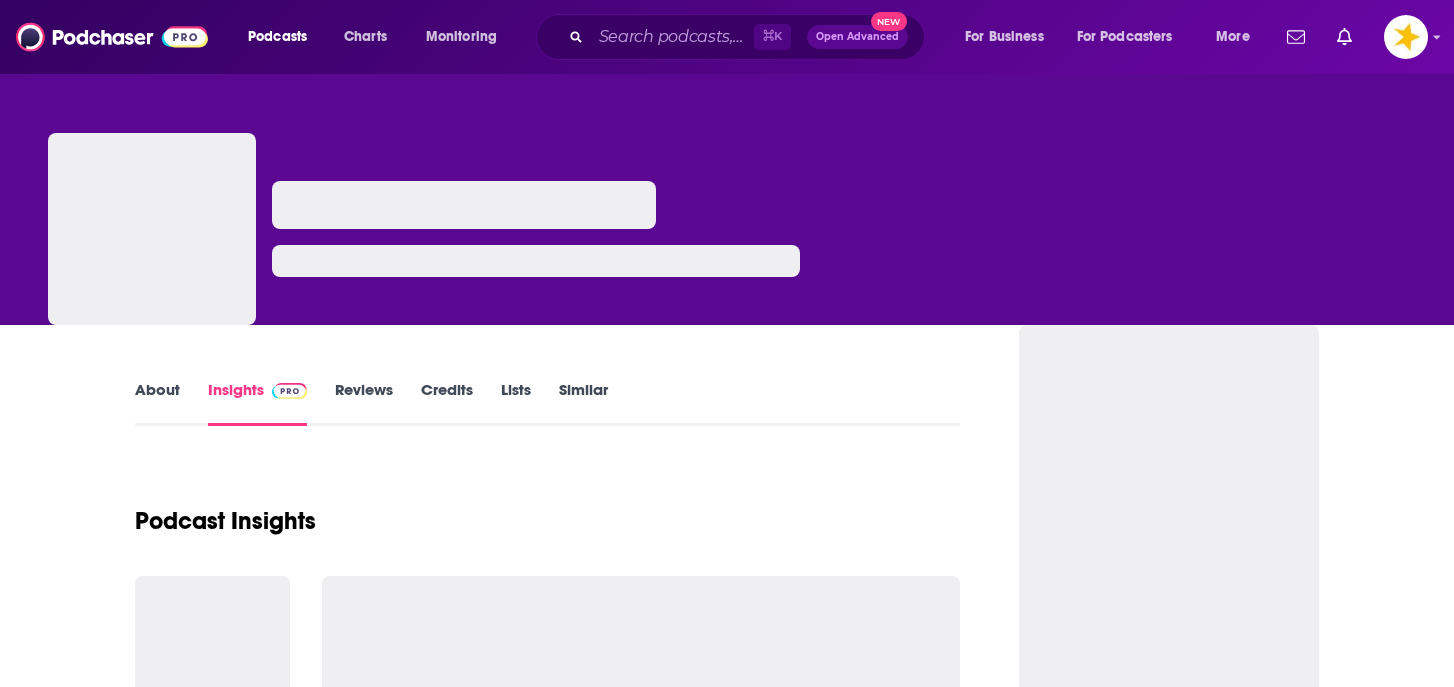 scroll, scrollTop: 0, scrollLeft: 0, axis: both 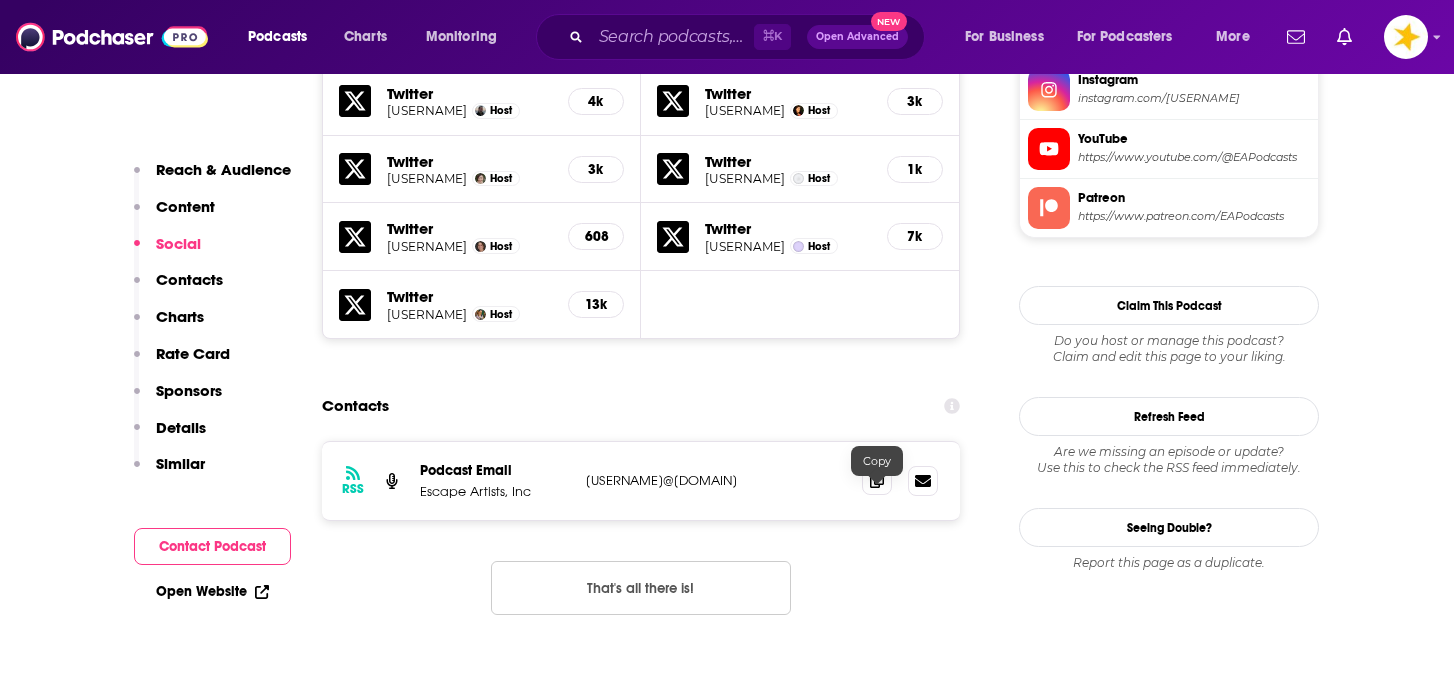 click at bounding box center (877, 480) 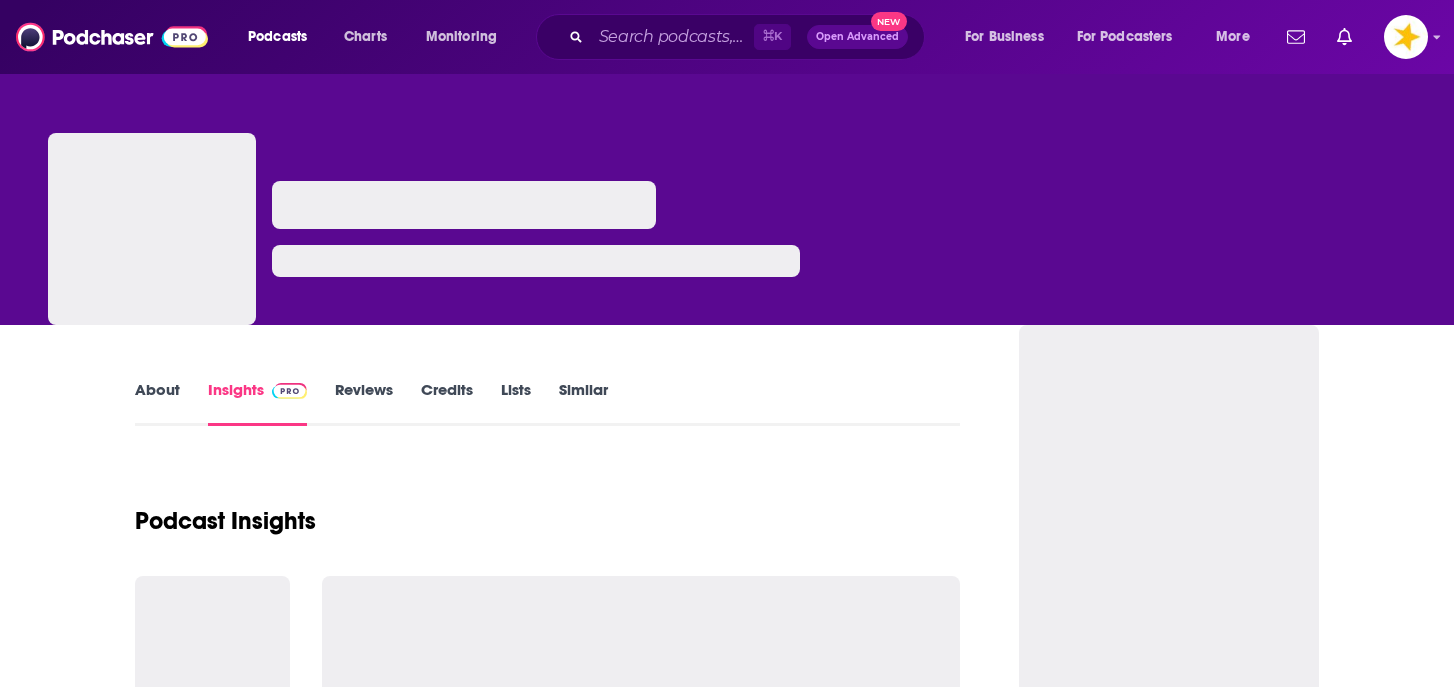 scroll, scrollTop: 0, scrollLeft: 0, axis: both 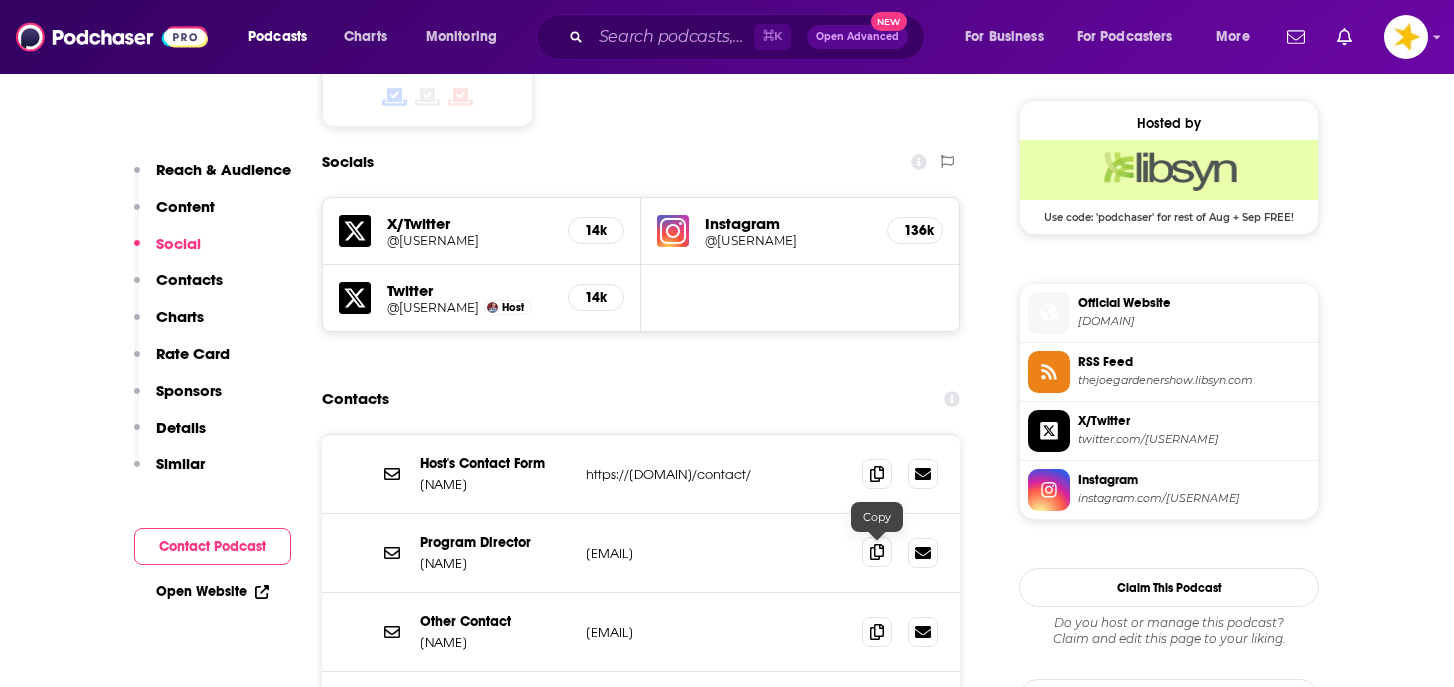click 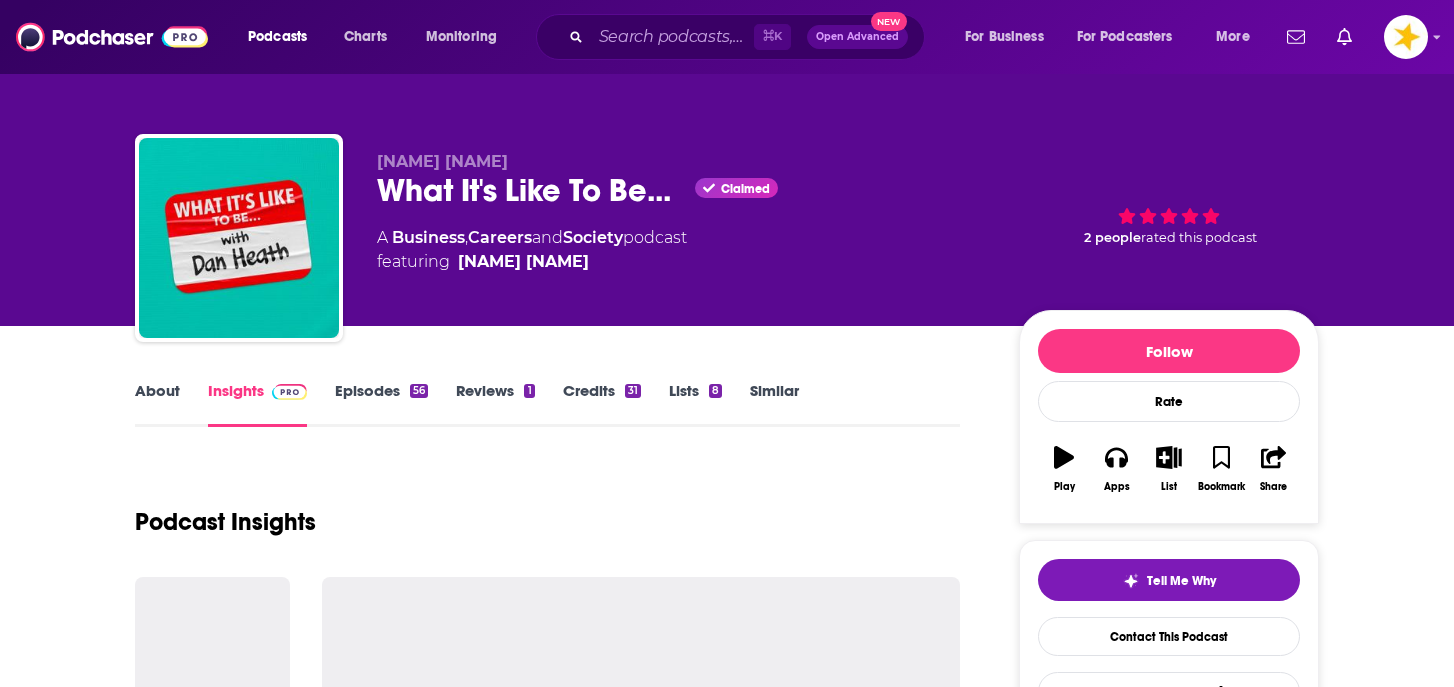 scroll, scrollTop: 0, scrollLeft: 0, axis: both 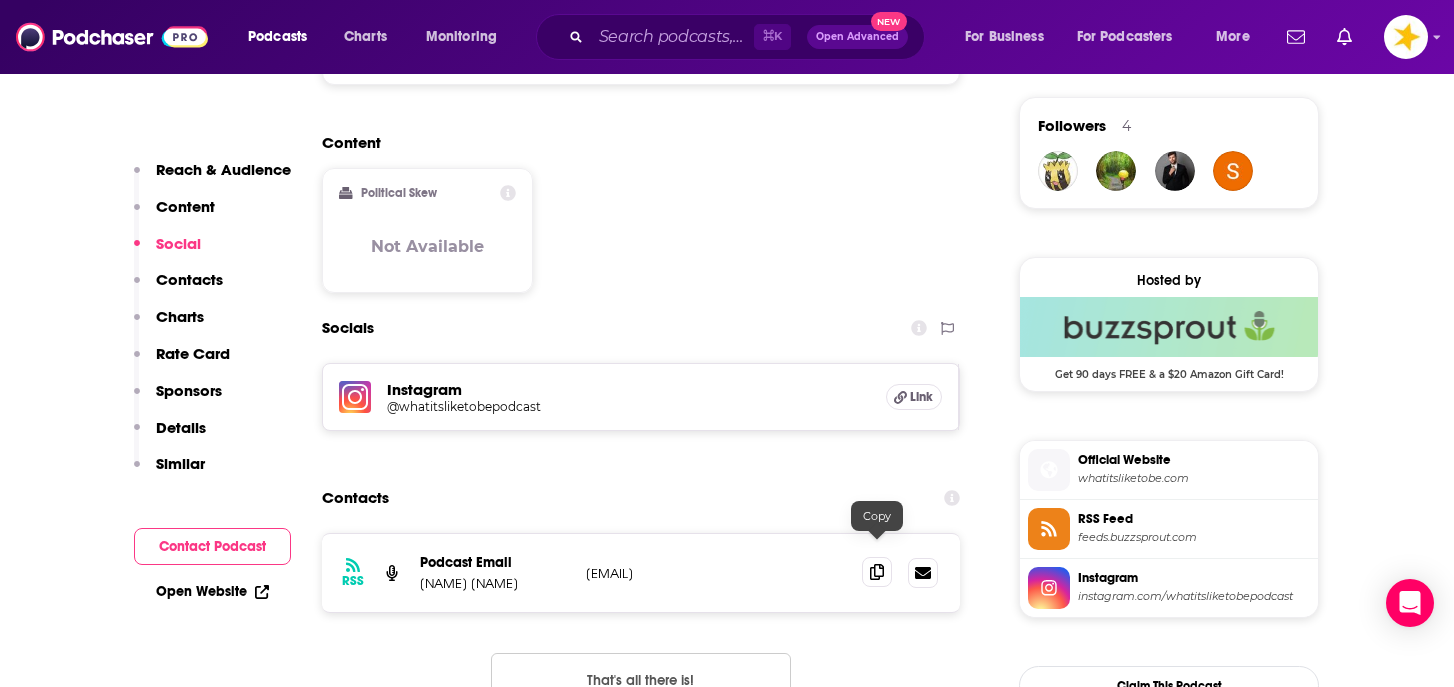 click at bounding box center (877, 572) 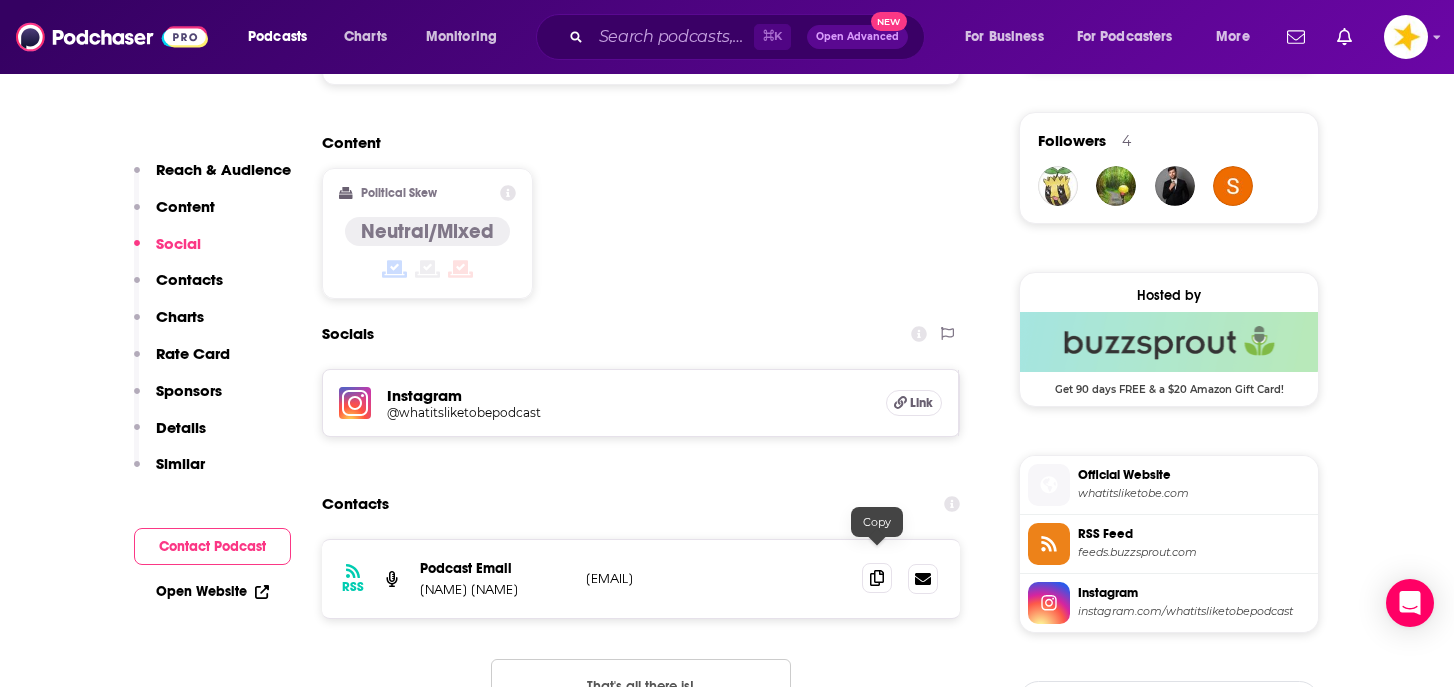 click 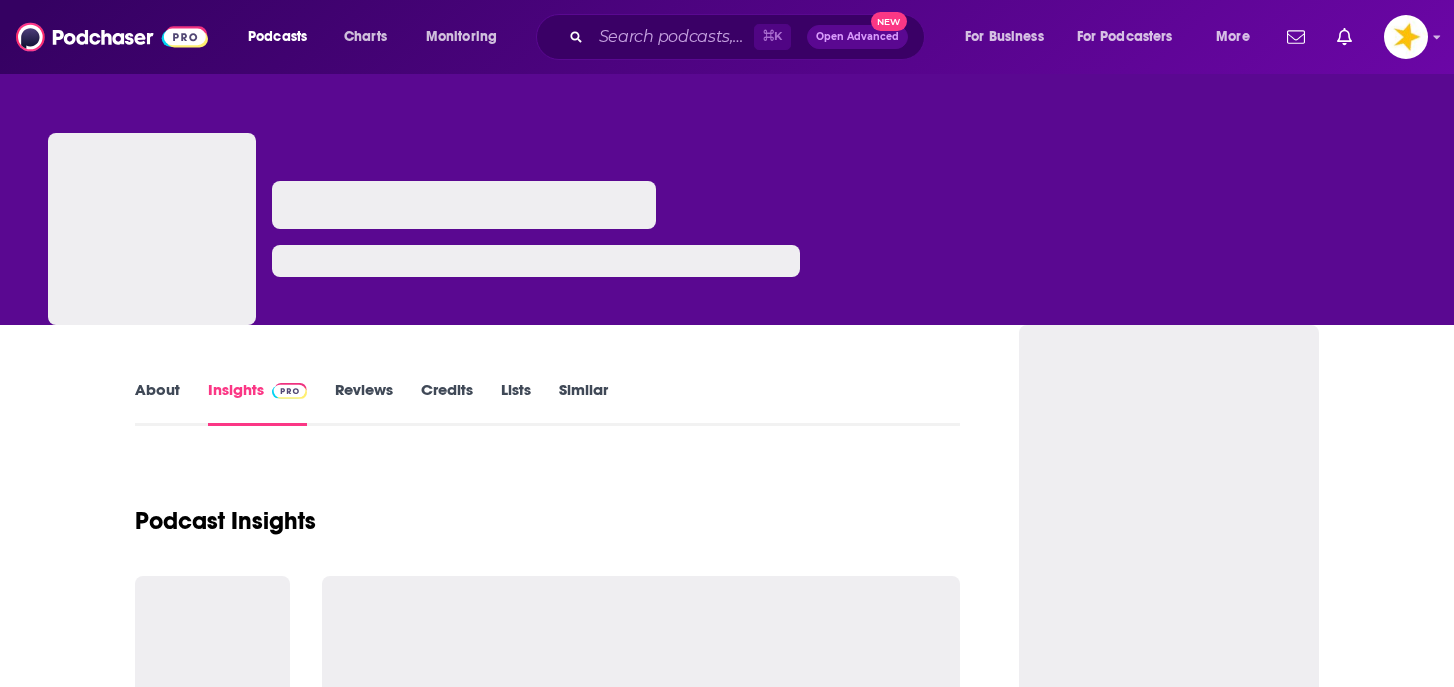 scroll, scrollTop: 0, scrollLeft: 0, axis: both 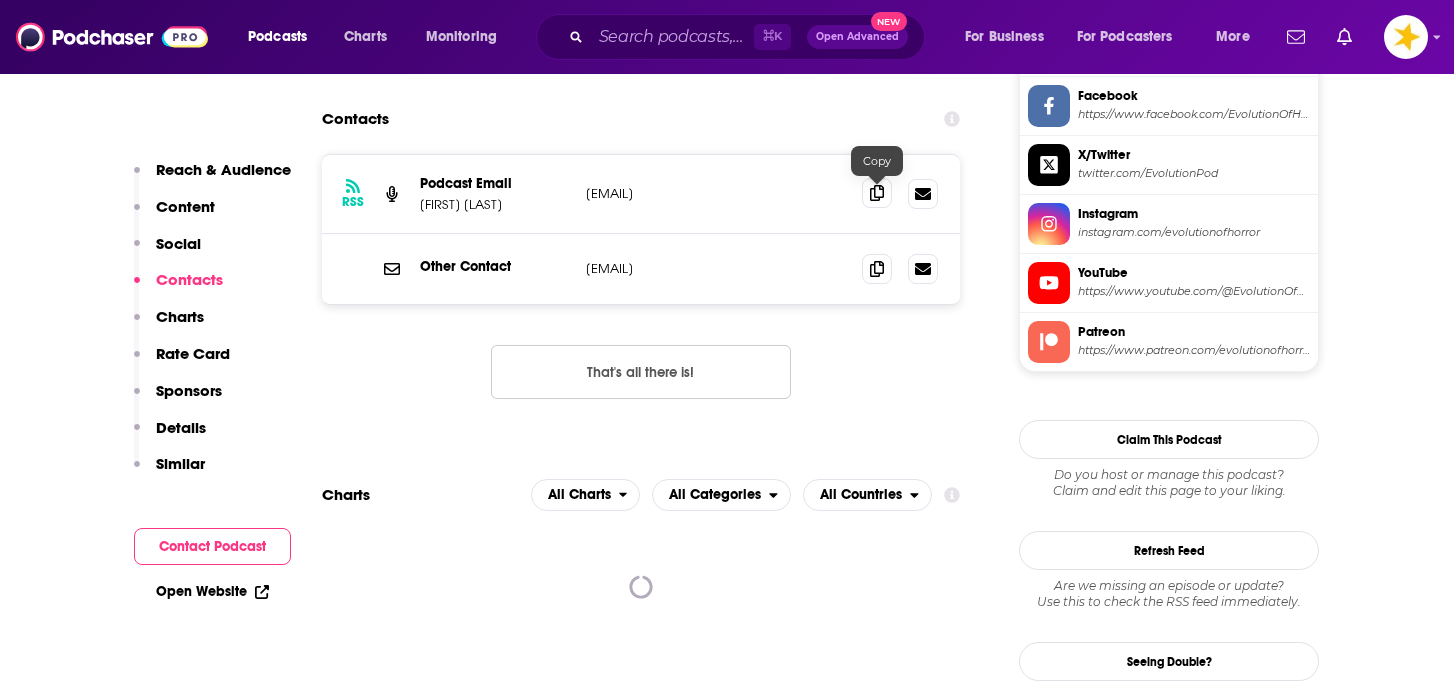 click 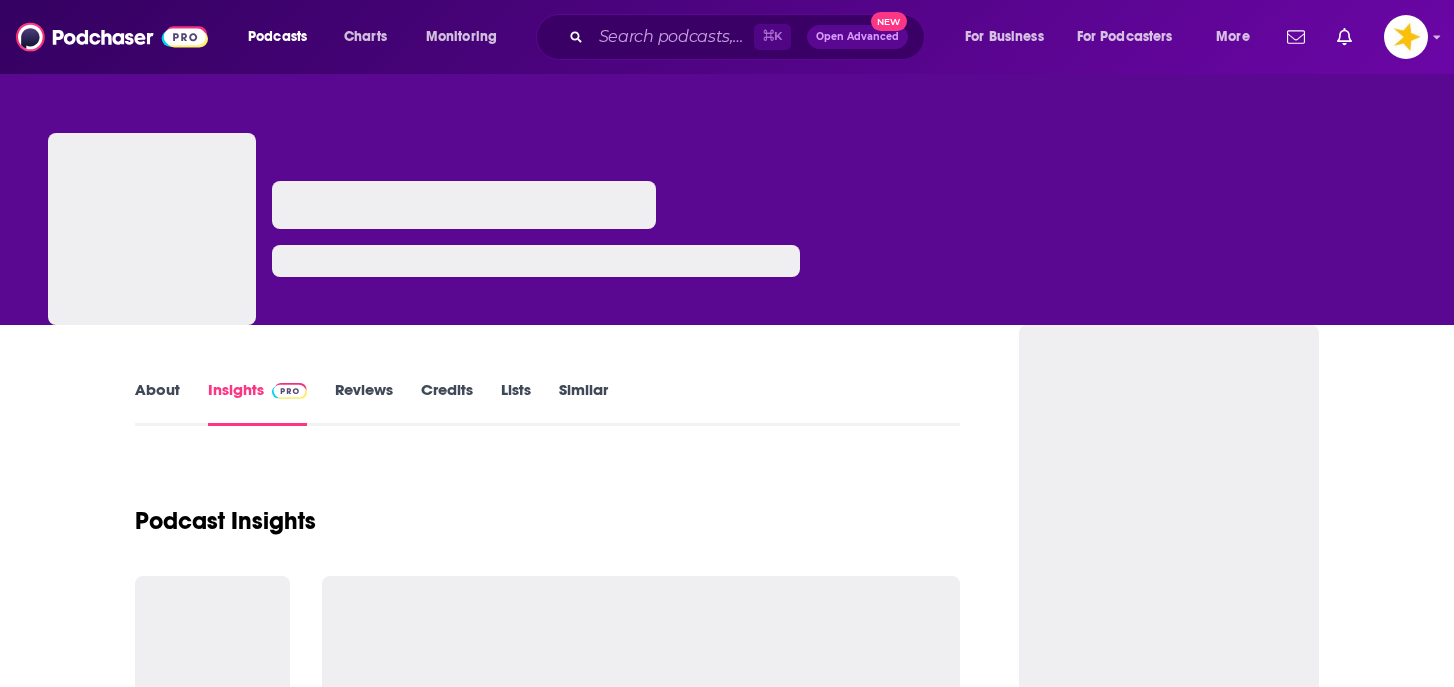 scroll, scrollTop: 0, scrollLeft: 0, axis: both 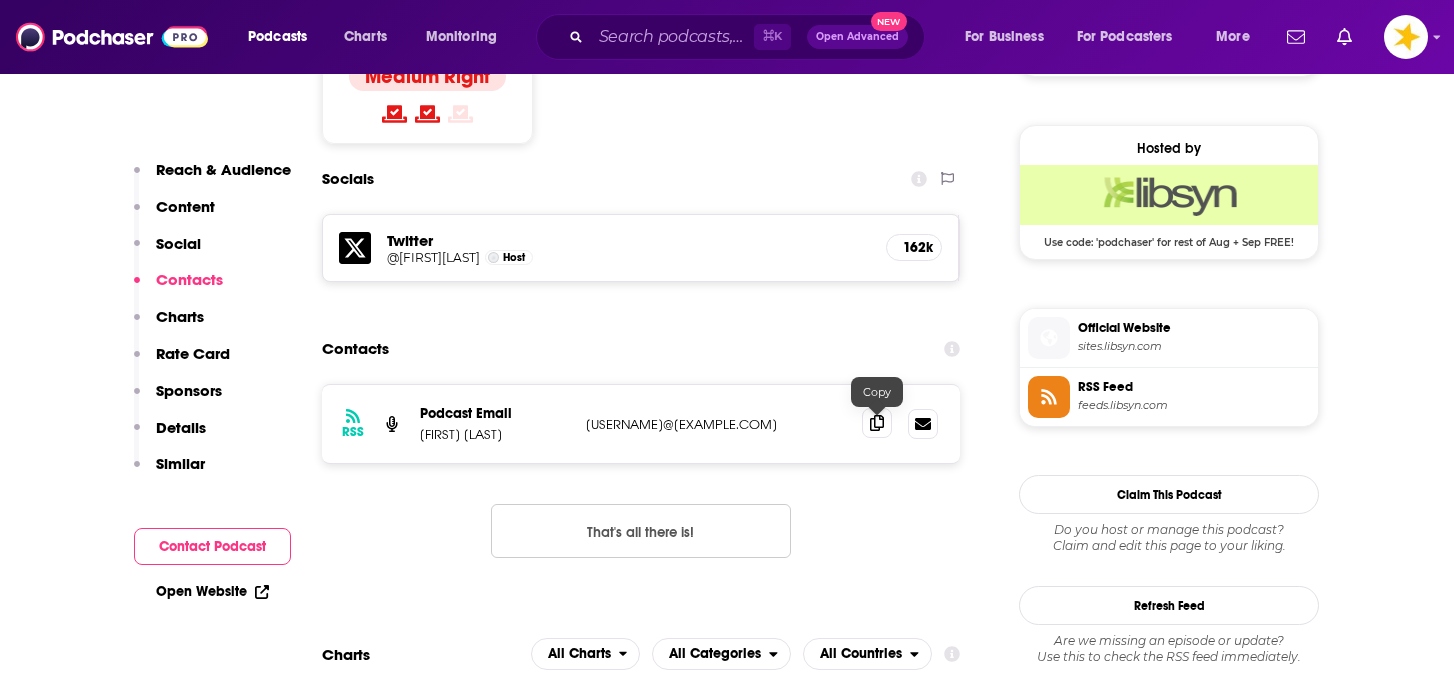 click at bounding box center [877, 423] 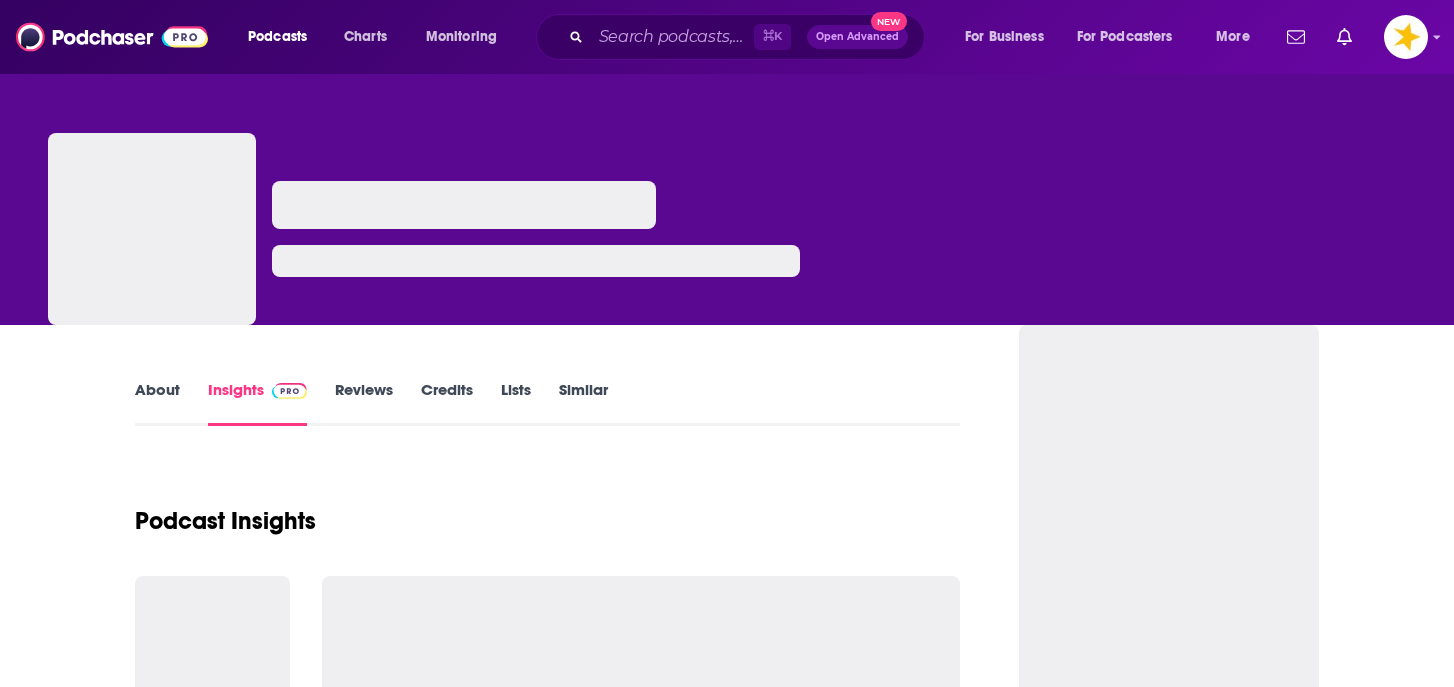 scroll, scrollTop: 0, scrollLeft: 0, axis: both 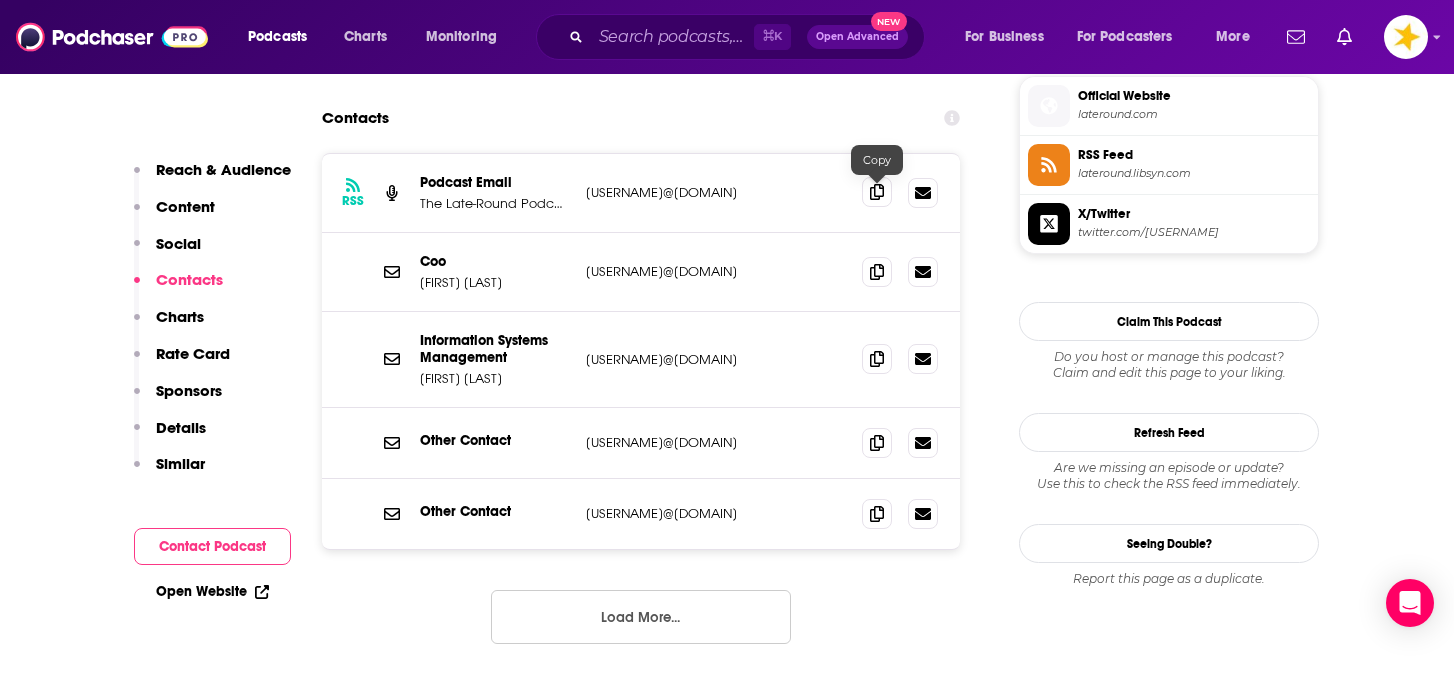 click 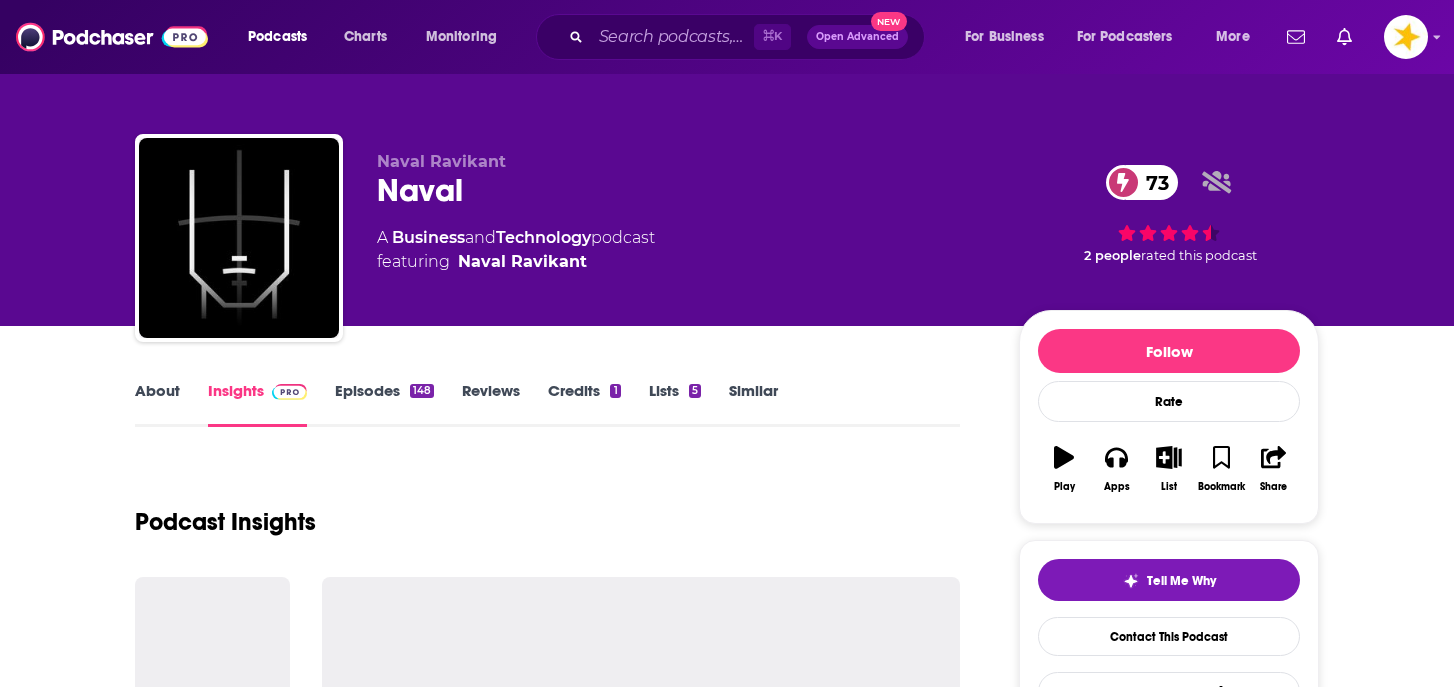 scroll, scrollTop: 0, scrollLeft: 0, axis: both 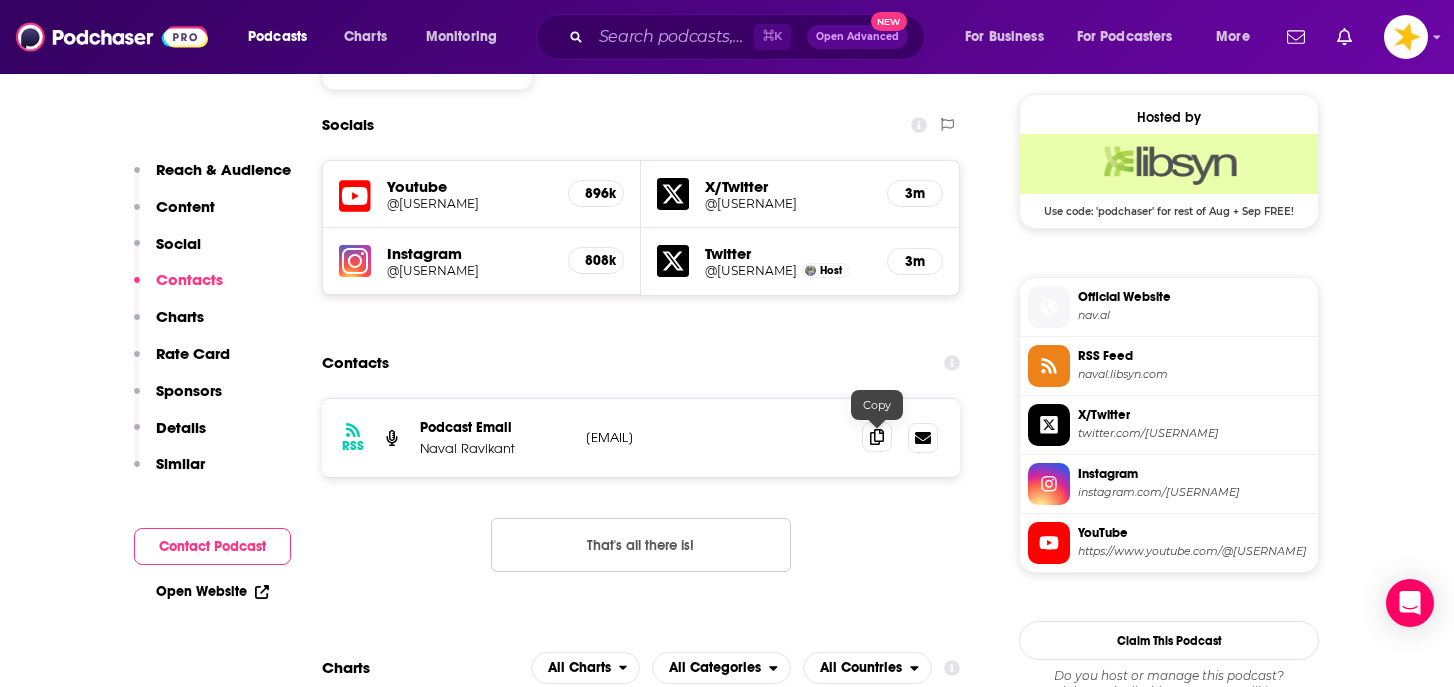 click 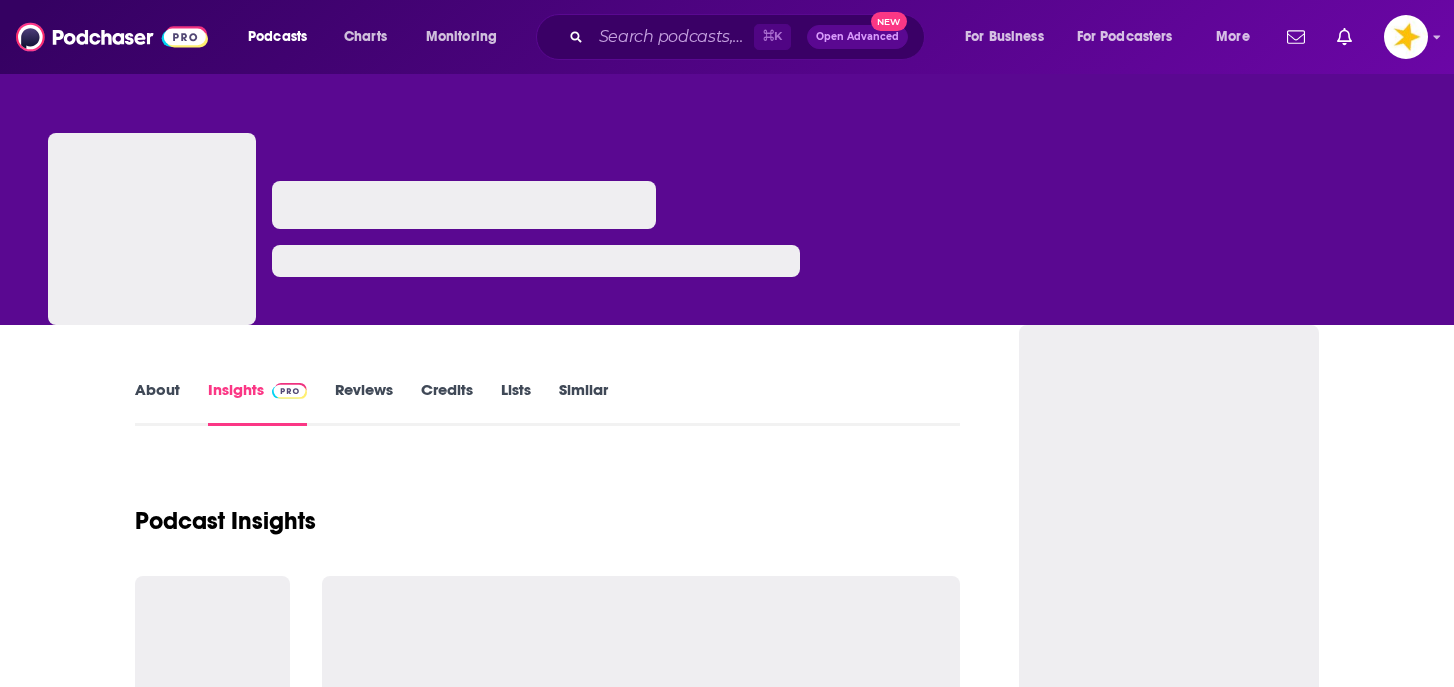scroll, scrollTop: 0, scrollLeft: 0, axis: both 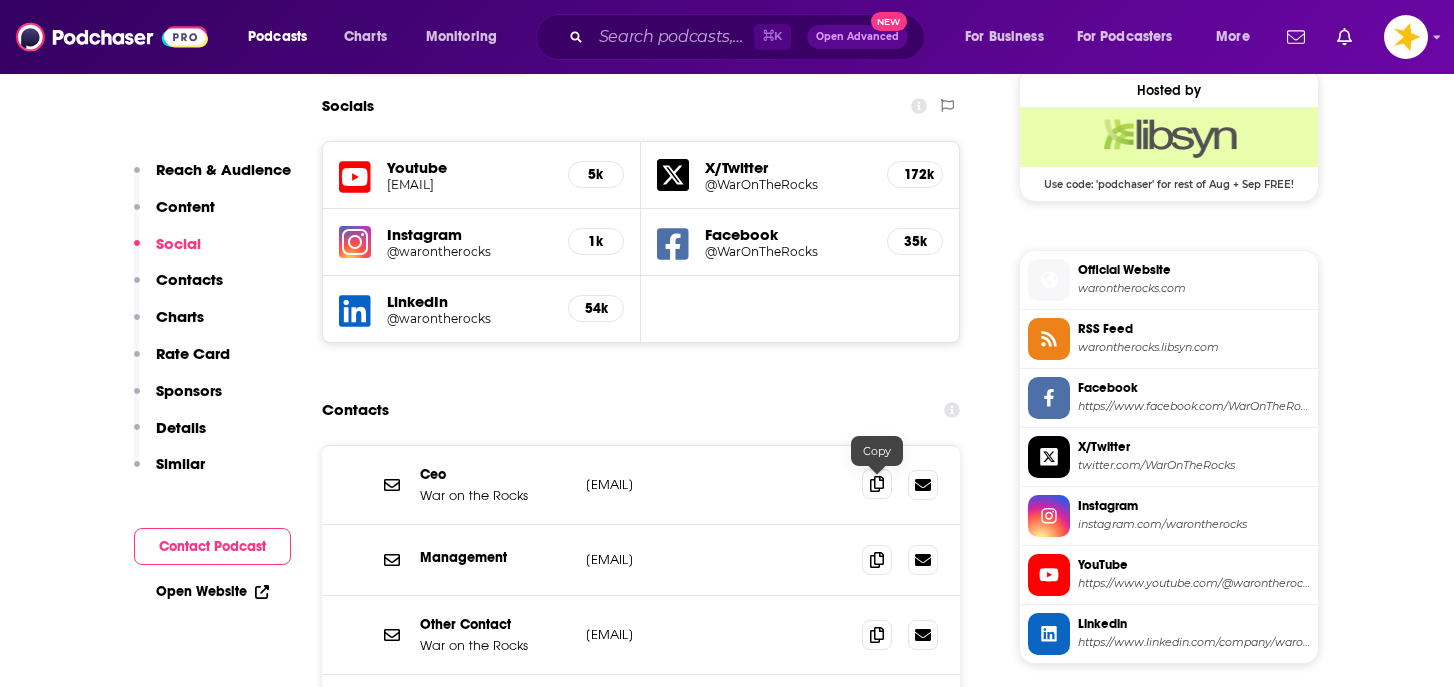 click 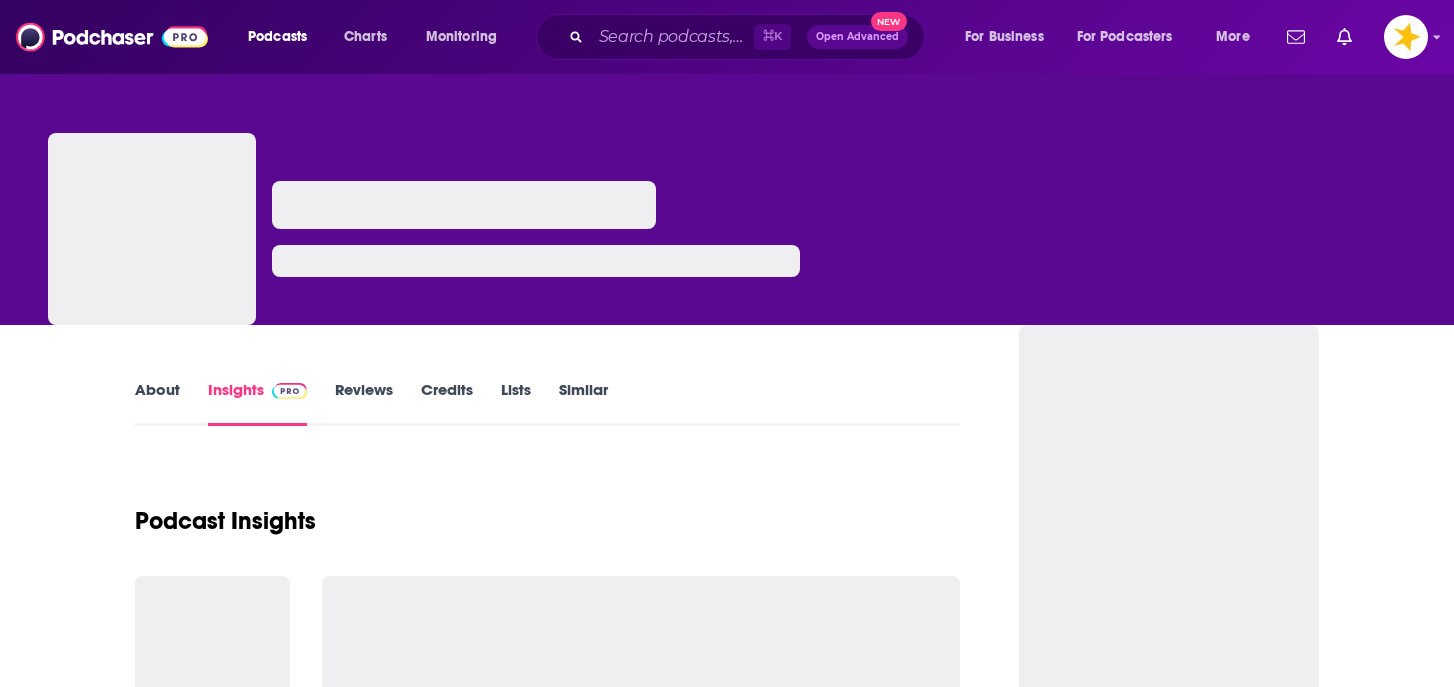 scroll, scrollTop: 0, scrollLeft: 0, axis: both 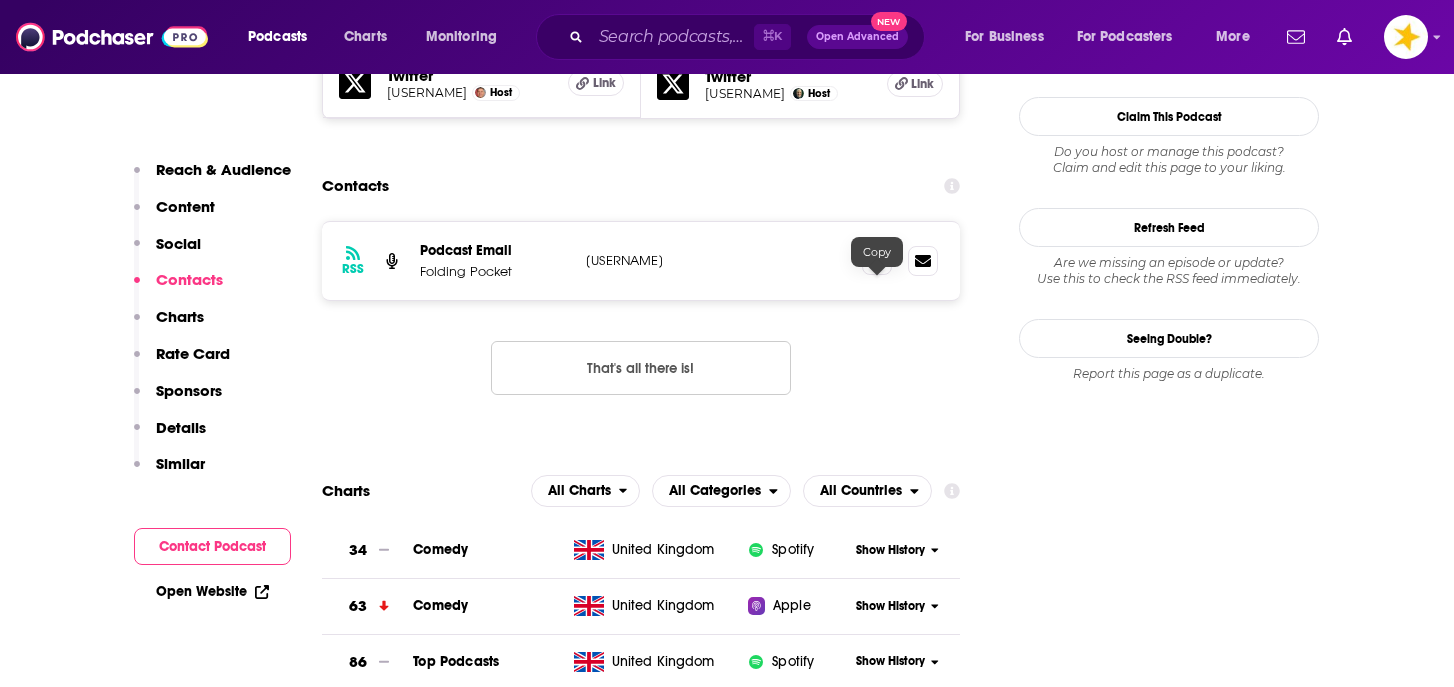 click 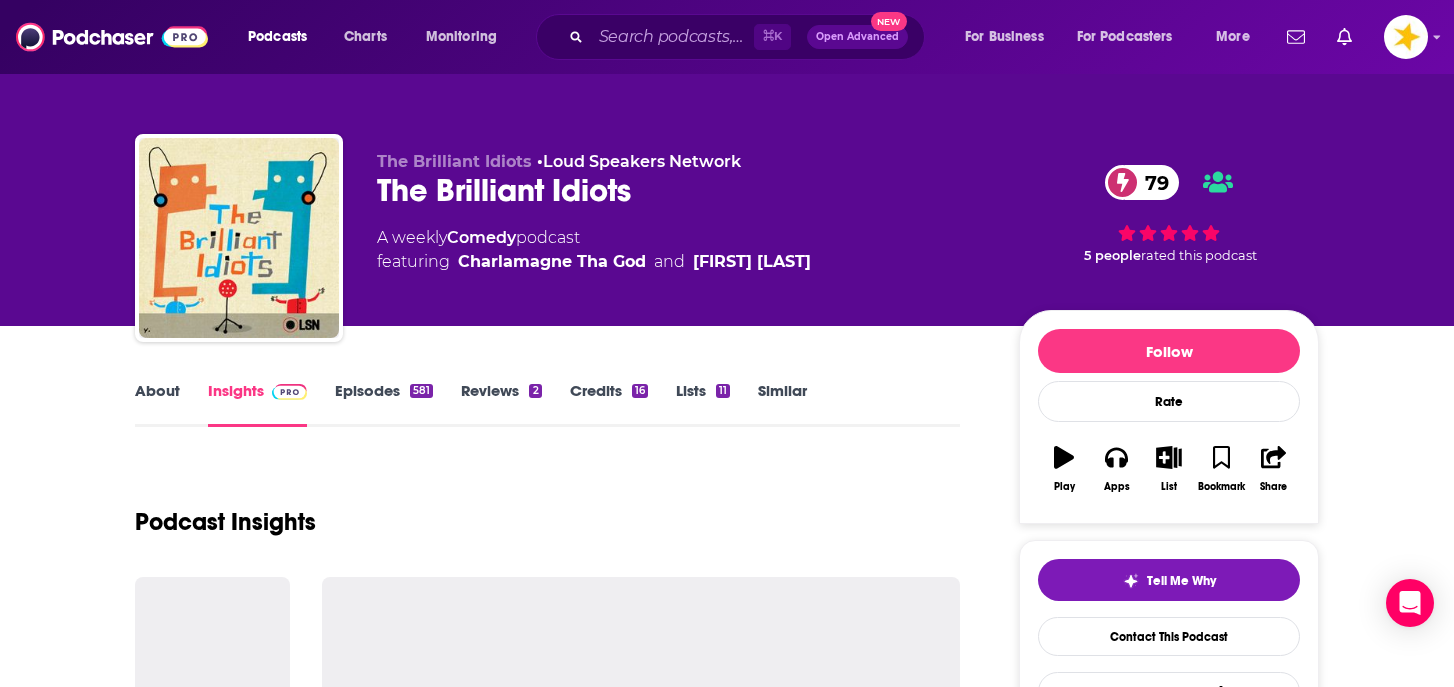 scroll, scrollTop: 0, scrollLeft: 0, axis: both 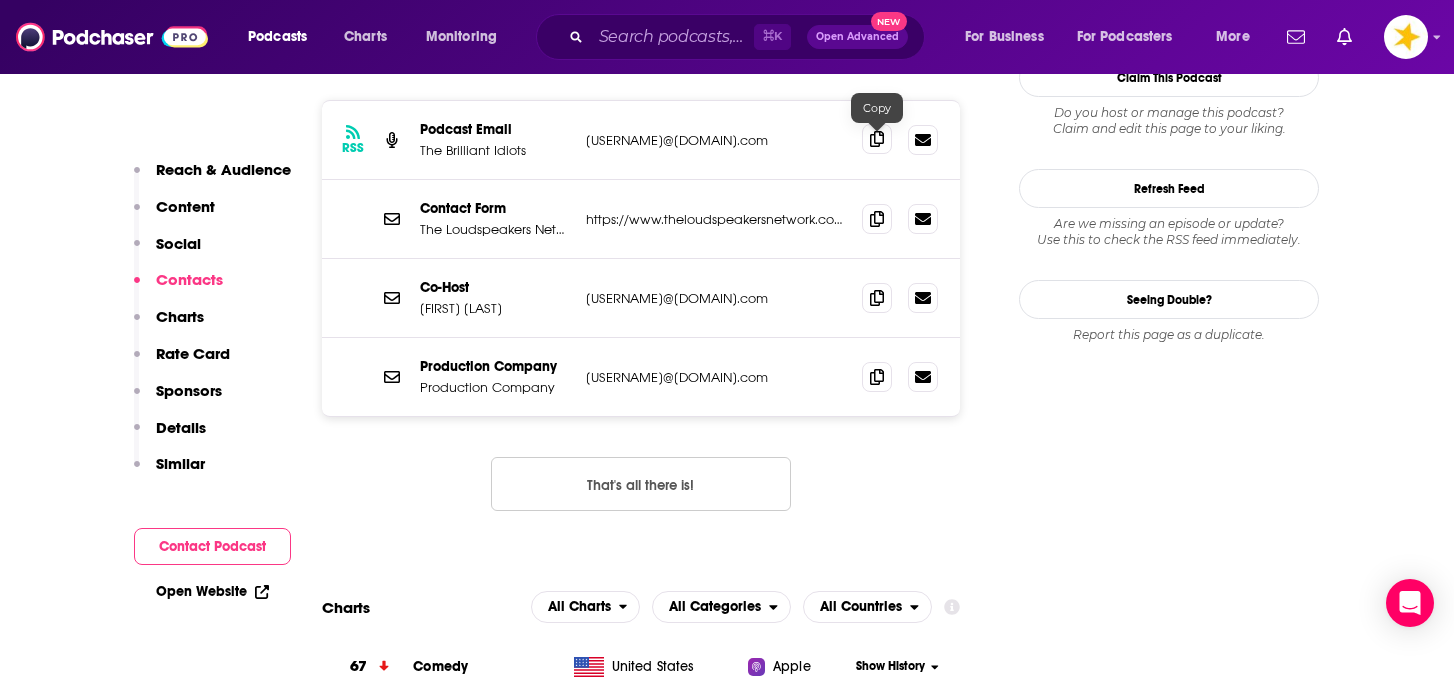 click 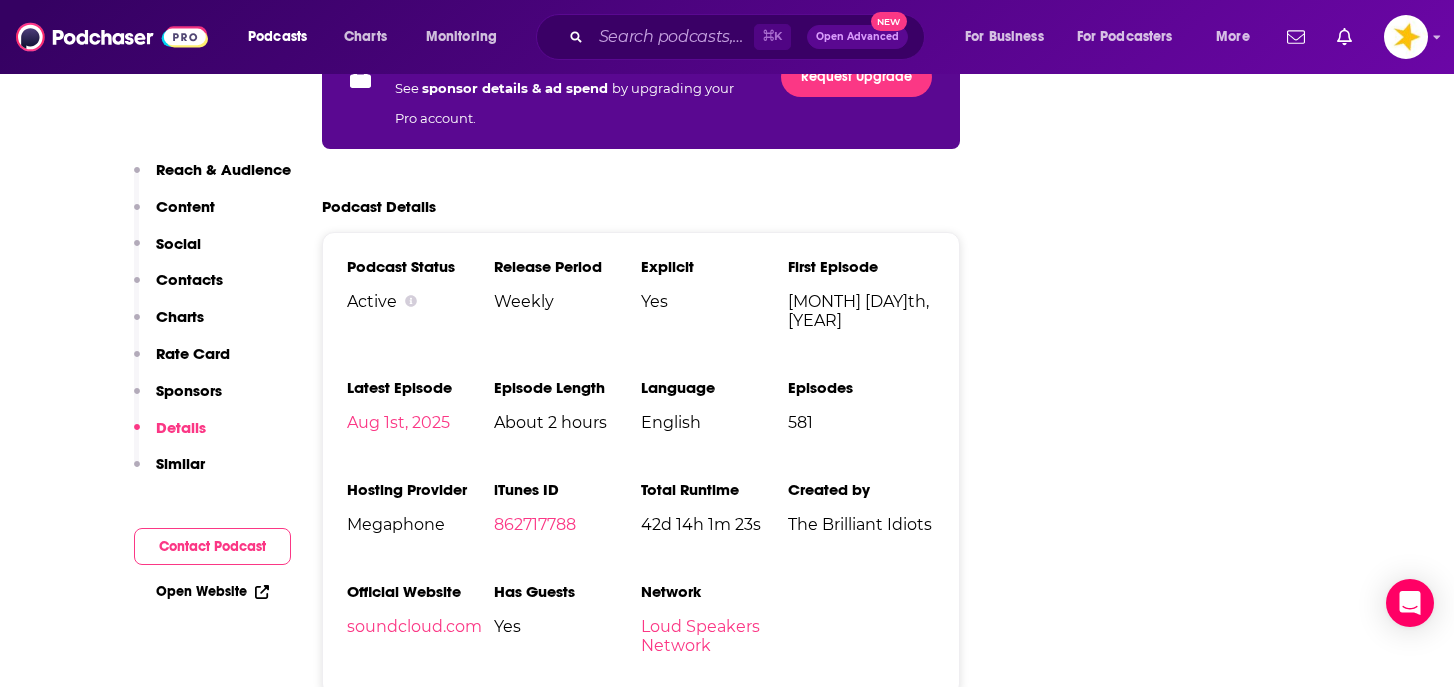 scroll, scrollTop: 3790, scrollLeft: 0, axis: vertical 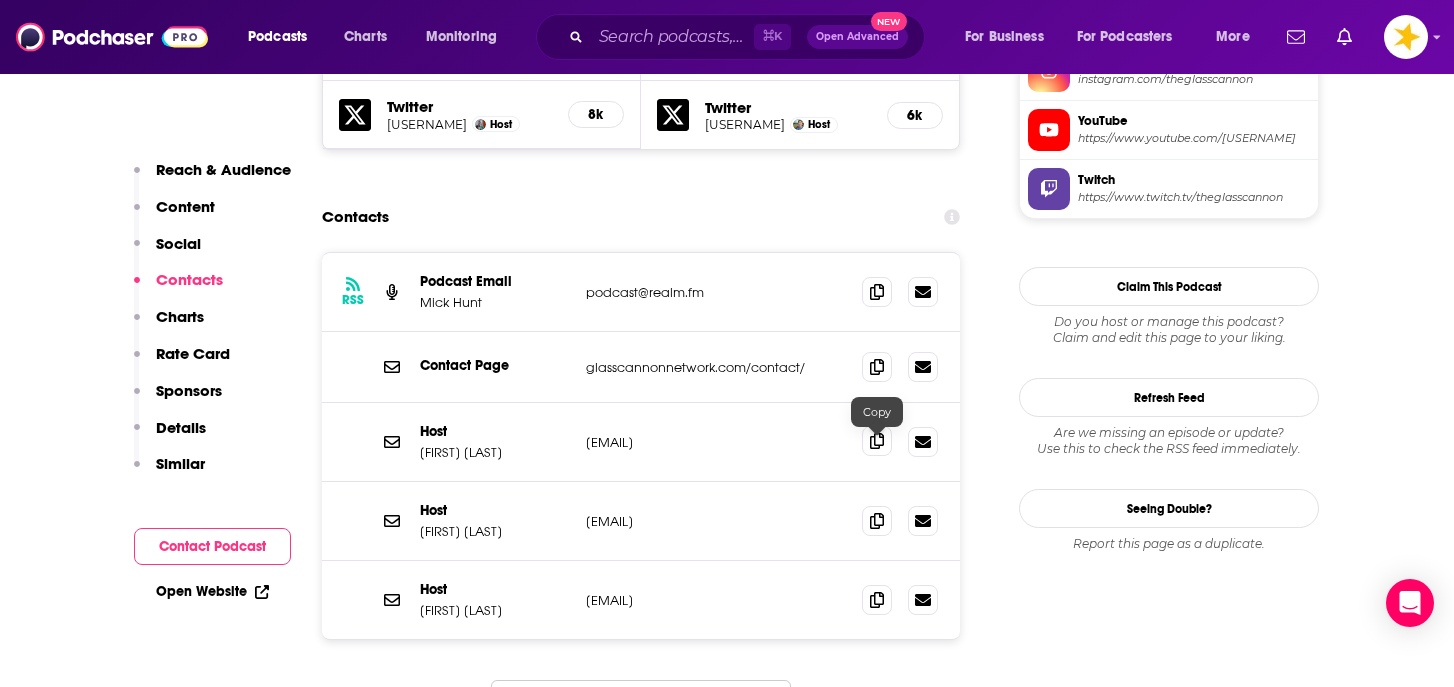 click 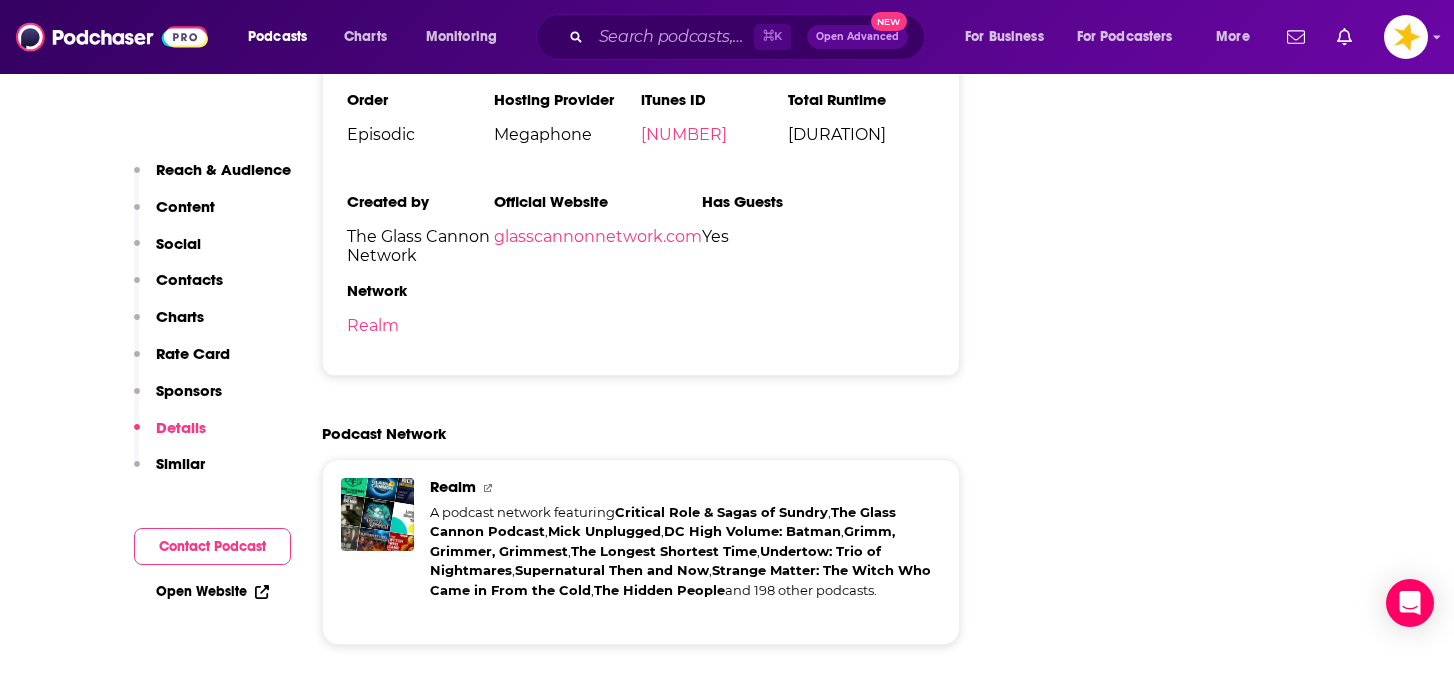 scroll, scrollTop: 4416, scrollLeft: 0, axis: vertical 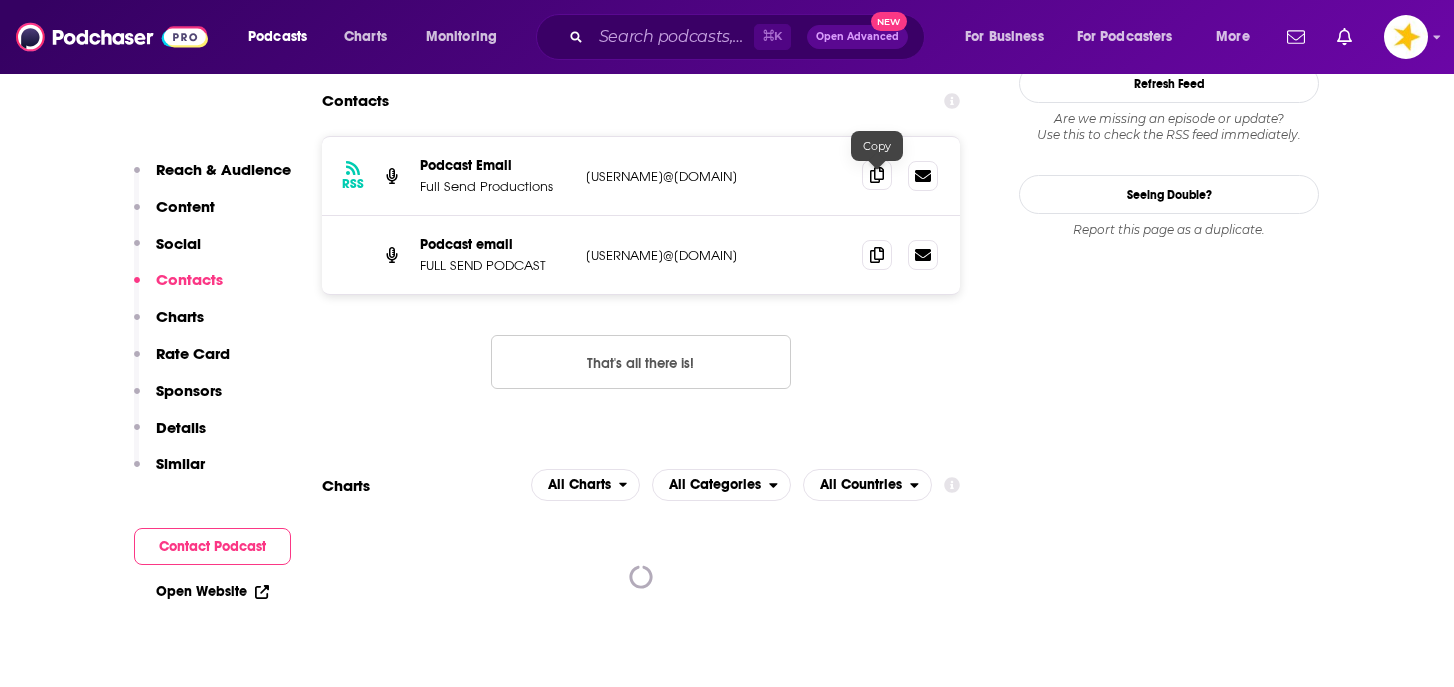 click 